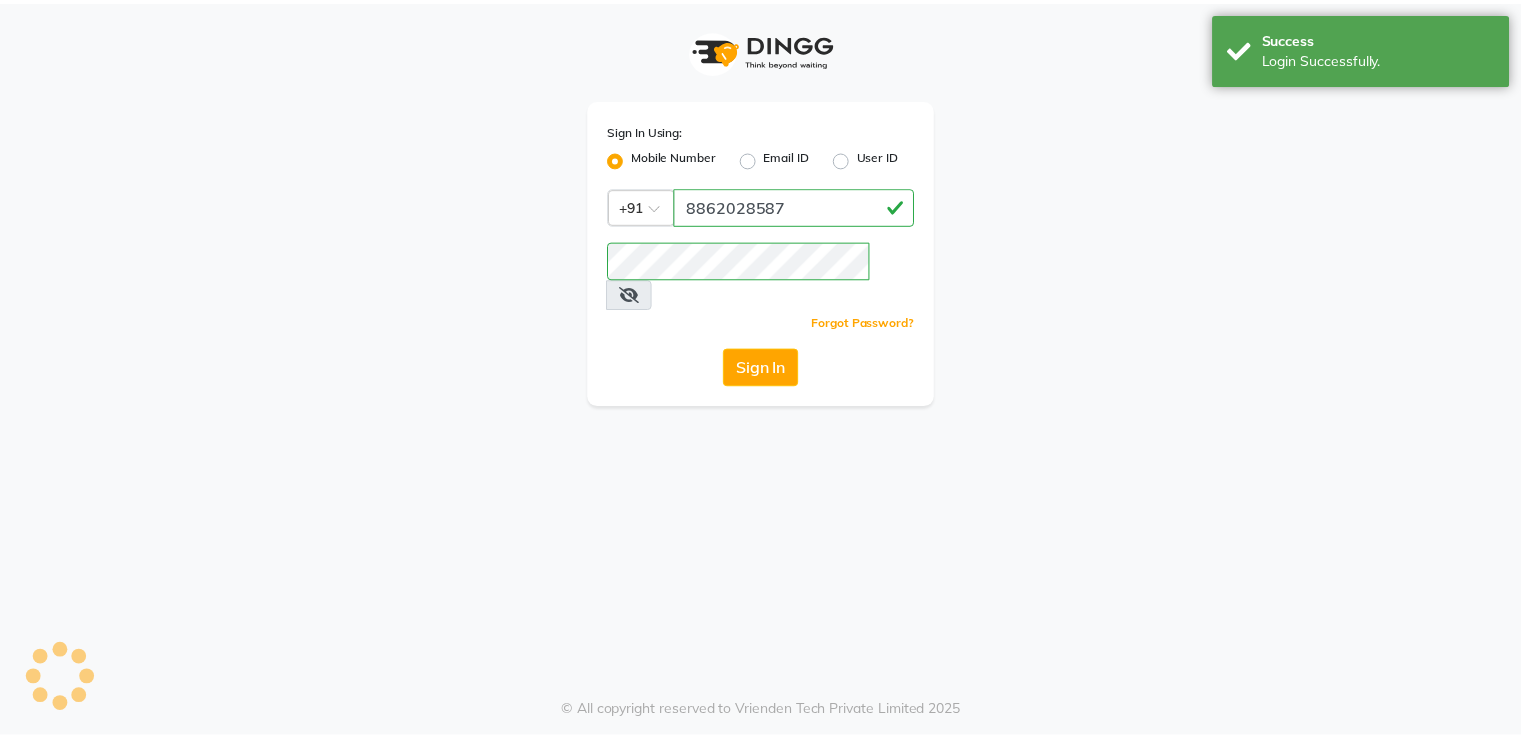 scroll, scrollTop: 0, scrollLeft: 0, axis: both 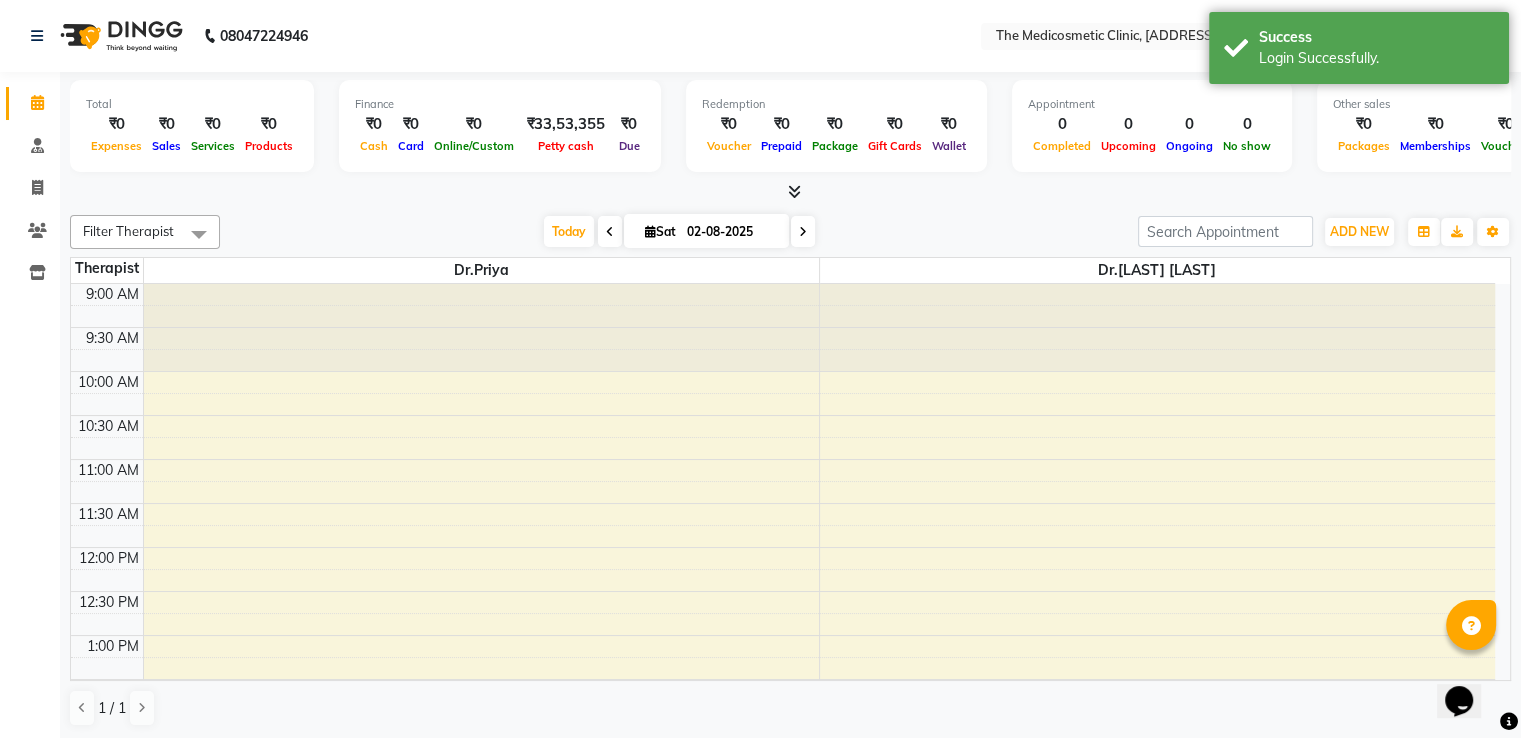 select on "en" 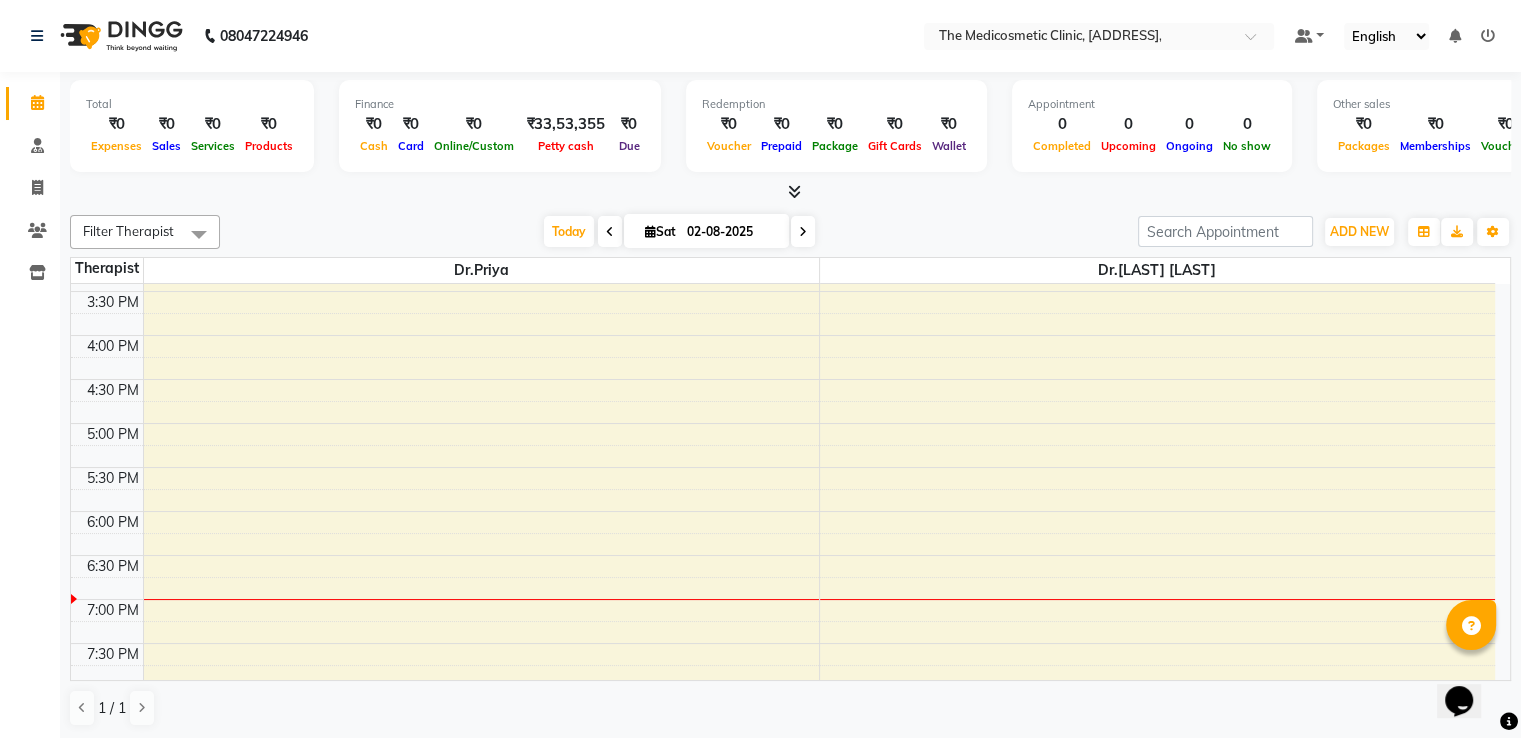 scroll, scrollTop: 600, scrollLeft: 0, axis: vertical 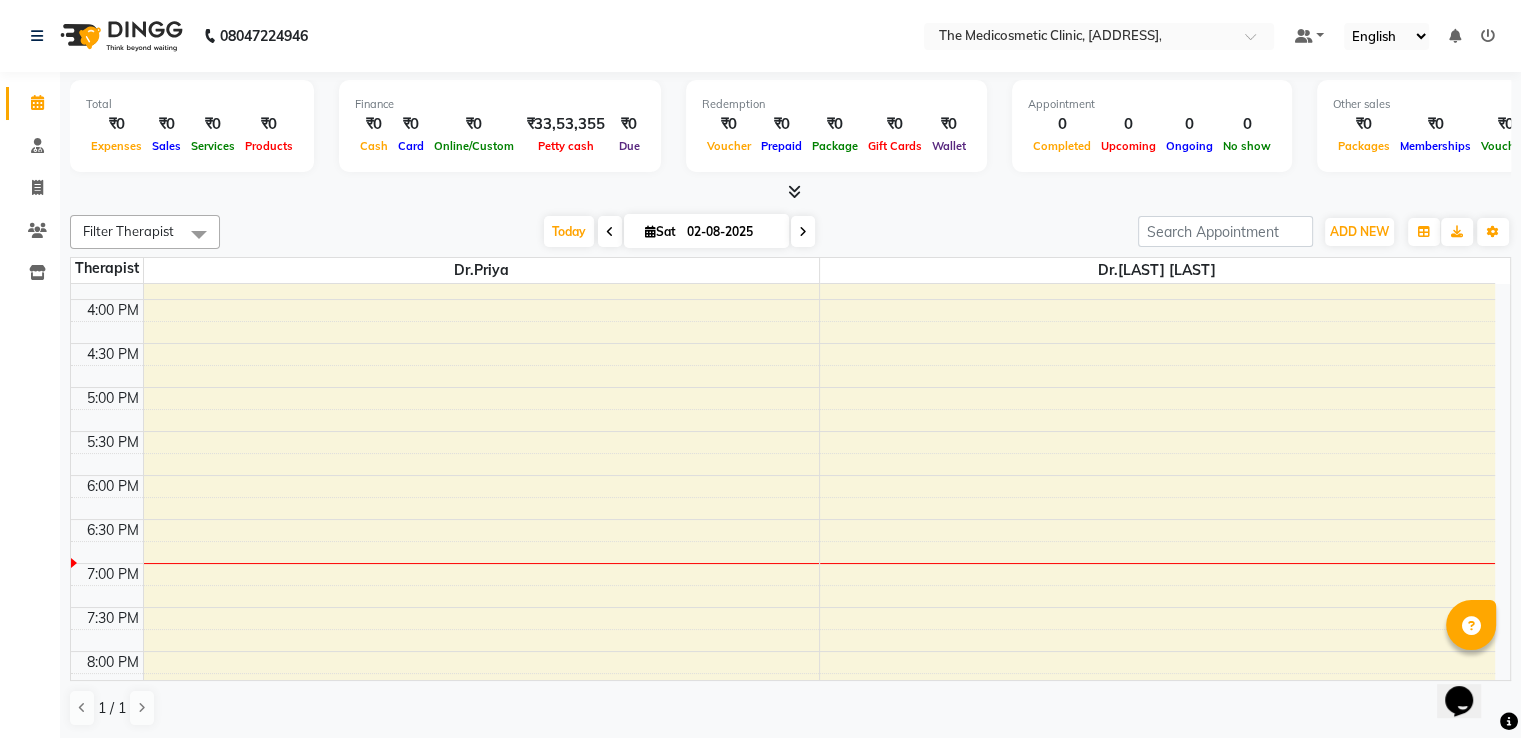 click on "9:00 AM 9:30 AM 10:00 AM 10:30 AM 11:00 AM 11:30 AM 12:00 PM 12:30 PM 1:00 PM 1:30 PM 2:00 PM 2:30 PM 3:00 PM 3:30 PM 4:00 PM 4:30 PM 5:00 PM 5:30 PM 6:00 PM 6:30 PM 7:00 PM 7:30 PM 8:00 PM 8:30 PM 9:00 PM 9:30 PM" at bounding box center (783, 255) 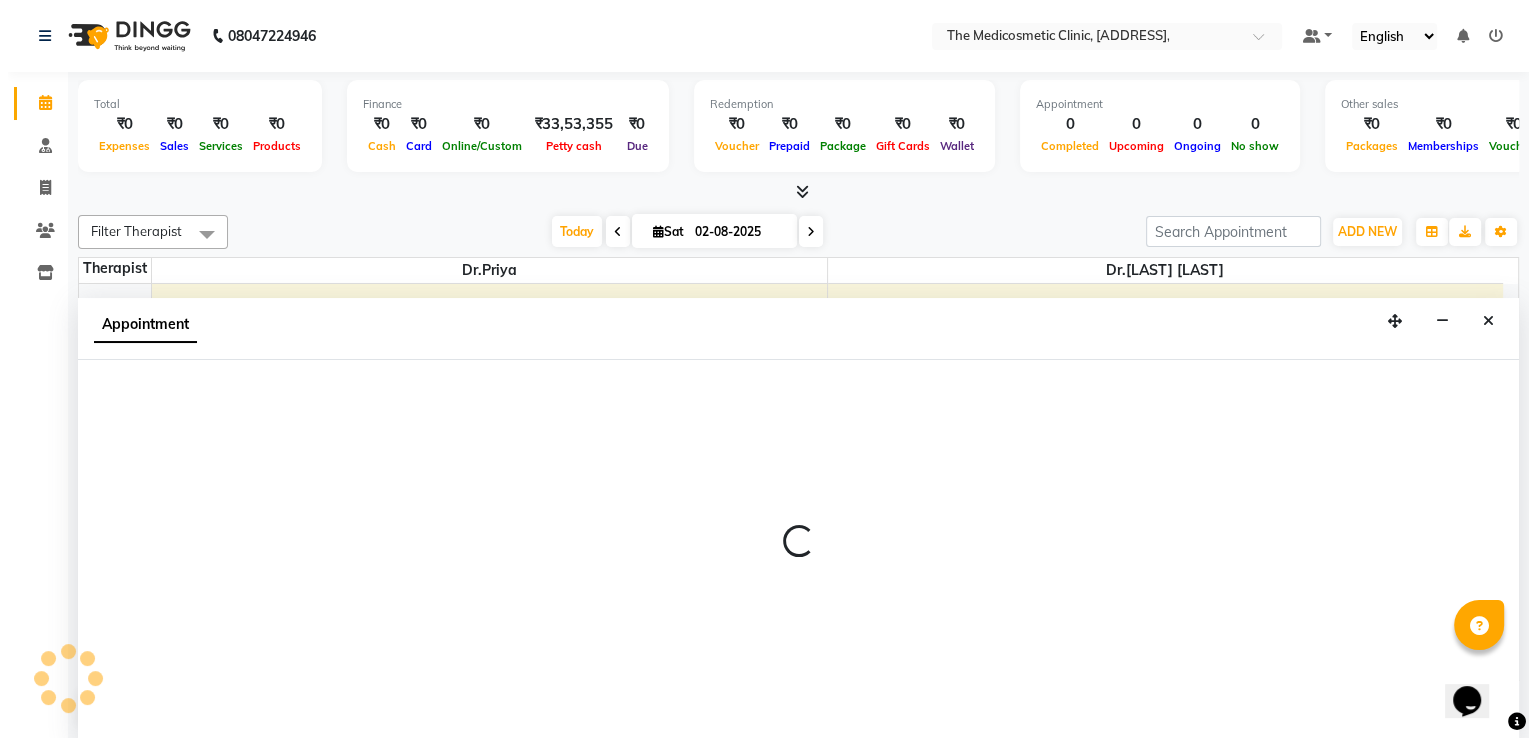 scroll, scrollTop: 1, scrollLeft: 0, axis: vertical 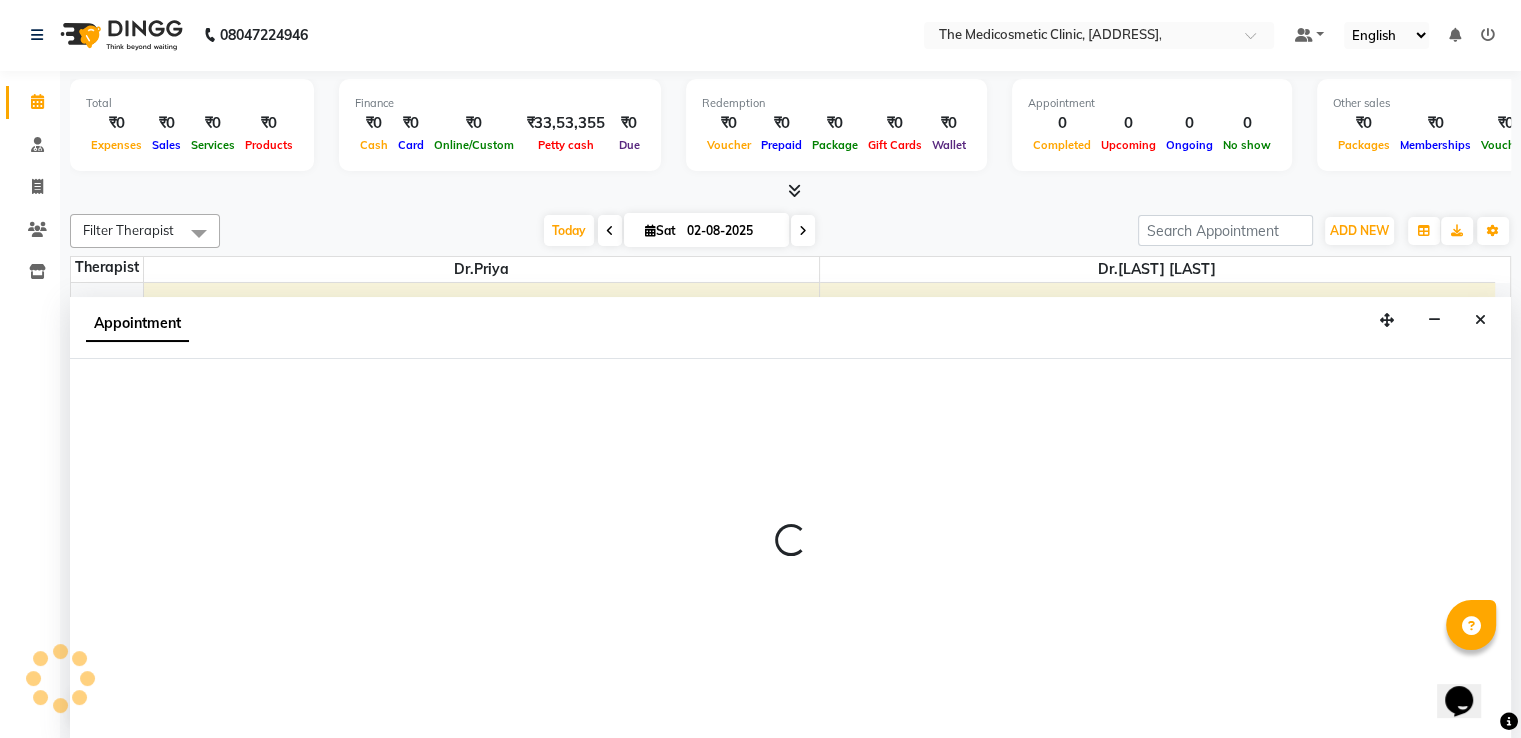select on "28876" 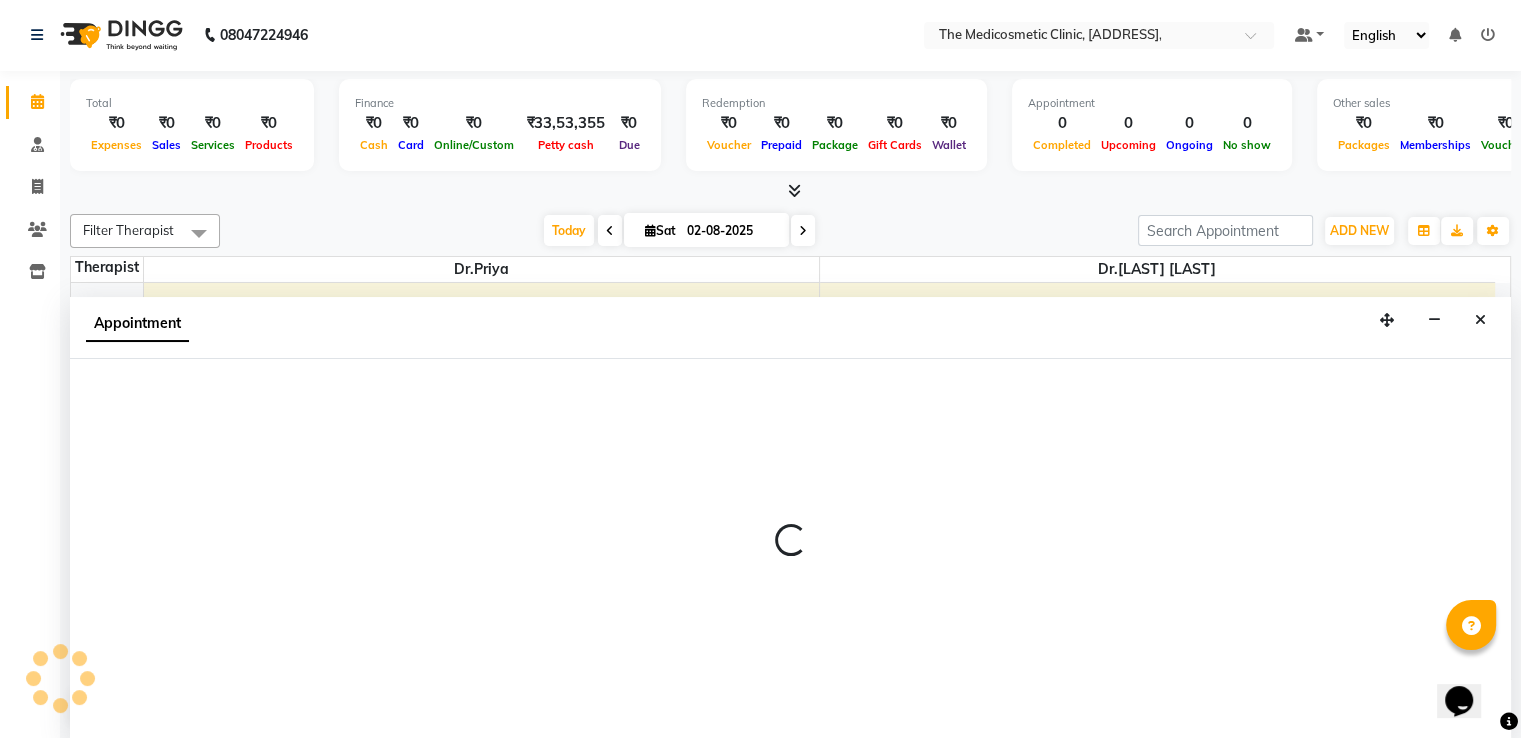 select on "1110" 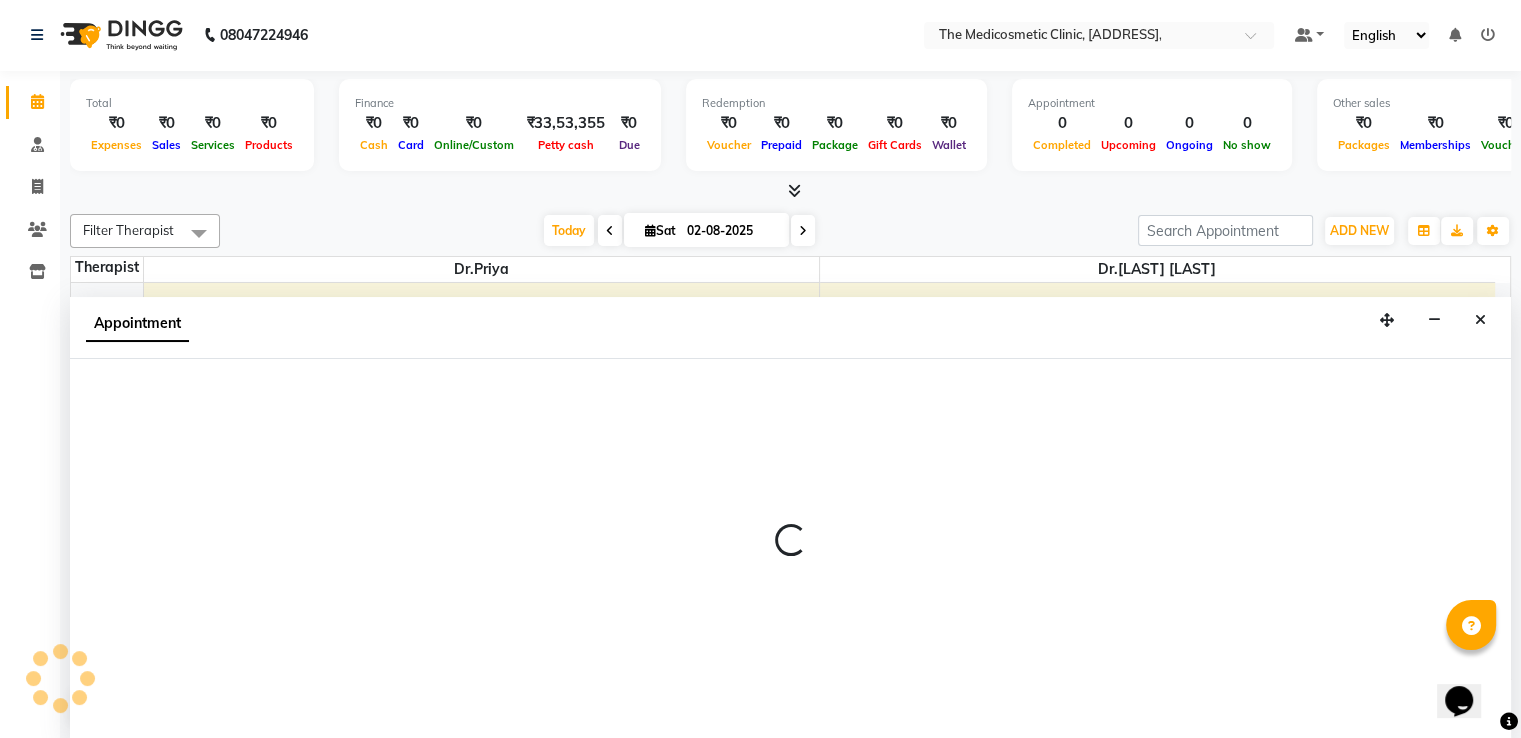 select on "tentative" 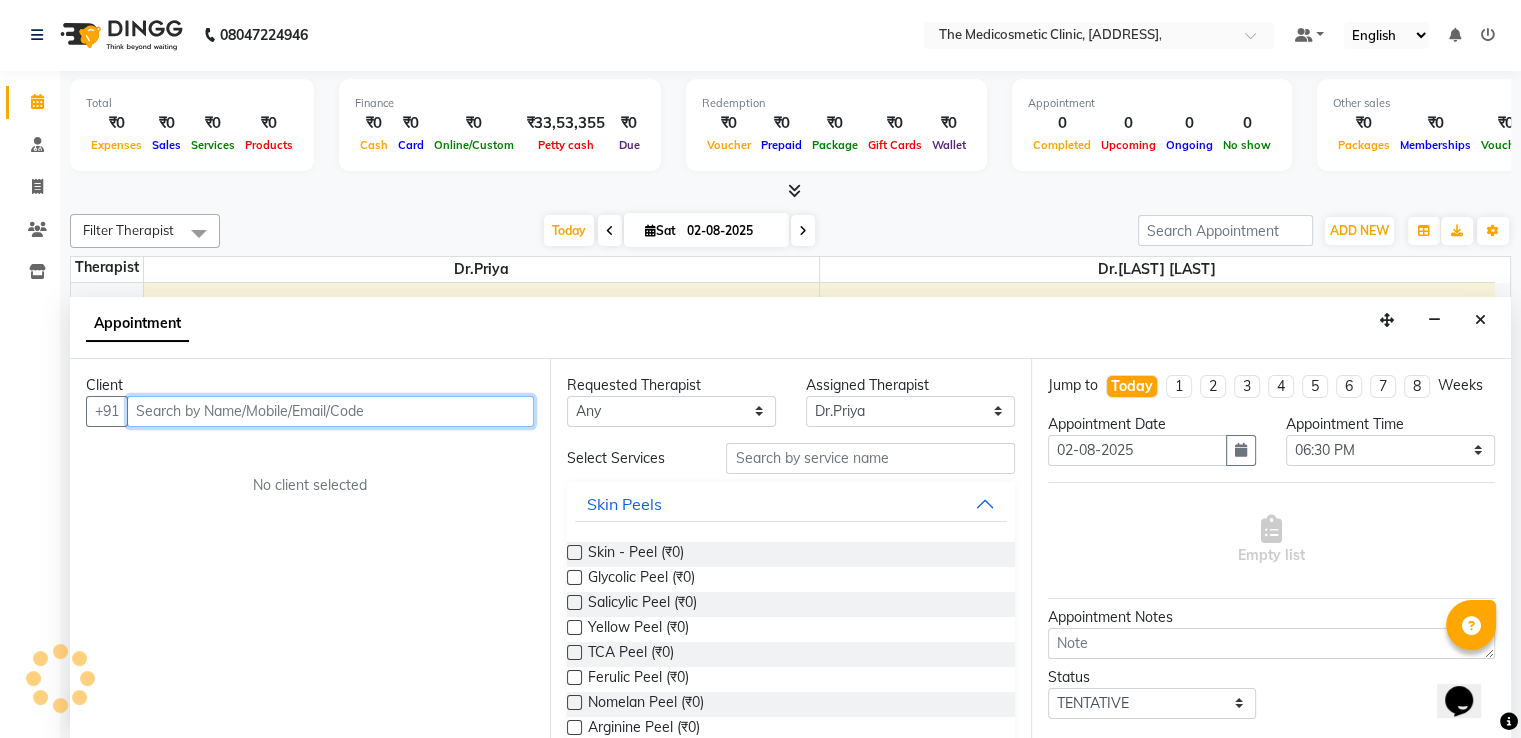 click at bounding box center (330, 411) 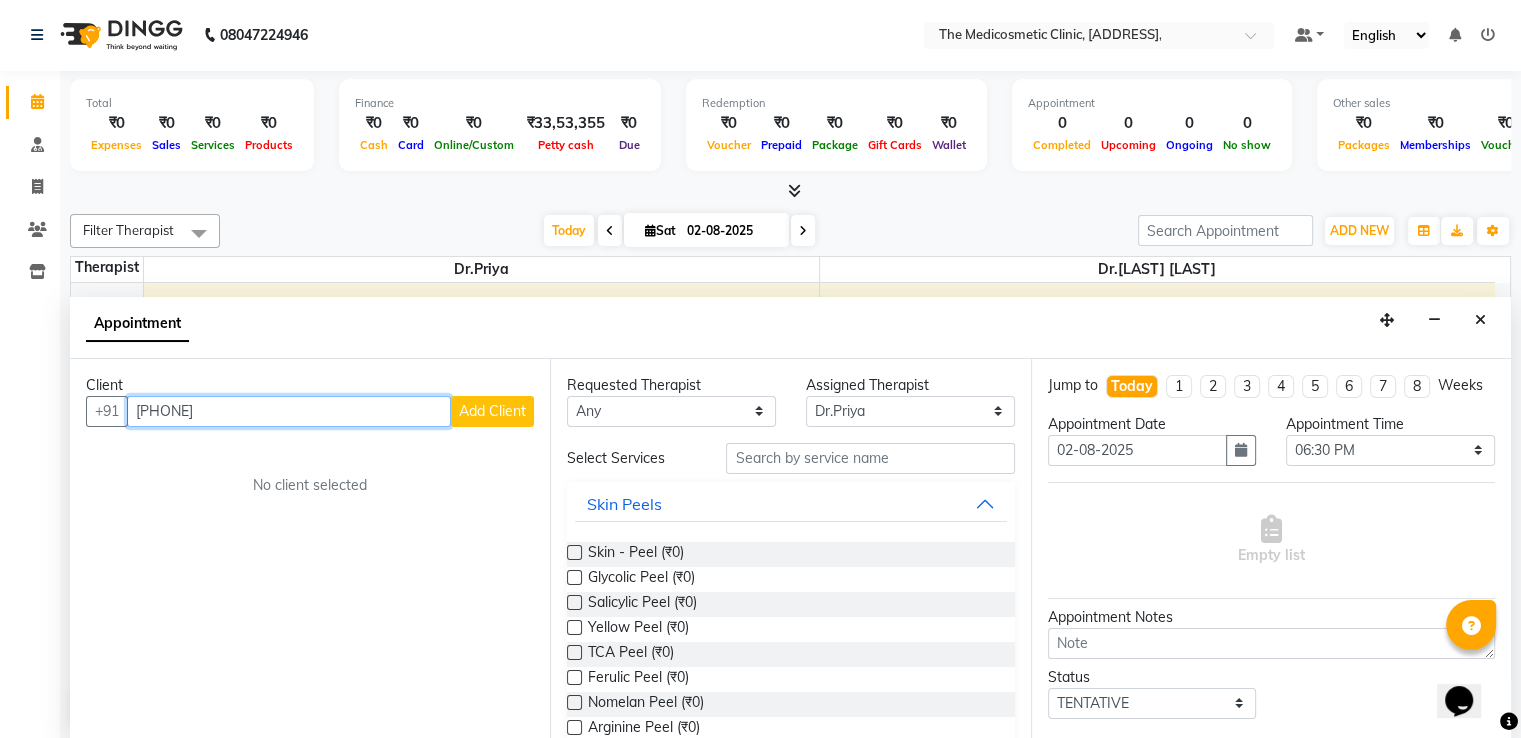 type on "[PHONE]" 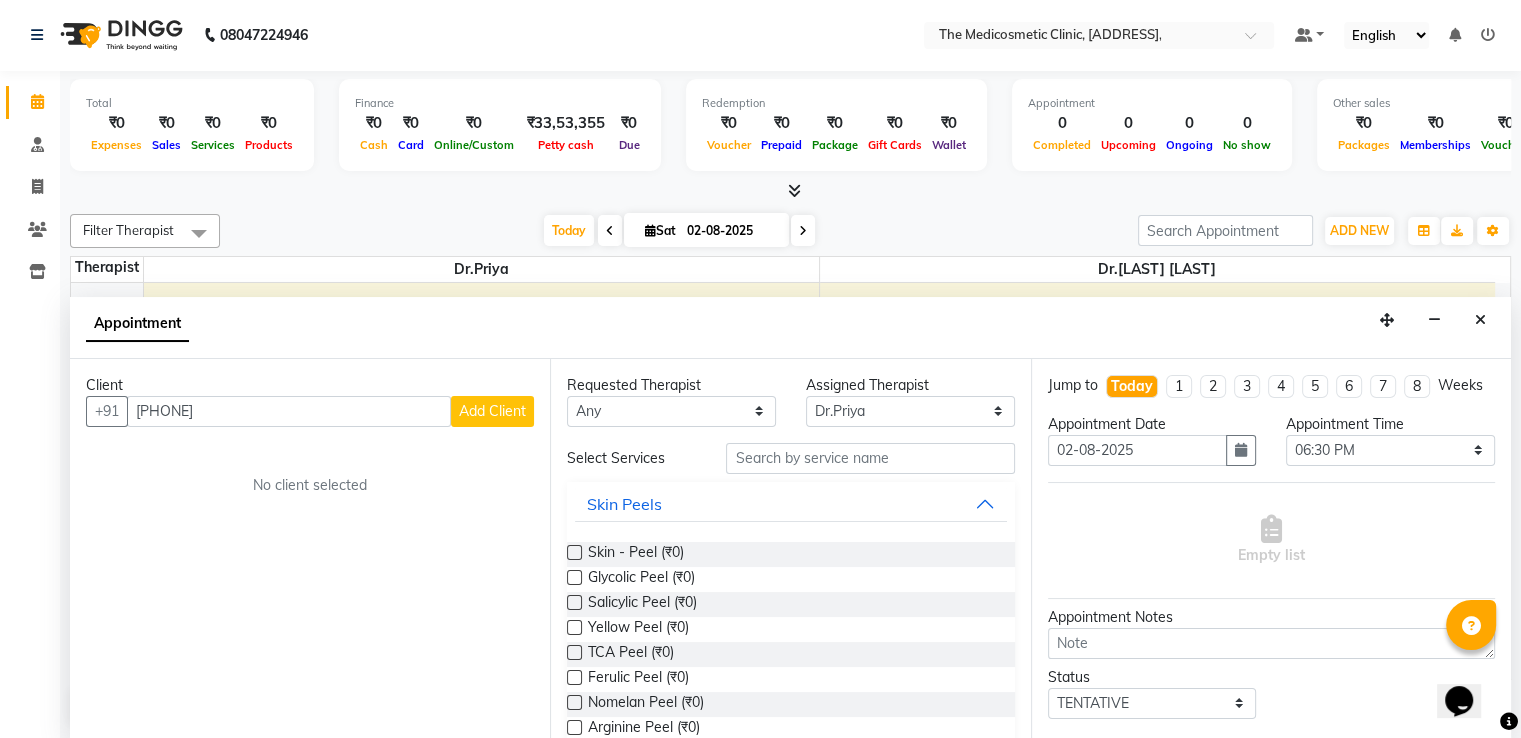 click on "Add Client" at bounding box center (492, 411) 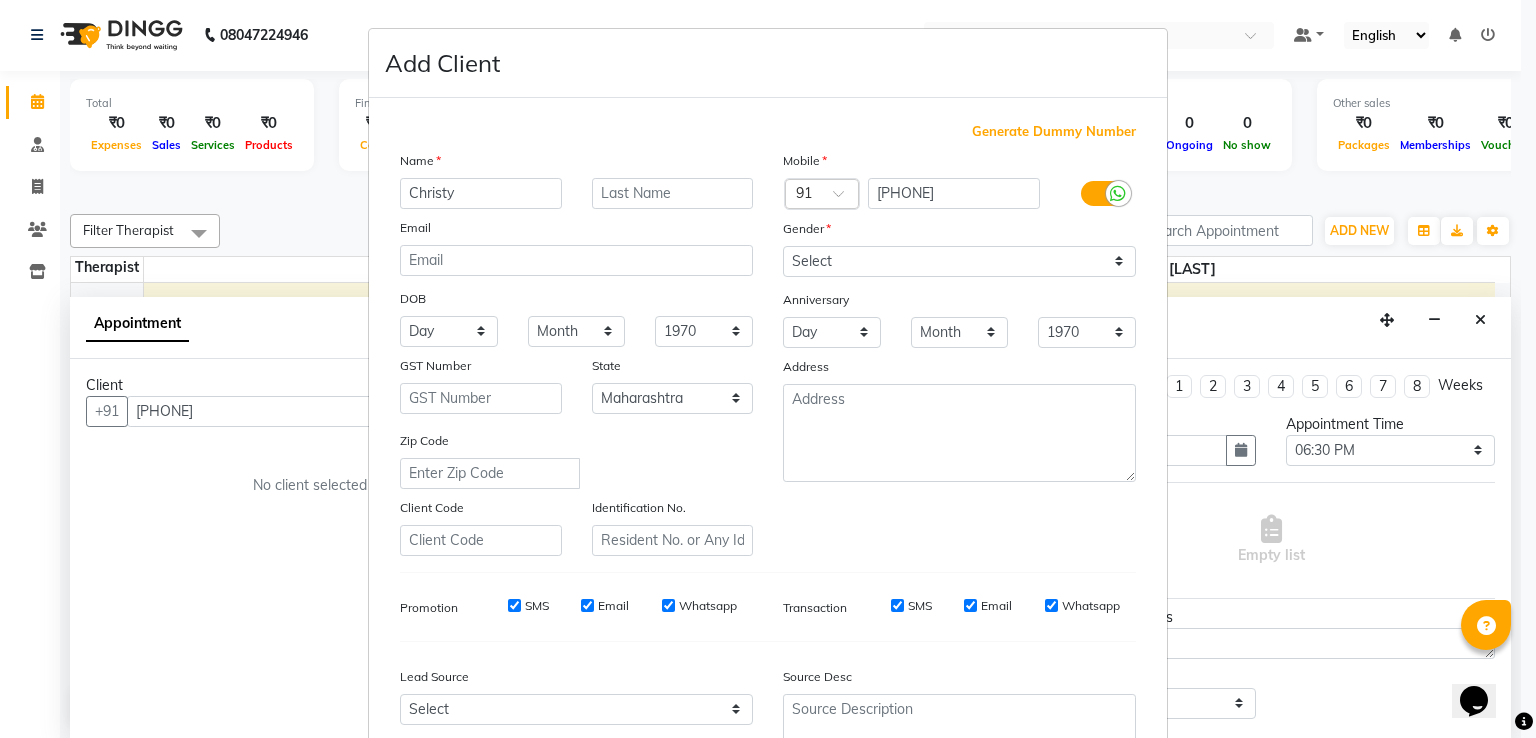 type on "Christy" 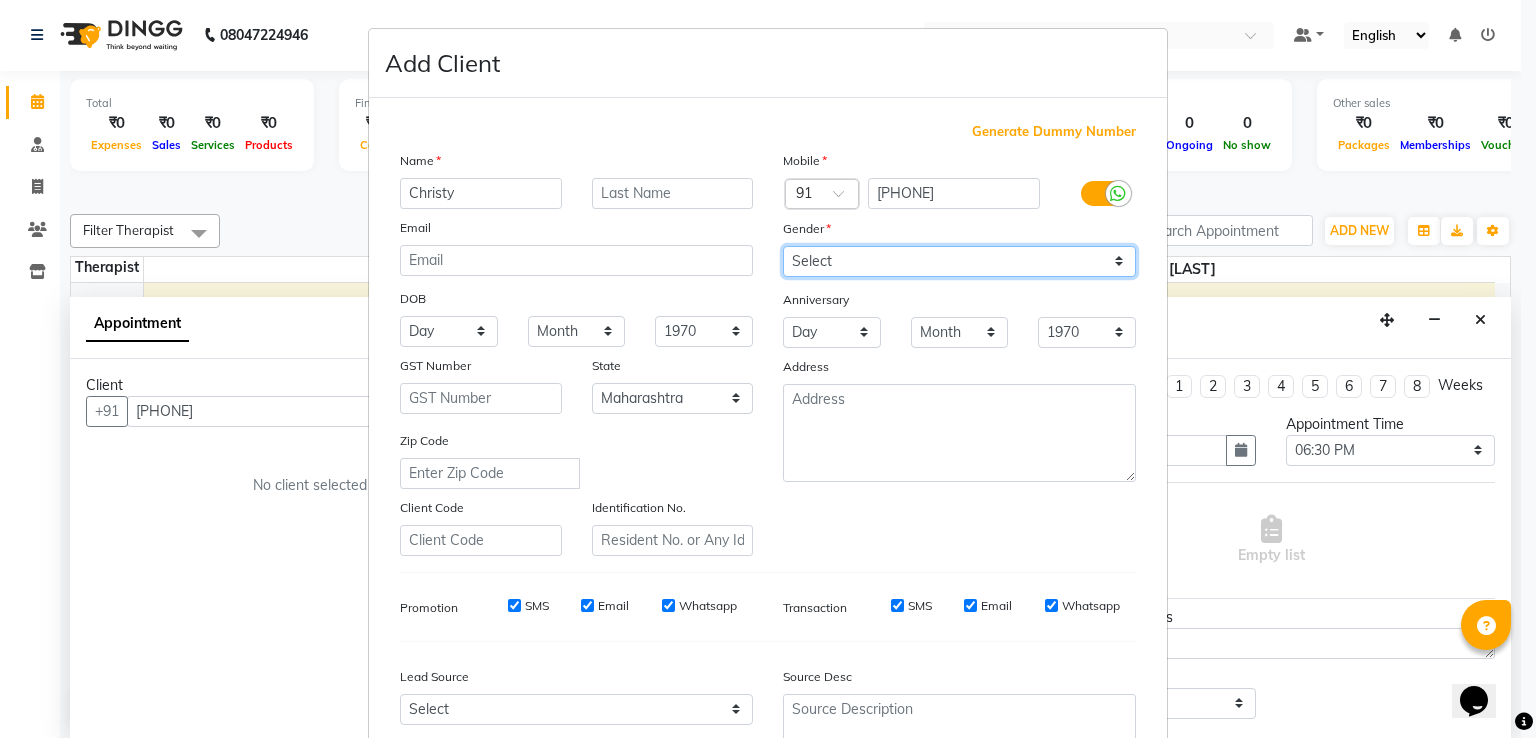 click on "Select Male Female Other Prefer Not To Say" at bounding box center [959, 261] 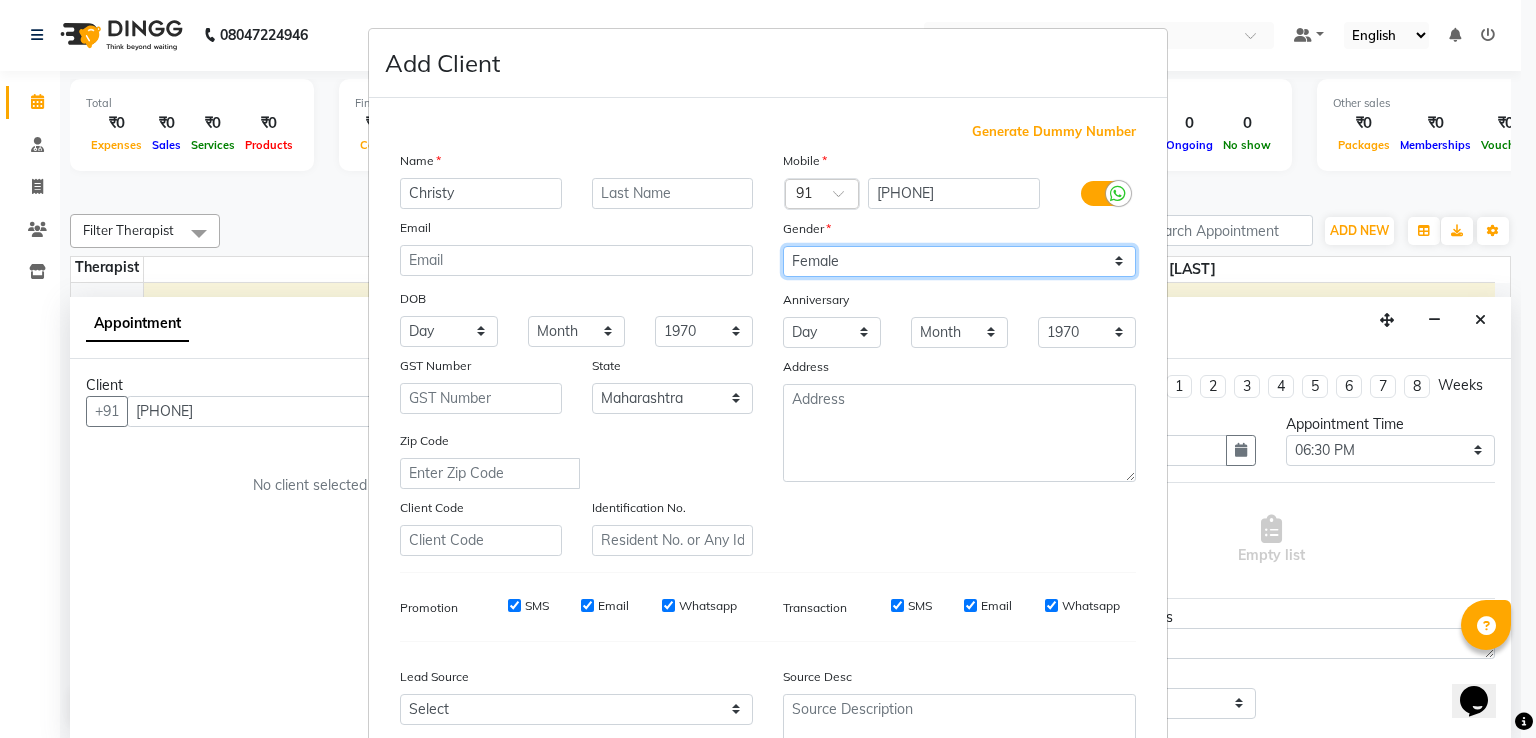 click on "Select Male Female Other Prefer Not To Say" at bounding box center [959, 261] 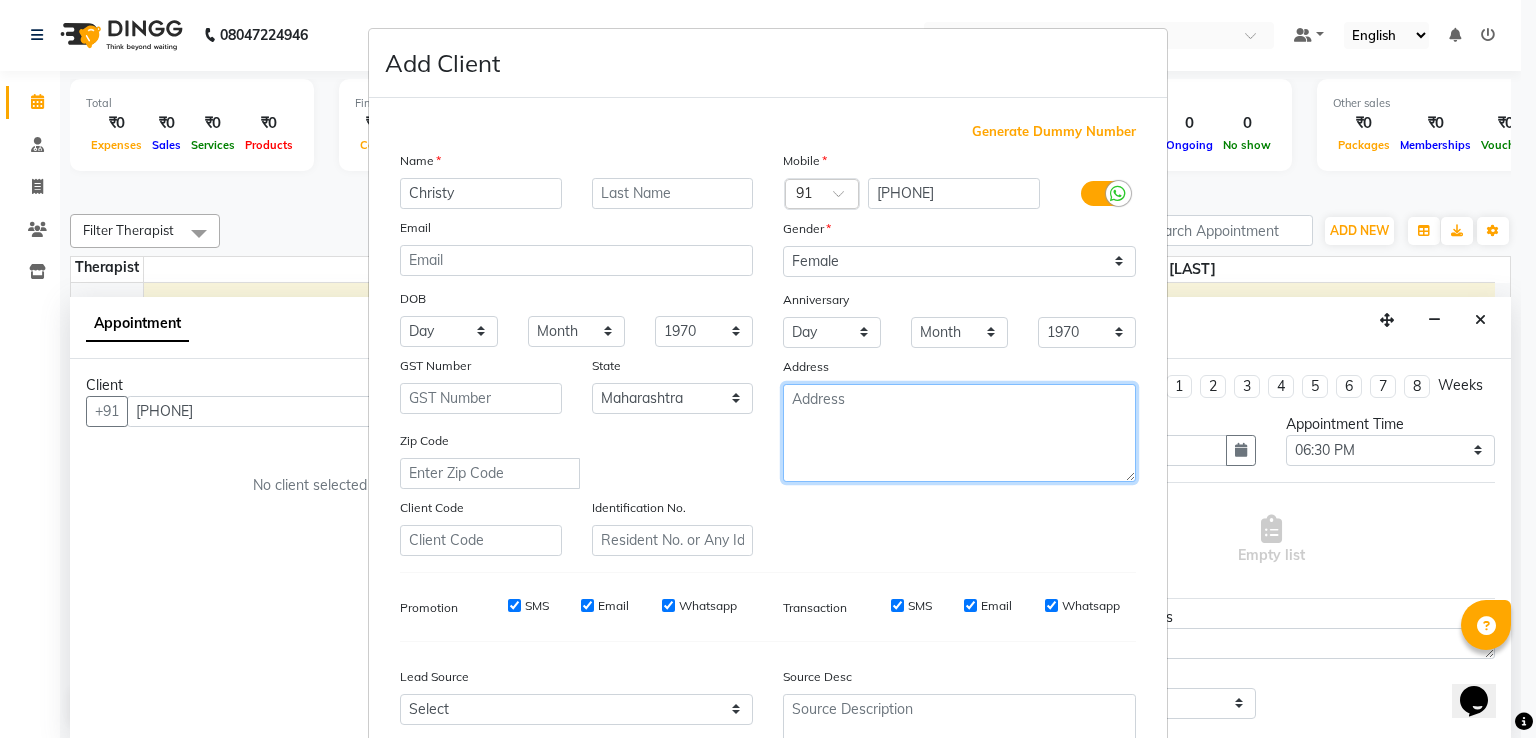 click at bounding box center [959, 433] 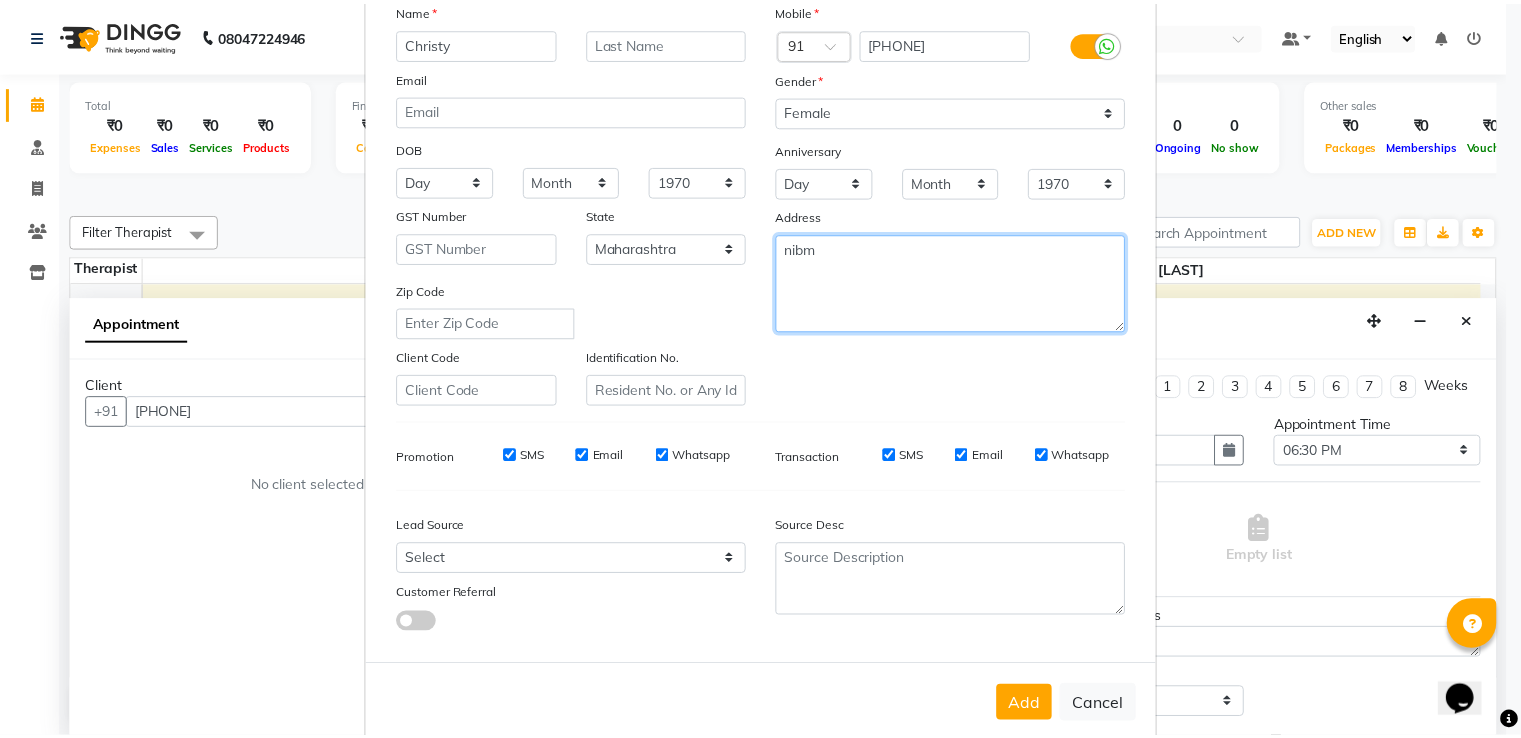 scroll, scrollTop: 195, scrollLeft: 0, axis: vertical 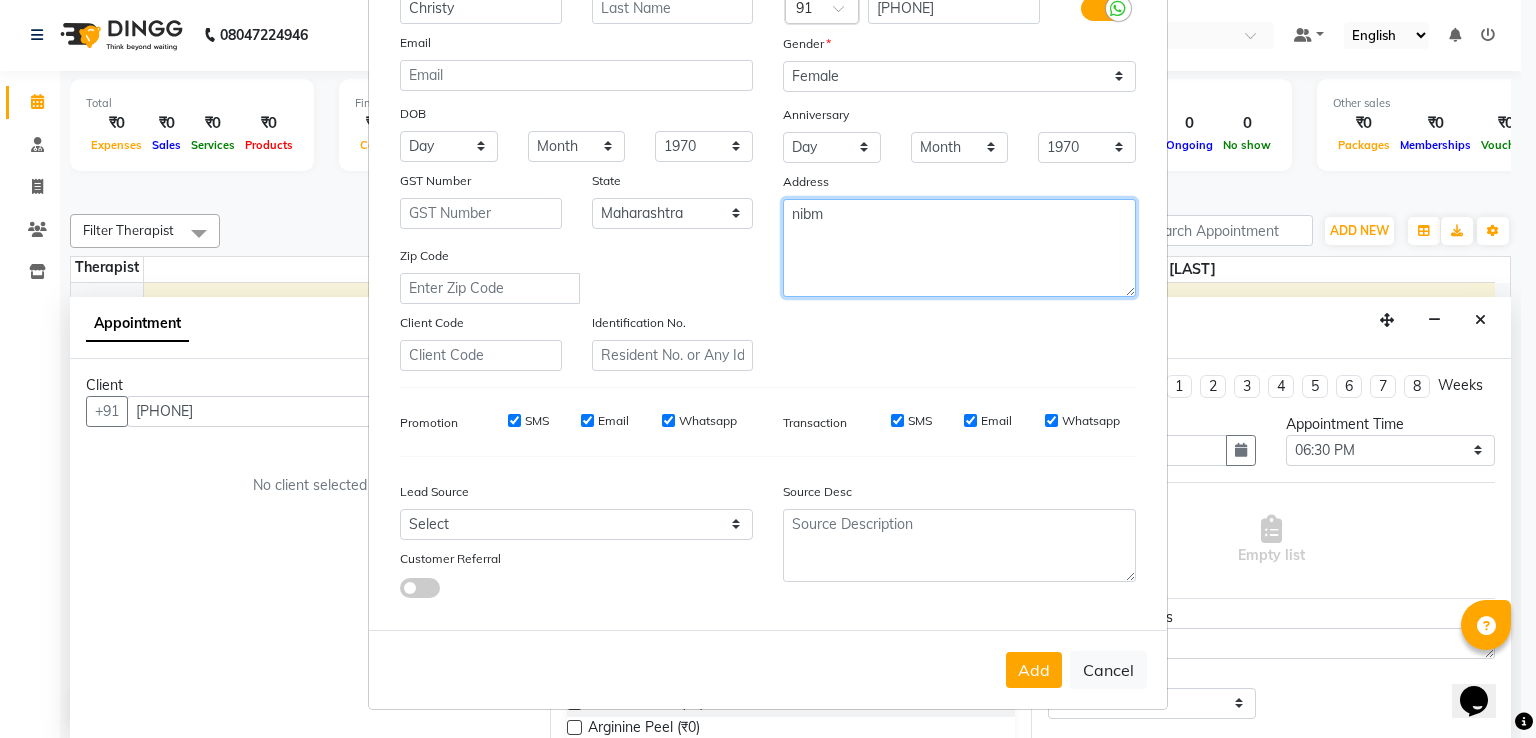 type on "nibm" 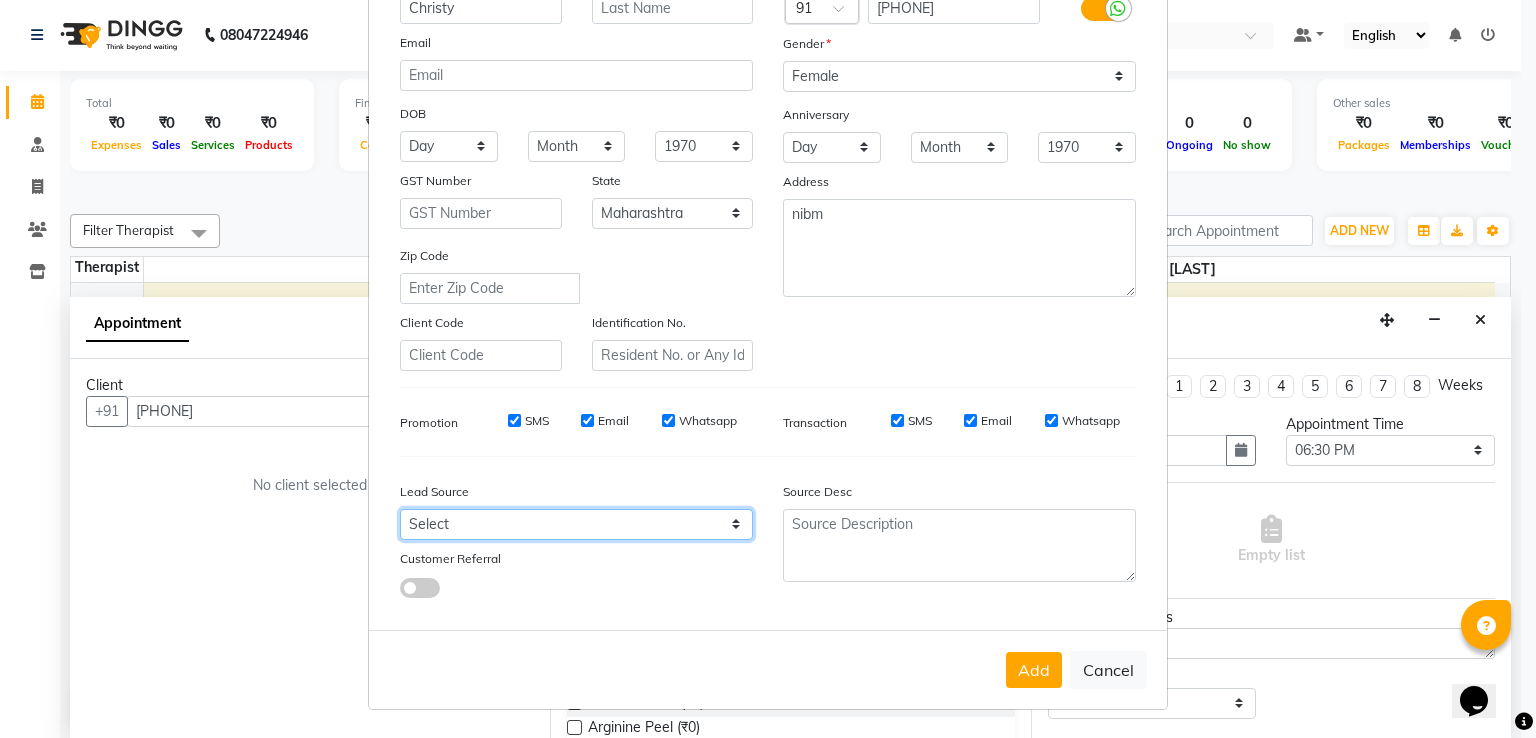 click on "Select Walk-in Referral Internet Friend Word of Mouth Advertisement Facebook JustDial Google Other Repeated WedmeGood Signage Newspaper Ad CRM Chat Bot IVR Call WhatsApp Website Direct Call  Instagram  YouTube" at bounding box center [576, 524] 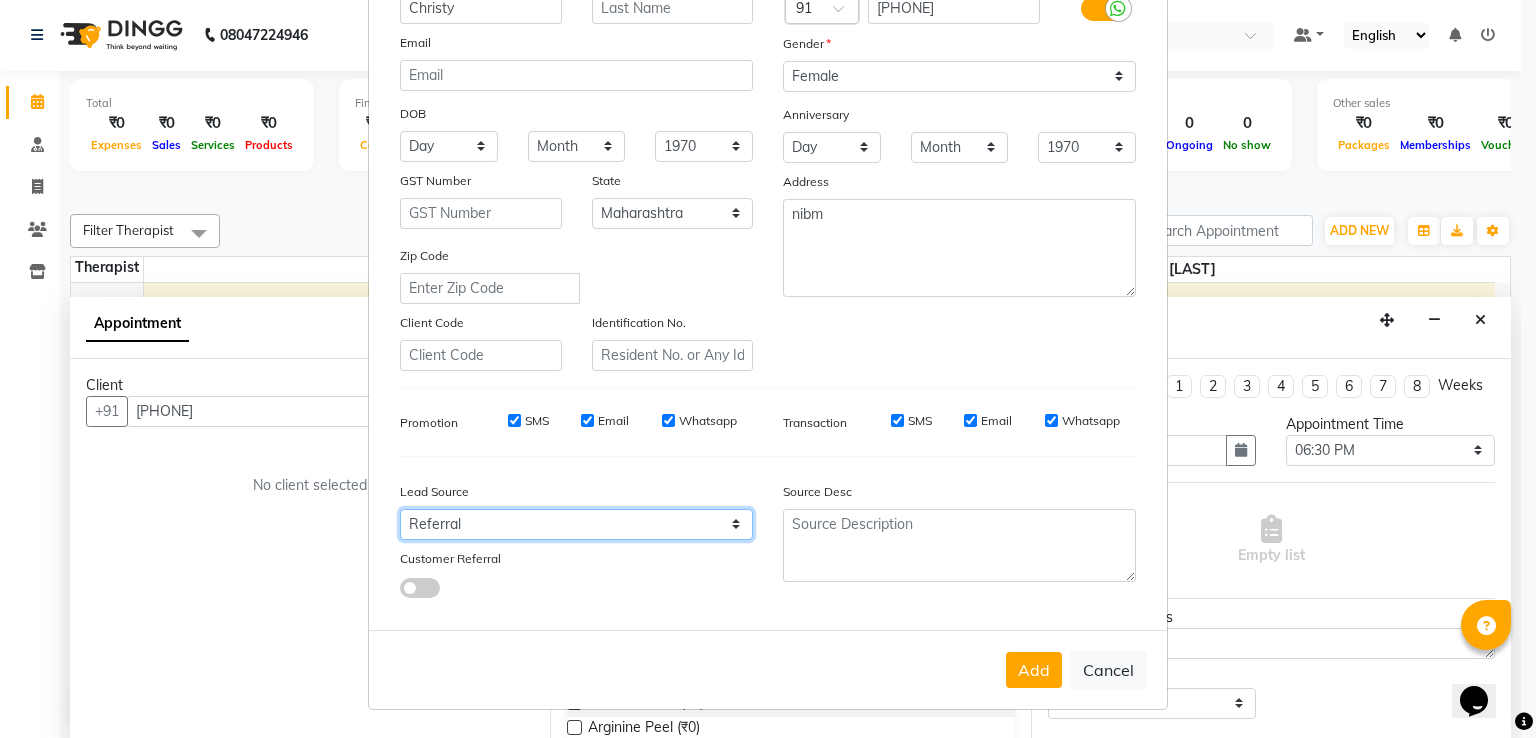 click on "Select Walk-in Referral Internet Friend Word of Mouth Advertisement Facebook JustDial Google Other Repeated WedmeGood Signage Newspaper Ad CRM Chat Bot IVR Call WhatsApp Website Direct Call  Instagram  YouTube" at bounding box center (576, 524) 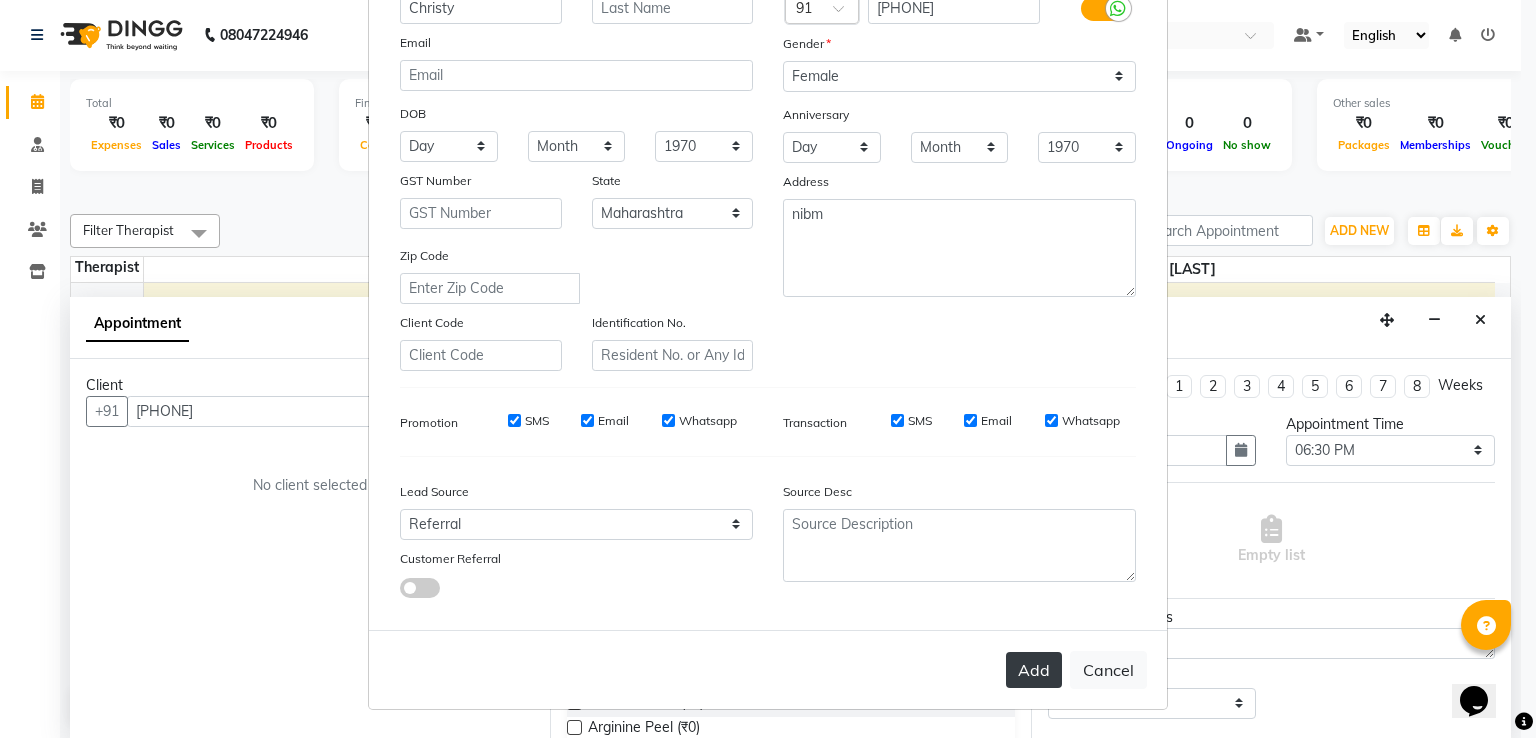 click on "Add" at bounding box center (1034, 670) 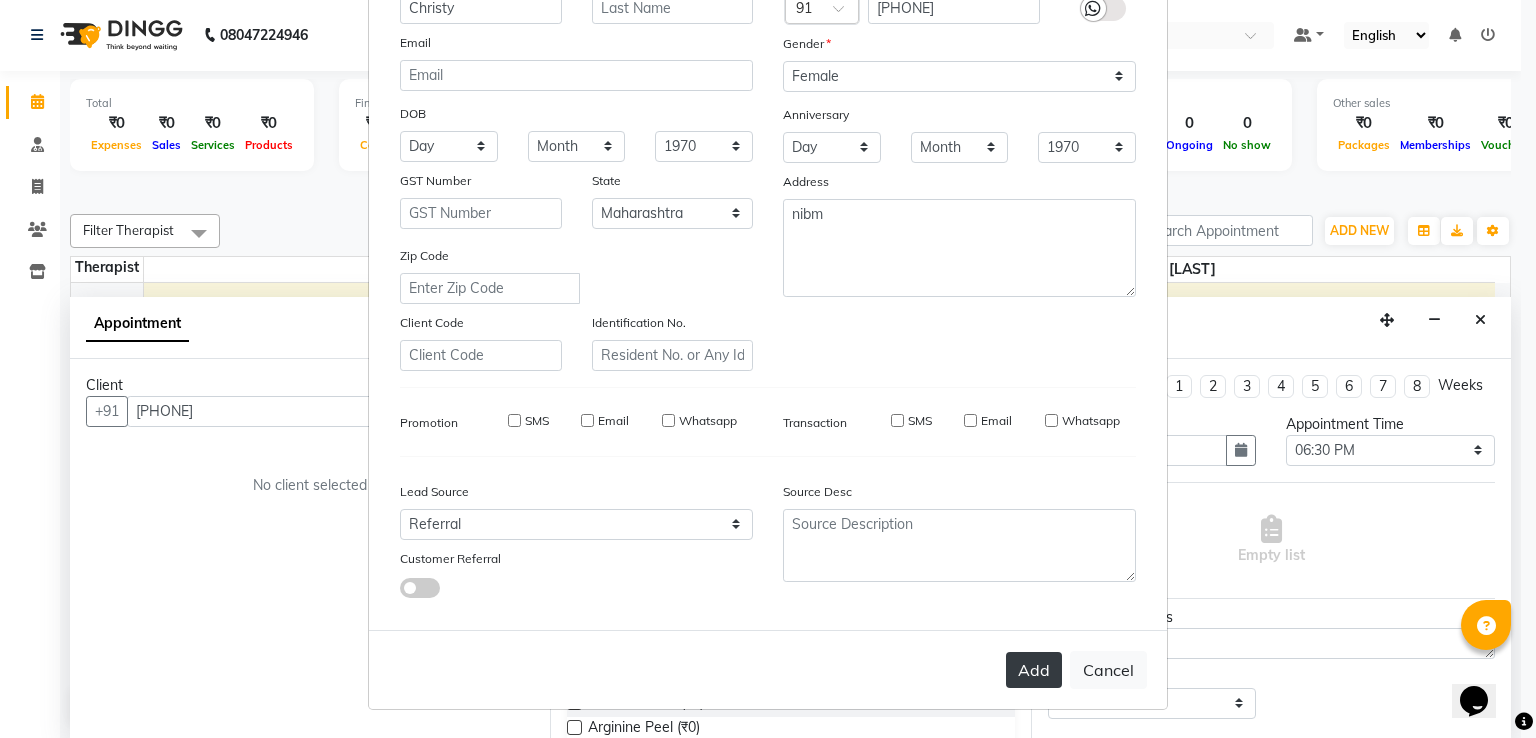 type on "87******76" 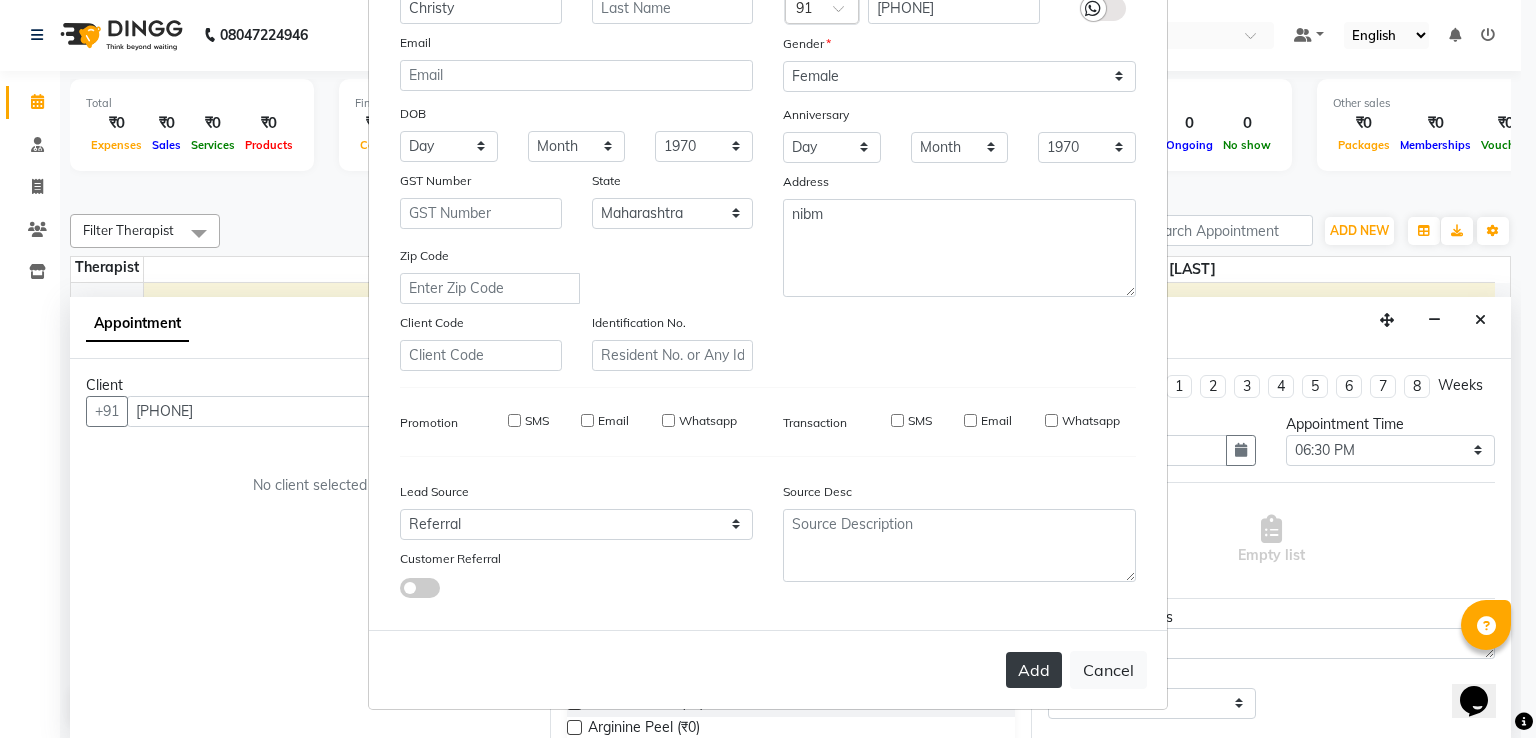 select on "null" 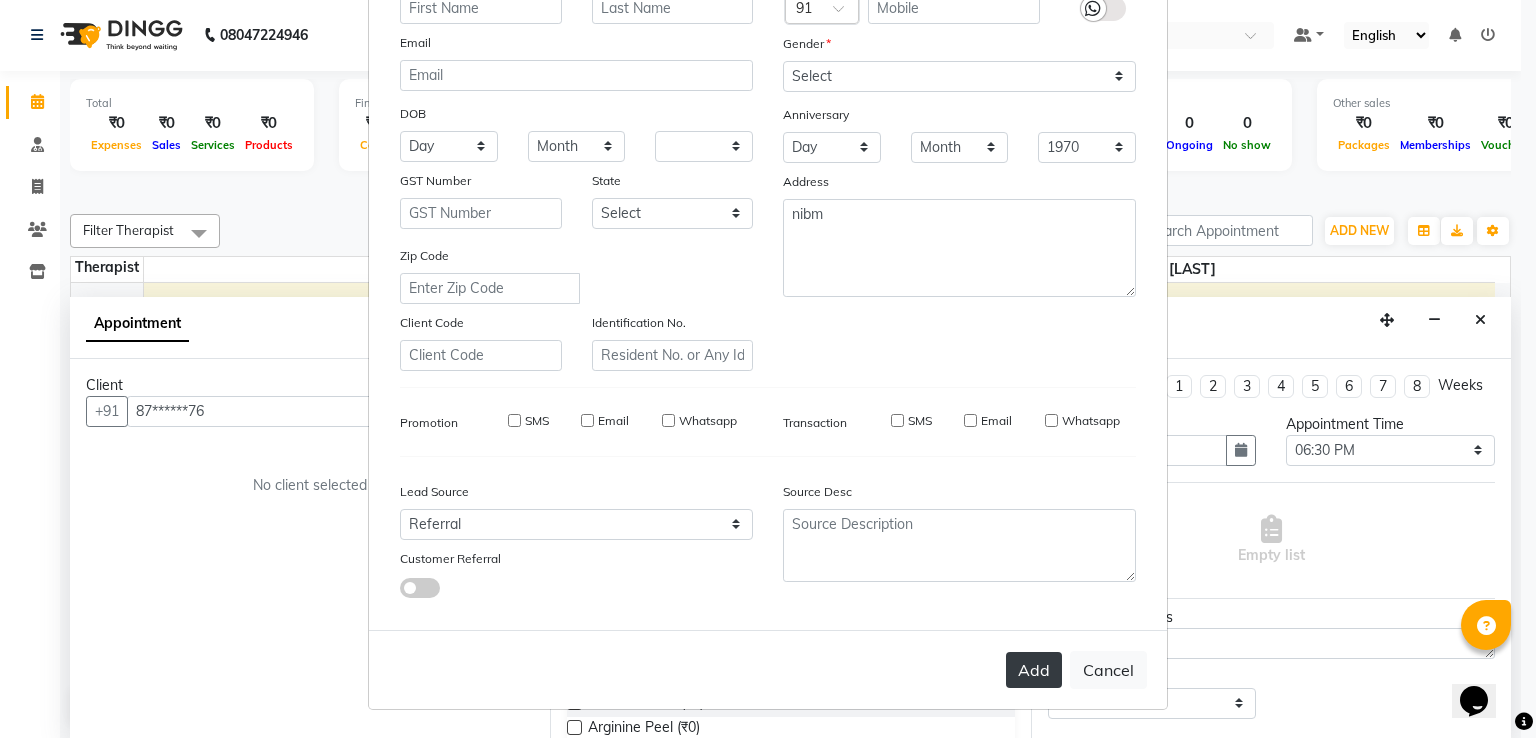 select 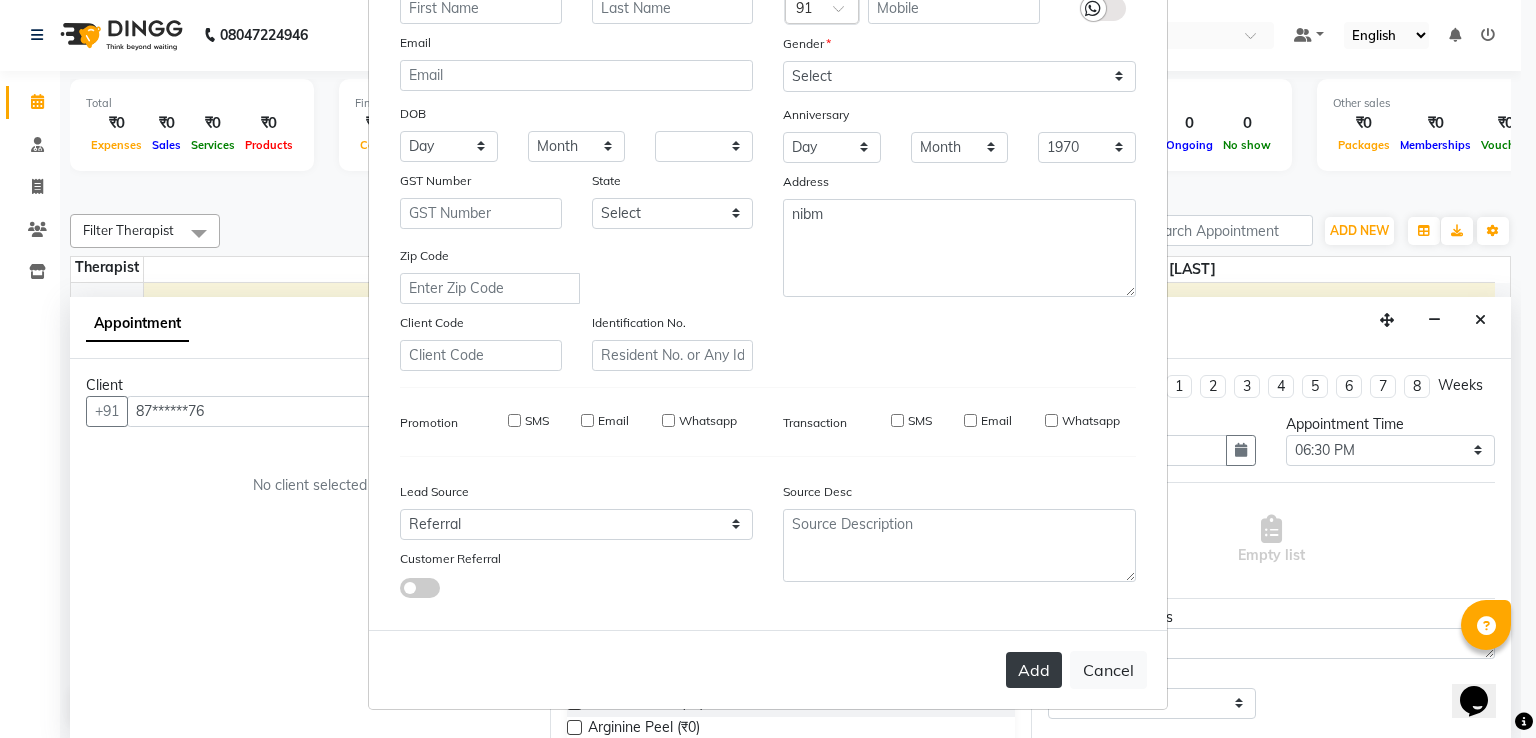 checkbox on "false" 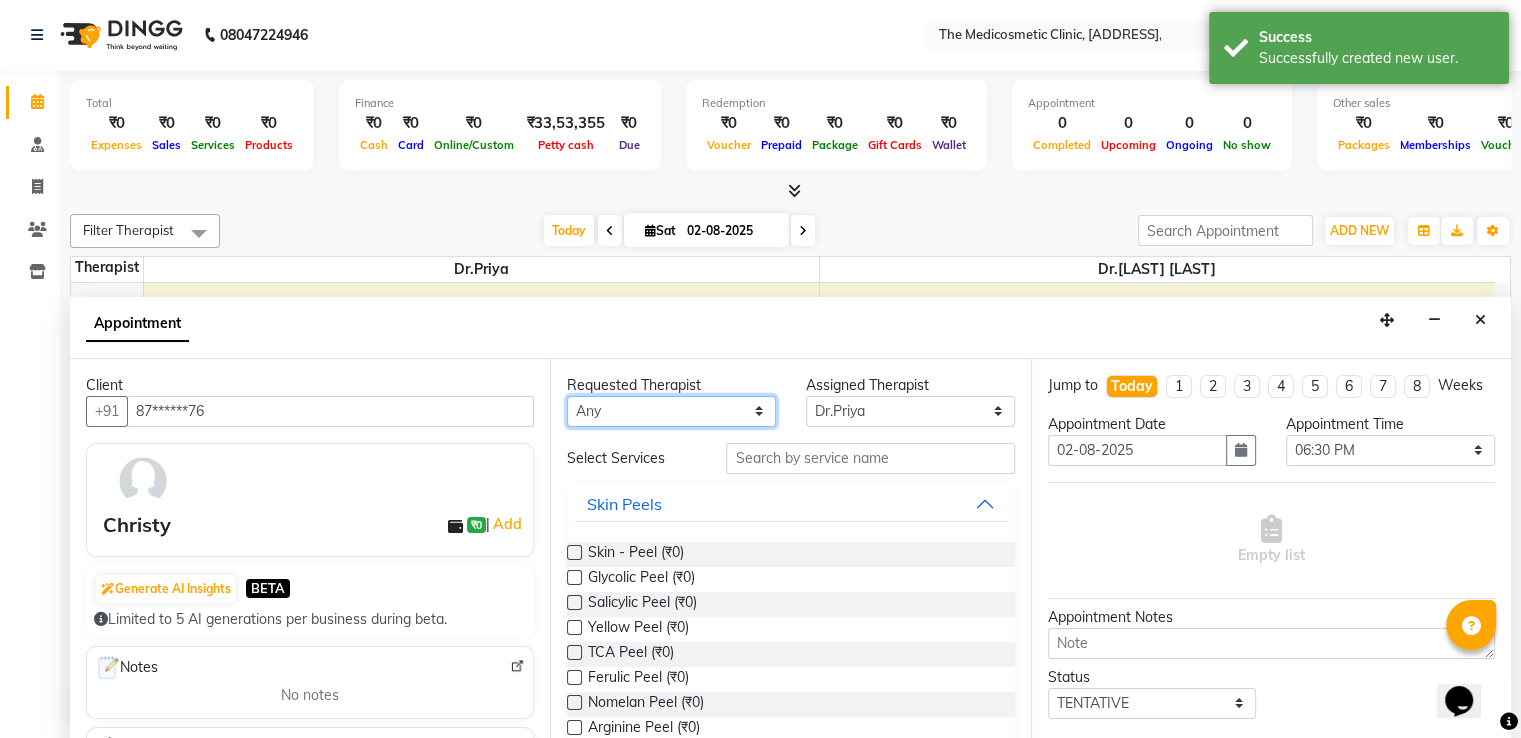 click on "Any Dr.[LAST] Dr.[LAST] [LAST]" at bounding box center [671, 411] 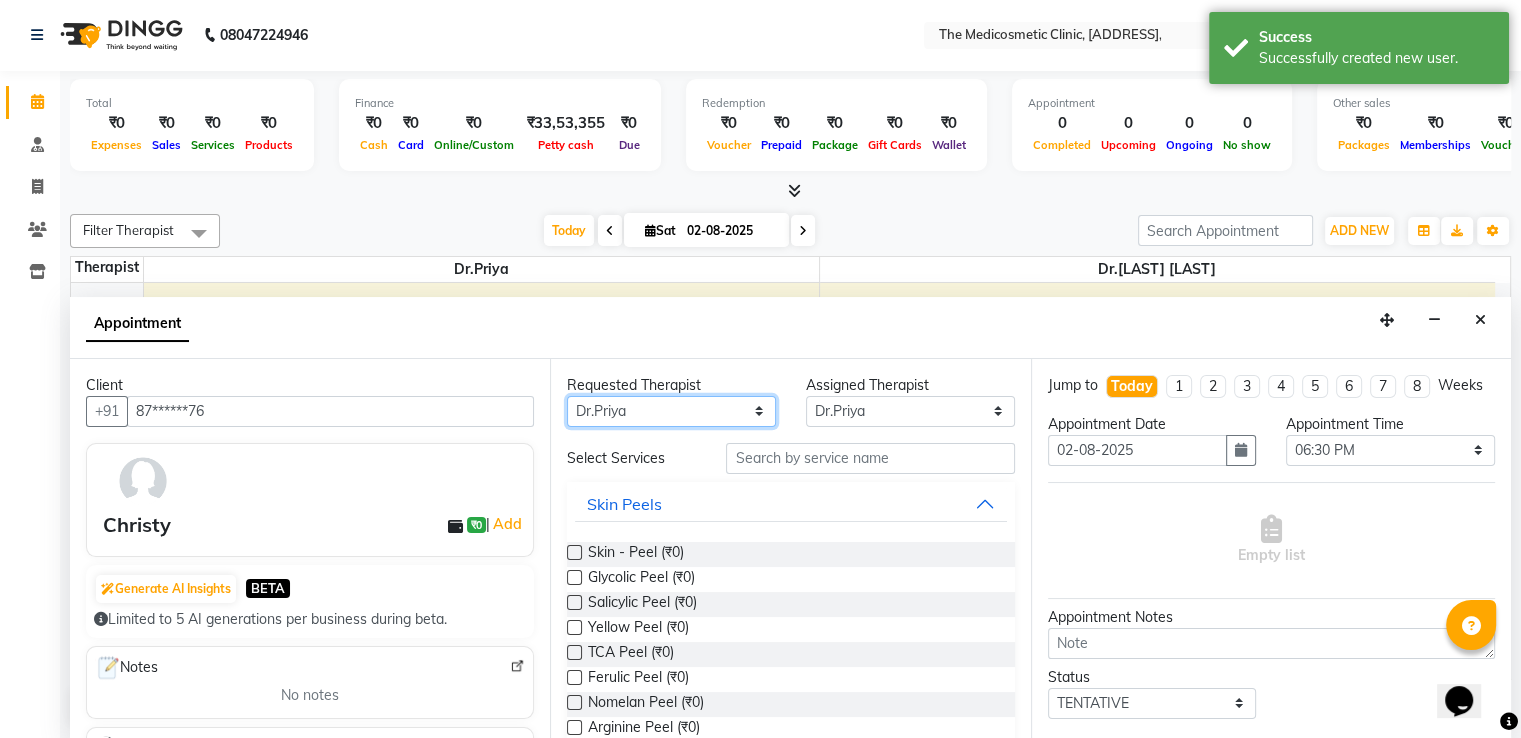 click on "Any Dr.[LAST] Dr.[LAST] [LAST]" at bounding box center (671, 411) 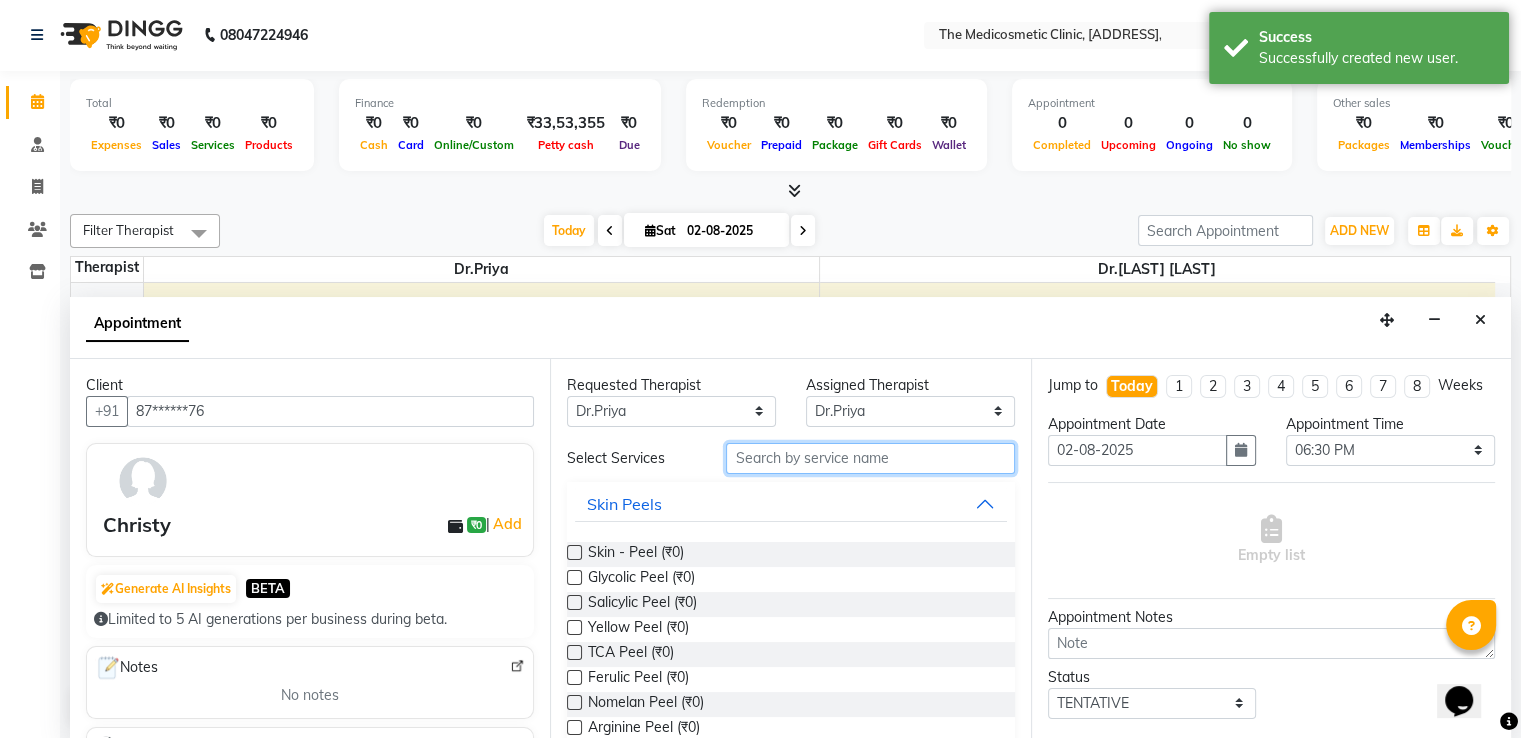 click at bounding box center [870, 458] 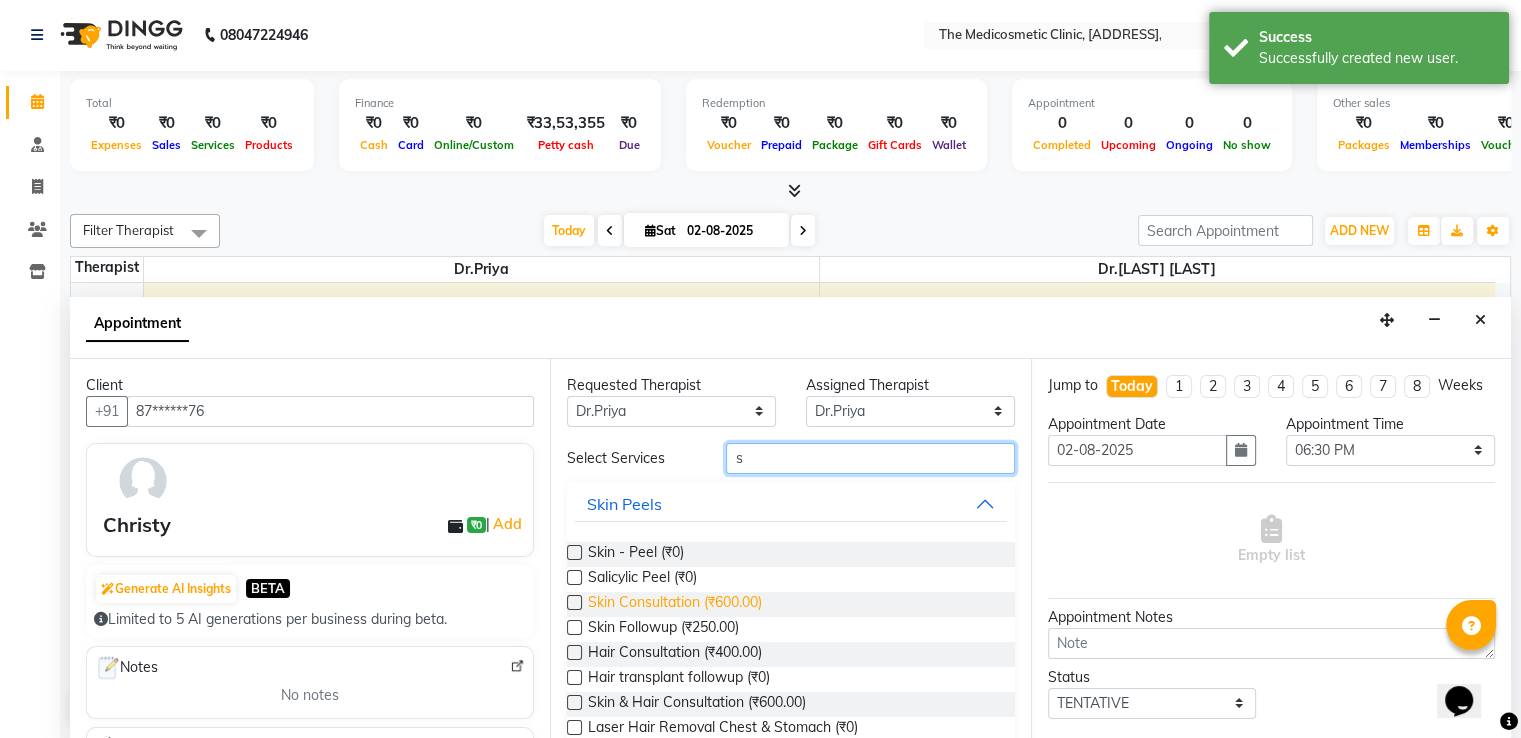 type on "s" 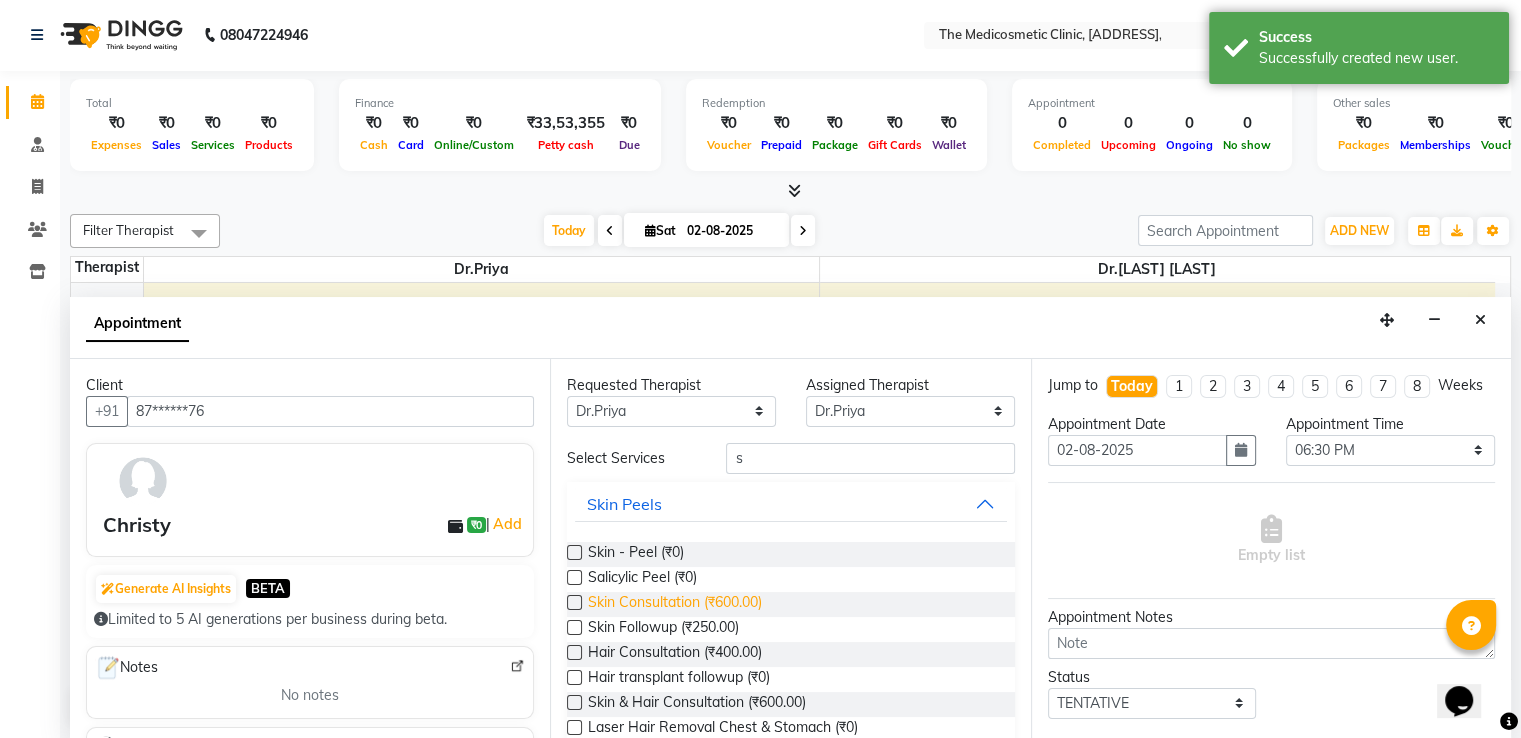 click on "Skin Consultation (₹600.00)" at bounding box center (675, 604) 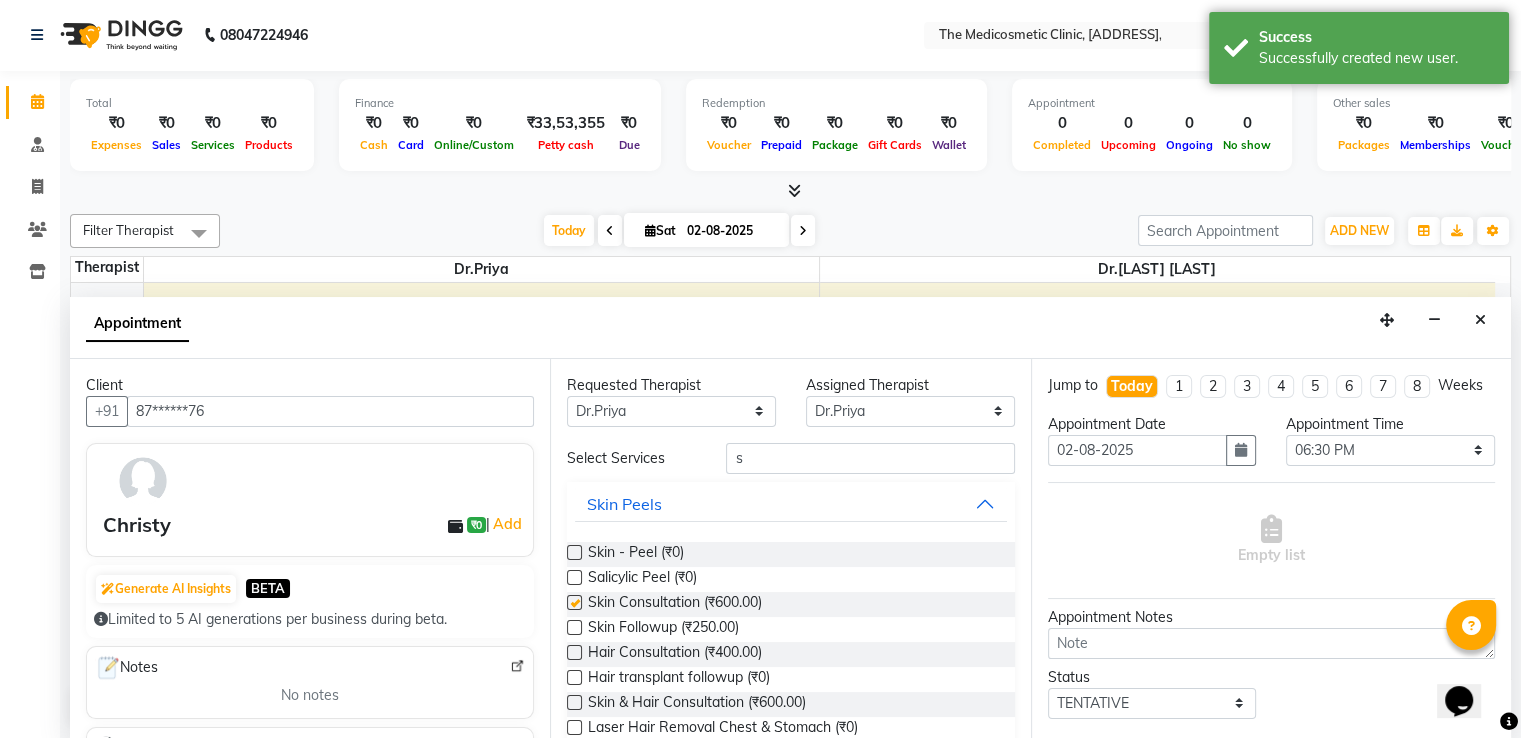 checkbox on "false" 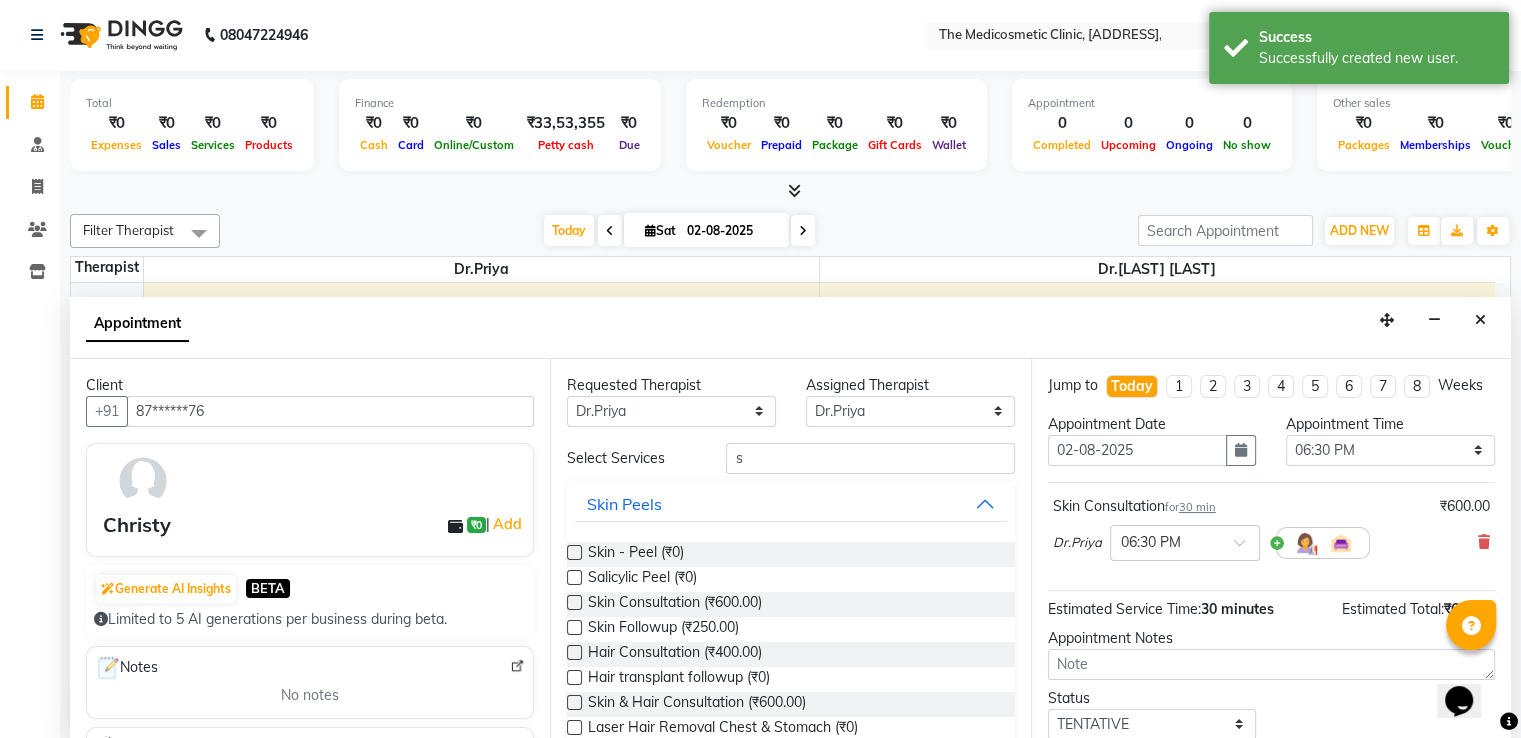 scroll, scrollTop: 144, scrollLeft: 0, axis: vertical 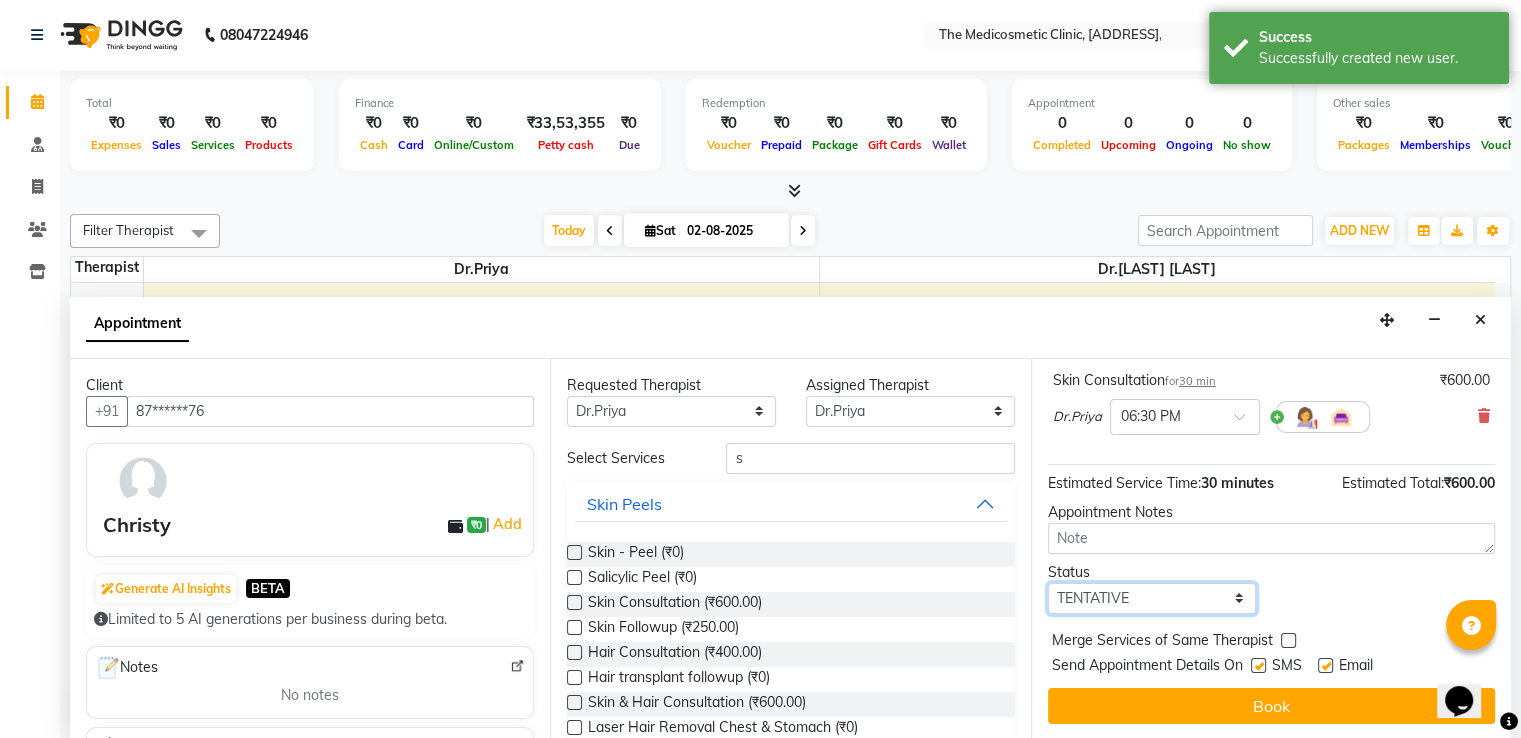 click on "Select TENTATIVE CONFIRM CHECK-IN UPCOMING" at bounding box center (1152, 598) 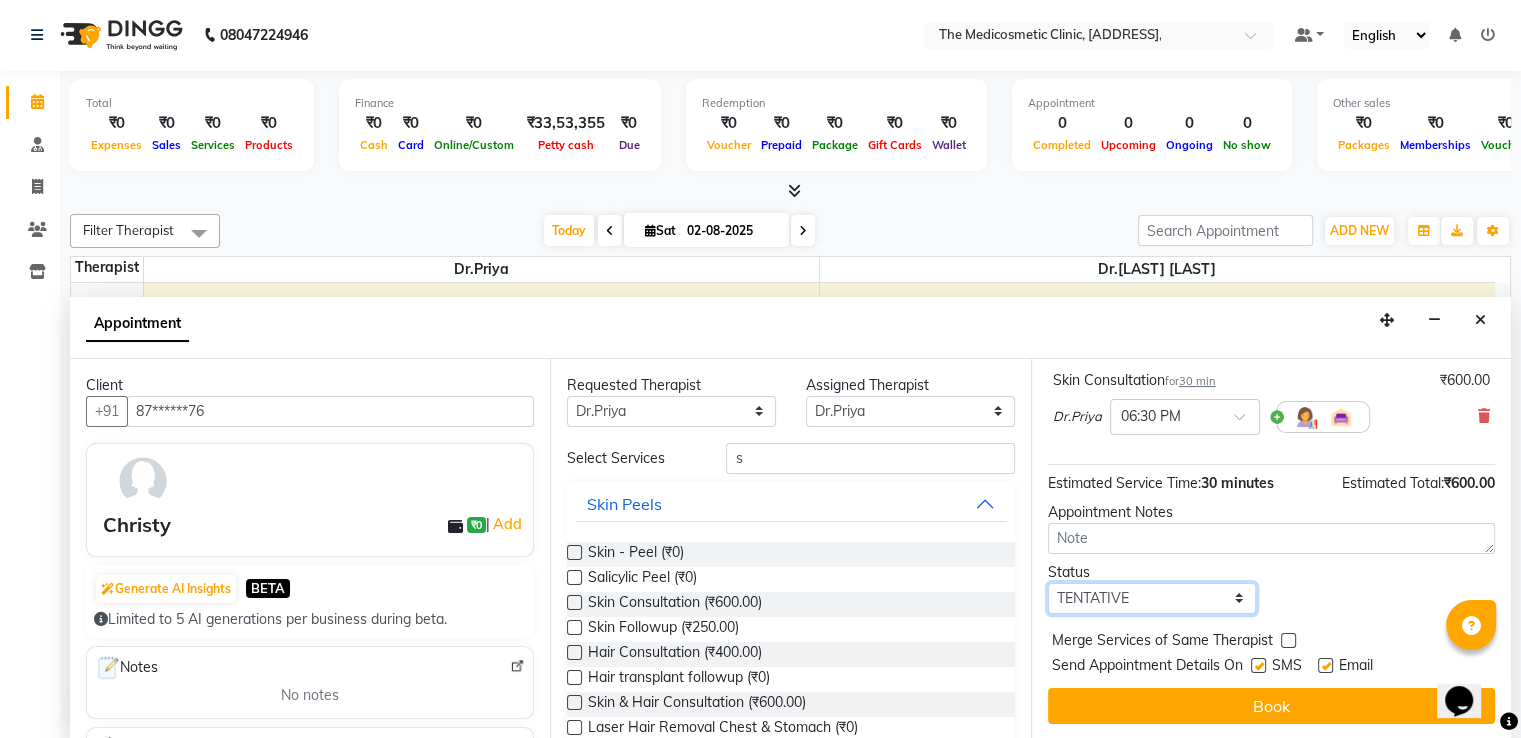 select on "confirm booking" 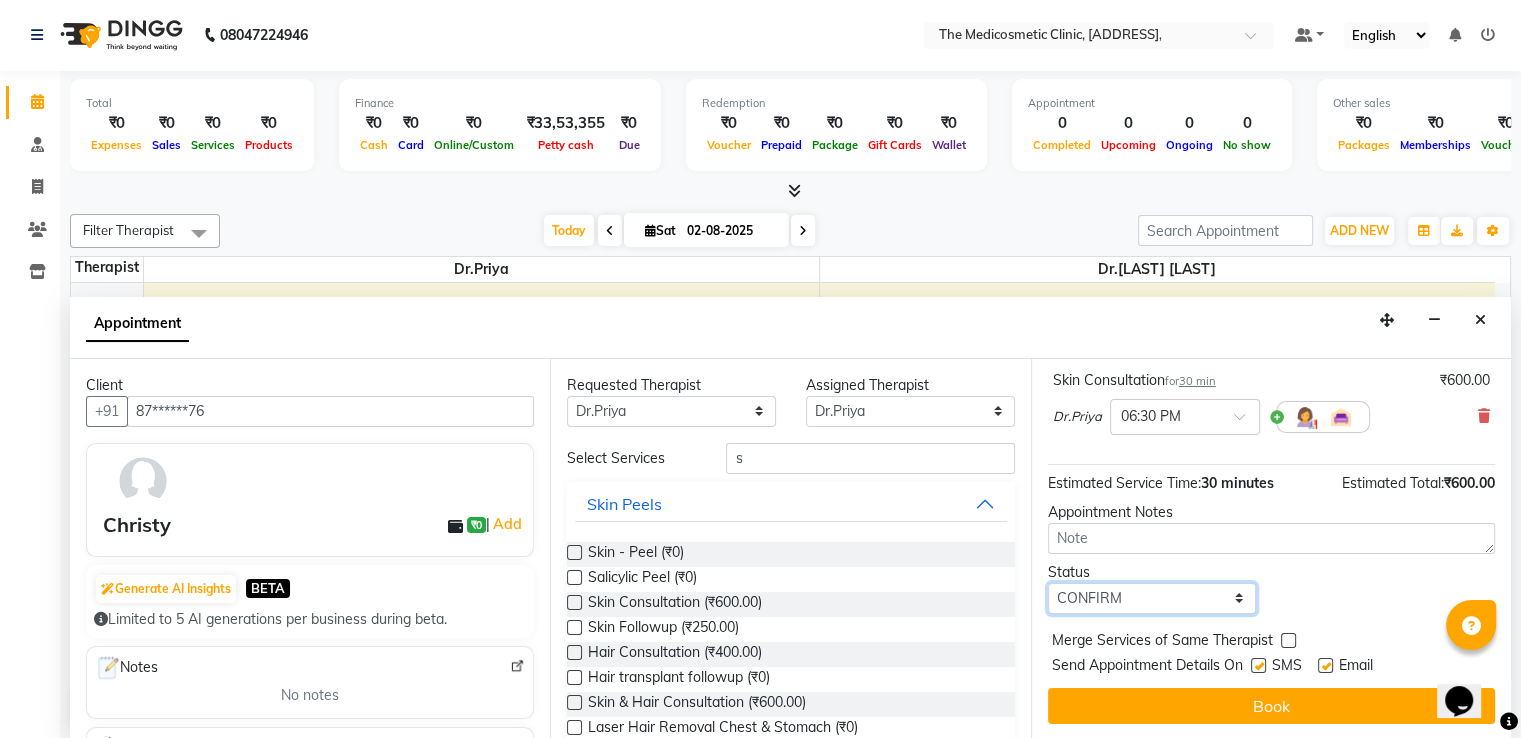 click on "Select TENTATIVE CONFIRM CHECK-IN UPCOMING" at bounding box center (1152, 598) 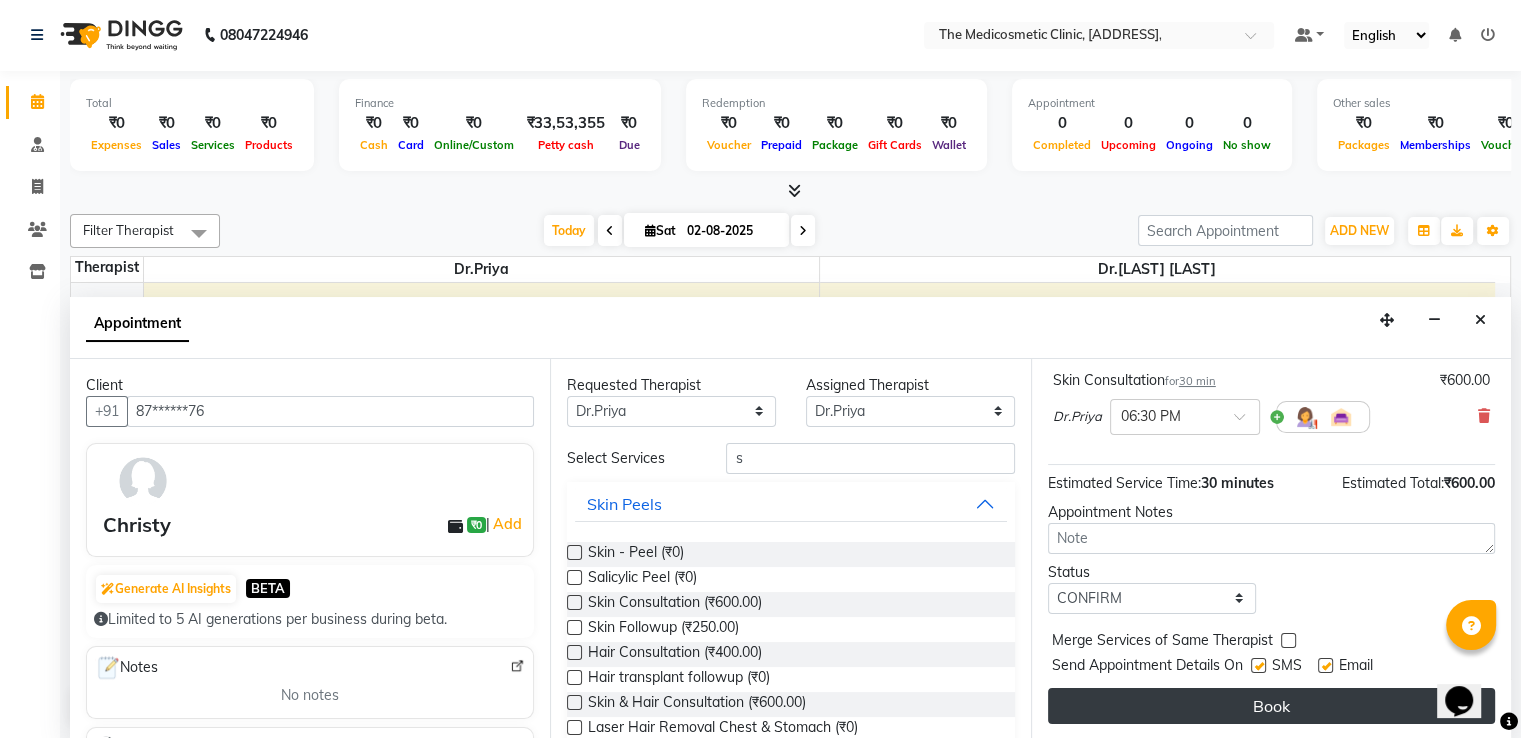 click on "Book" at bounding box center (1271, 706) 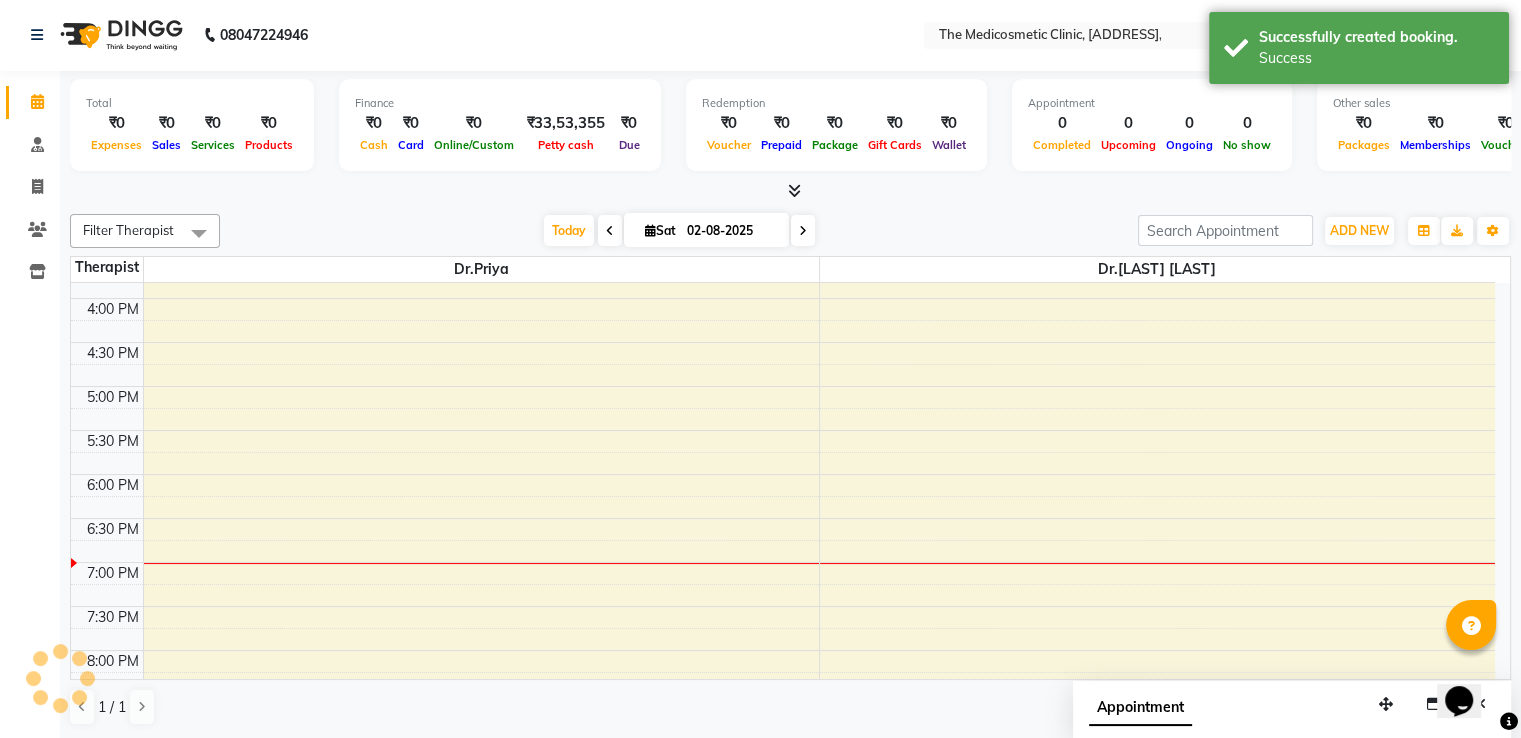 scroll, scrollTop: 0, scrollLeft: 0, axis: both 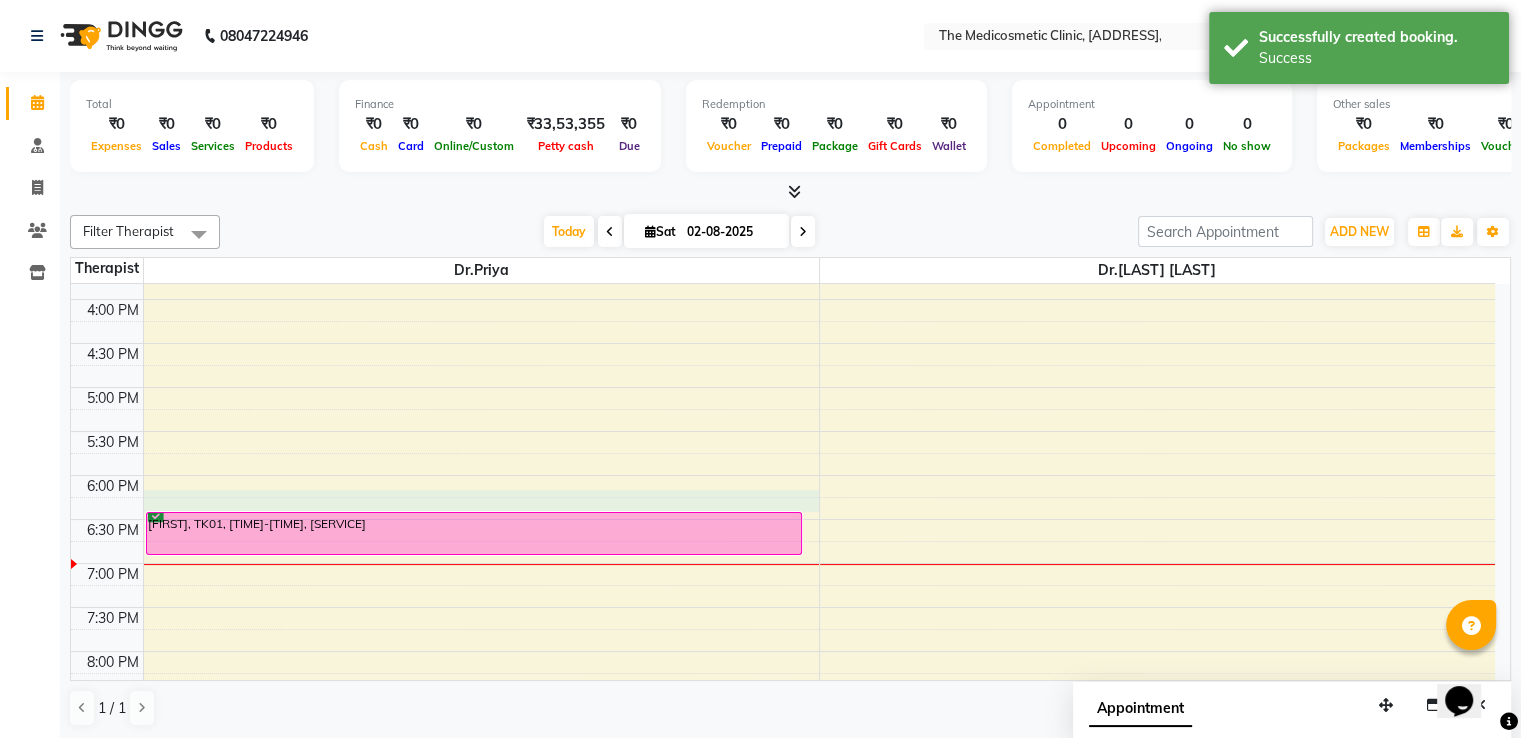 click on "[TIME] [TIME] [TIME] [TIME] [TIME] [TIME] [TIME] [TIME] [TIME] [TIME] [TIME] [TIME] [TIME] [TIME] [TIME] [TIME] [TIME] [TIME] [TIME] [TIME] [TIME] [TIME] [TIME] [TIME] [TIME] [TIME]     [FIRST], TK01, [TIME]-[TIME], [SERVICE]" at bounding box center [783, 255] 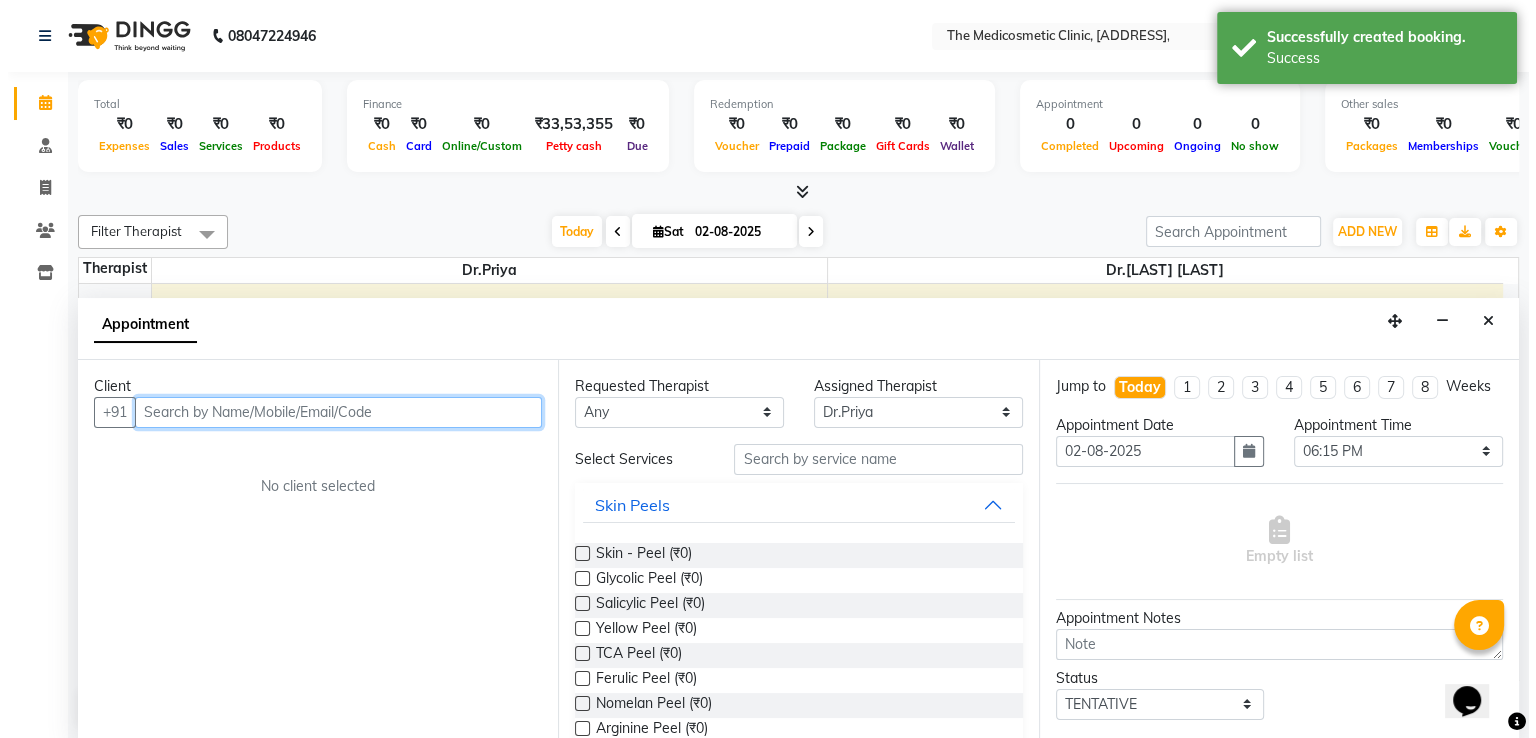 scroll, scrollTop: 1, scrollLeft: 0, axis: vertical 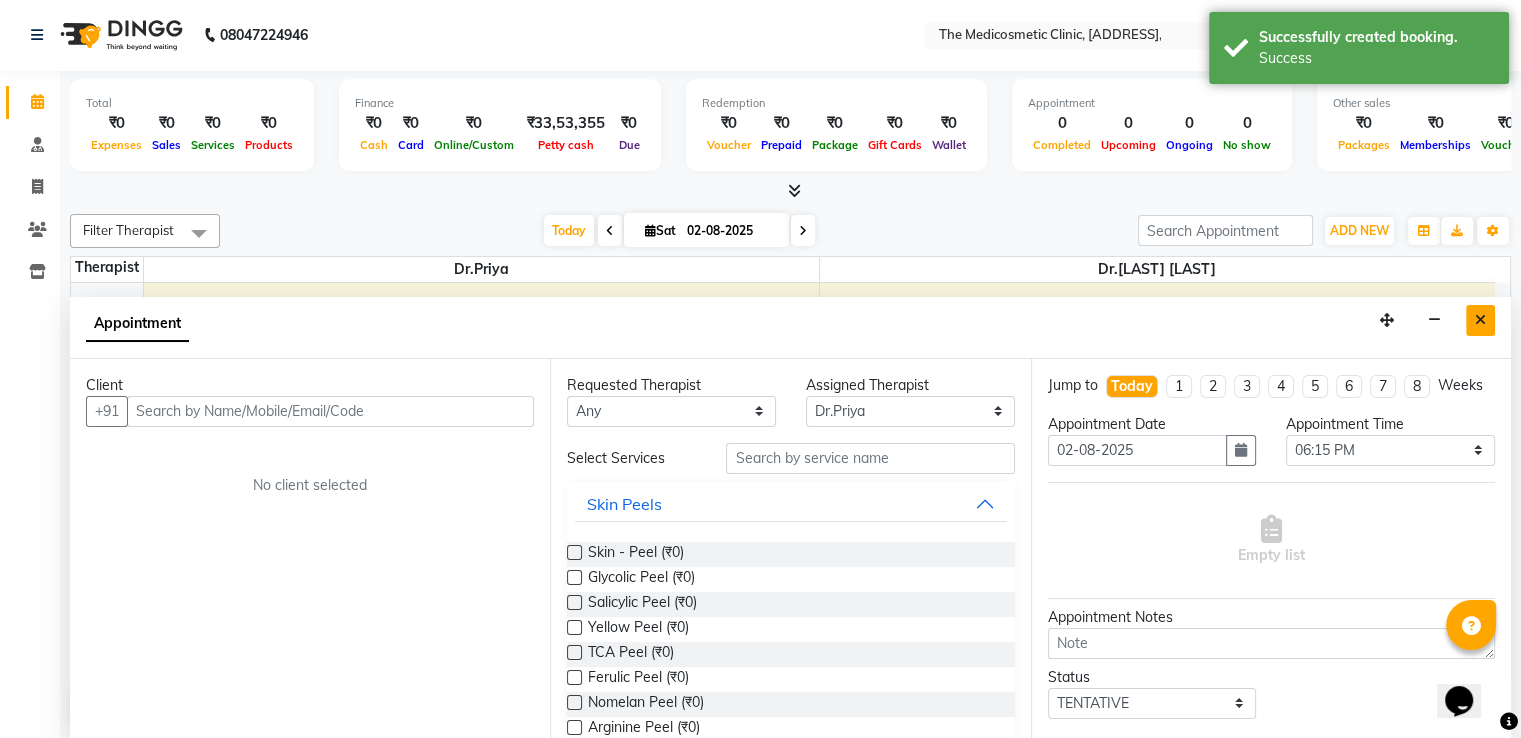 click at bounding box center (1480, 320) 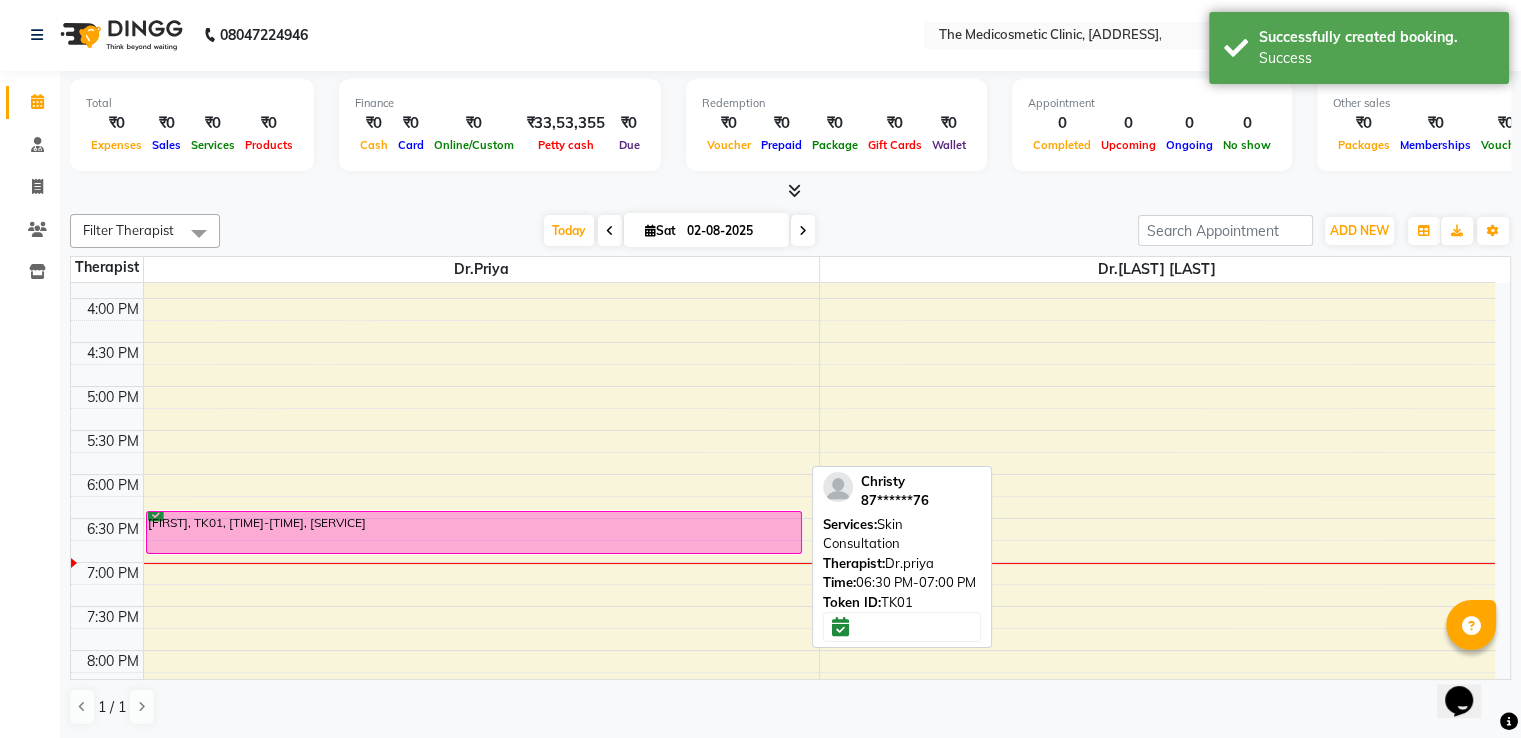 click on "[FIRST], TK01, [TIME]-[TIME], [SERVICE]" at bounding box center (474, 532) 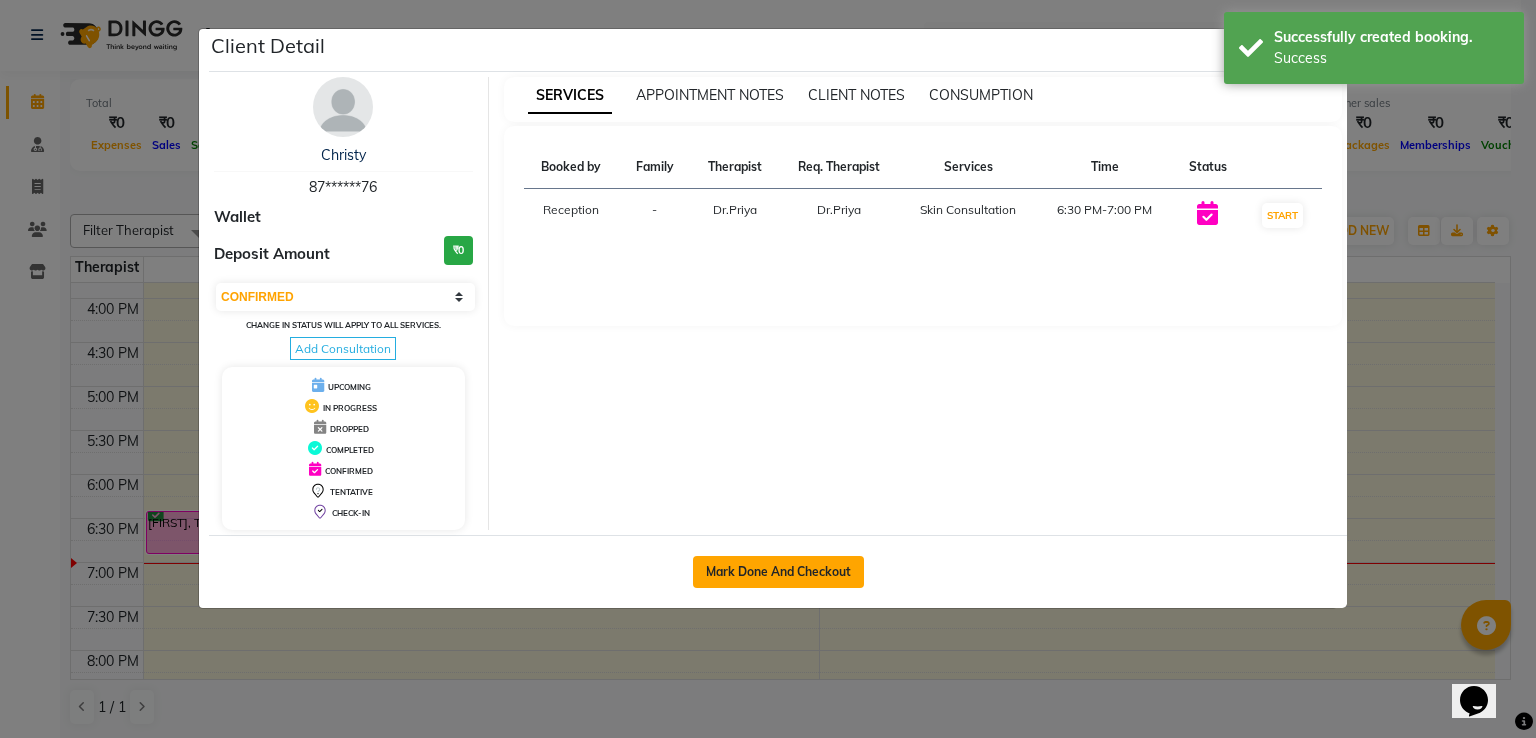 click on "Mark Done And Checkout" 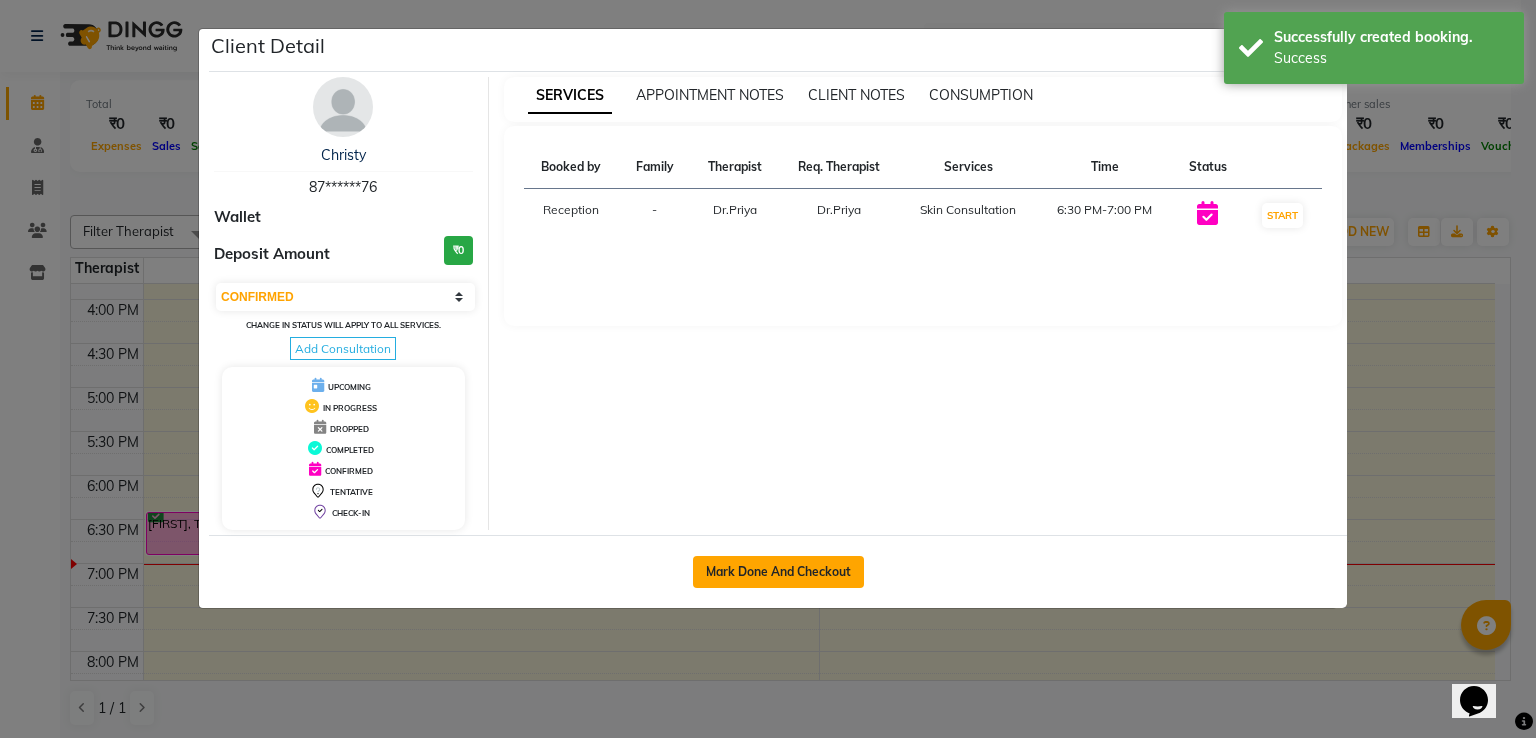 select on "621" 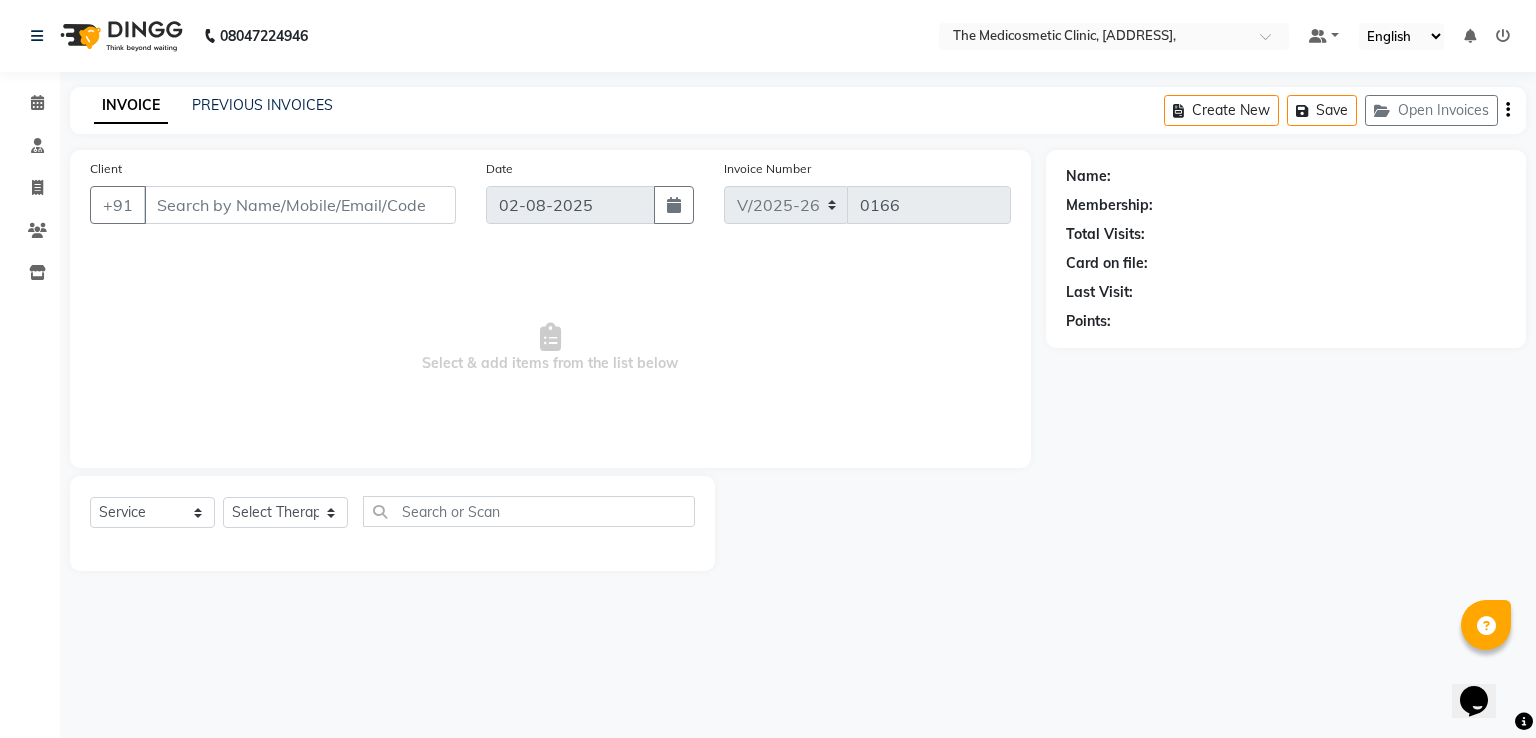 type on "87******76" 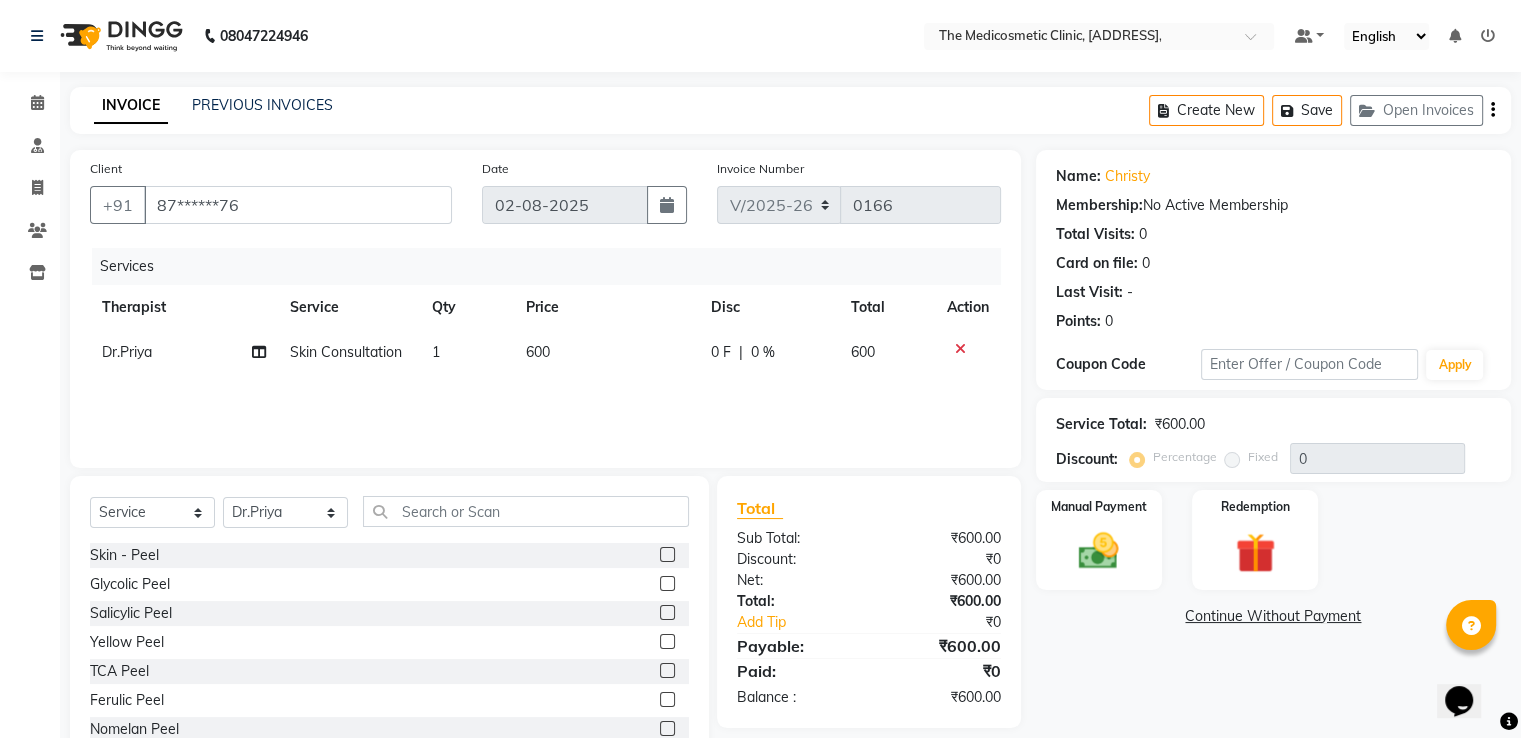 click on "0 F | 0 %" 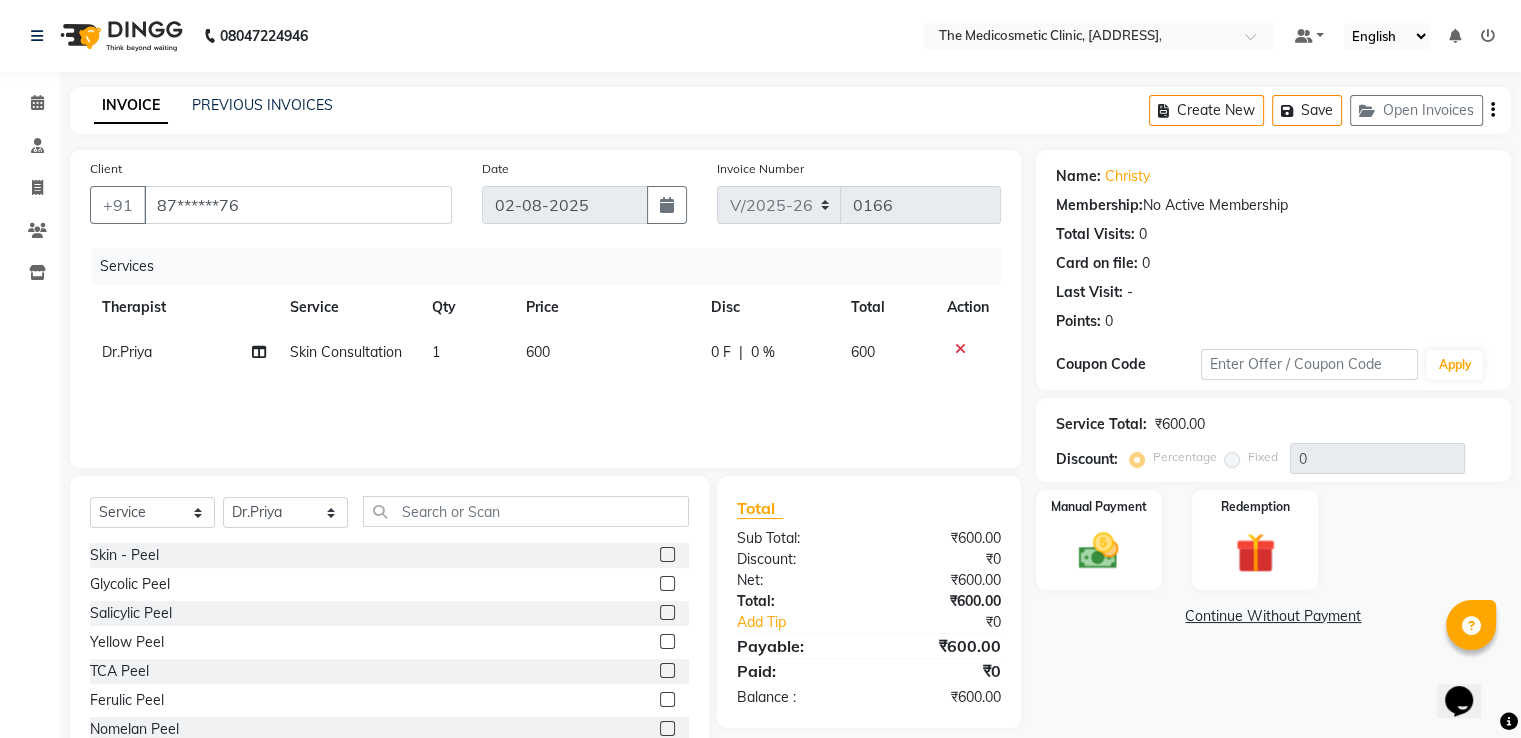 select on "28876" 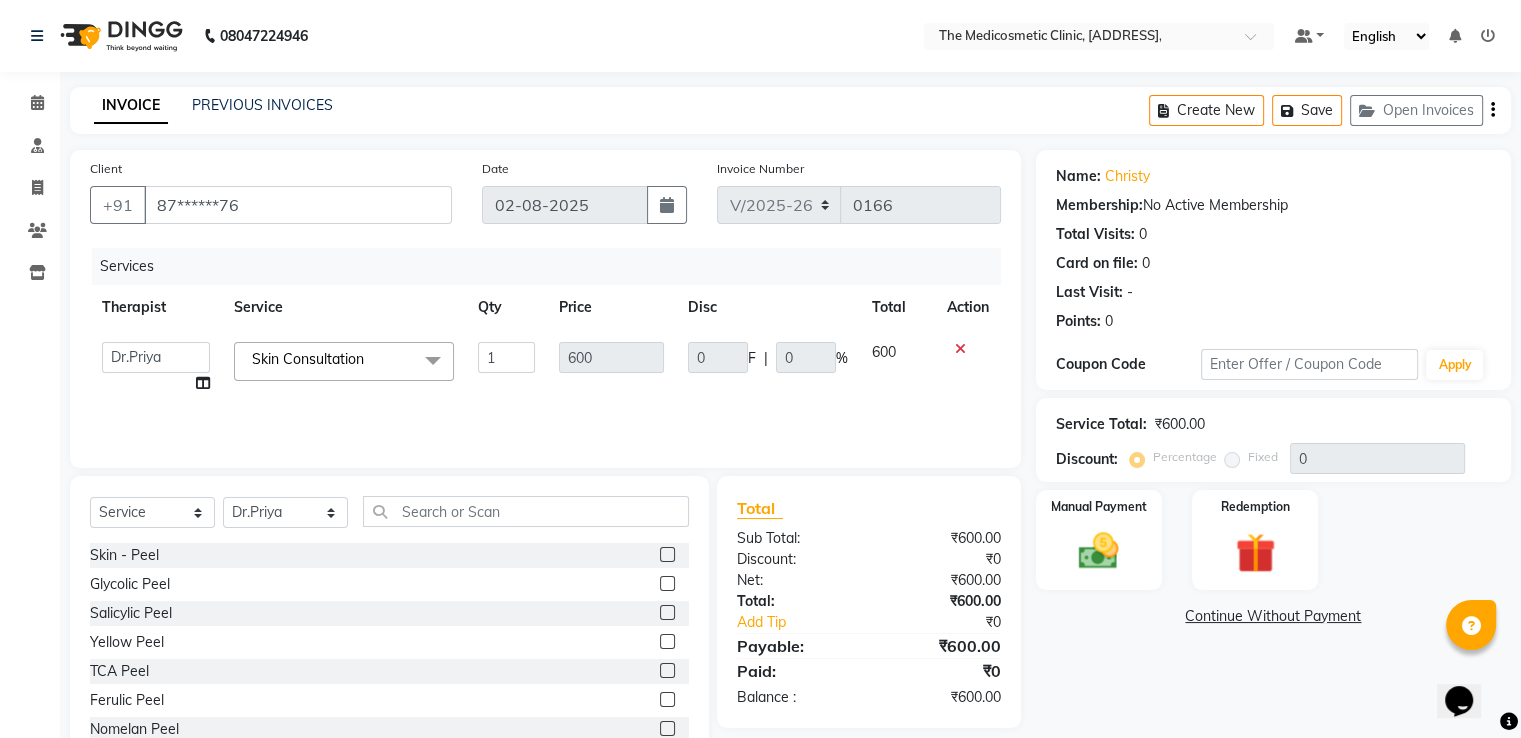 click at bounding box center [1488, 36] 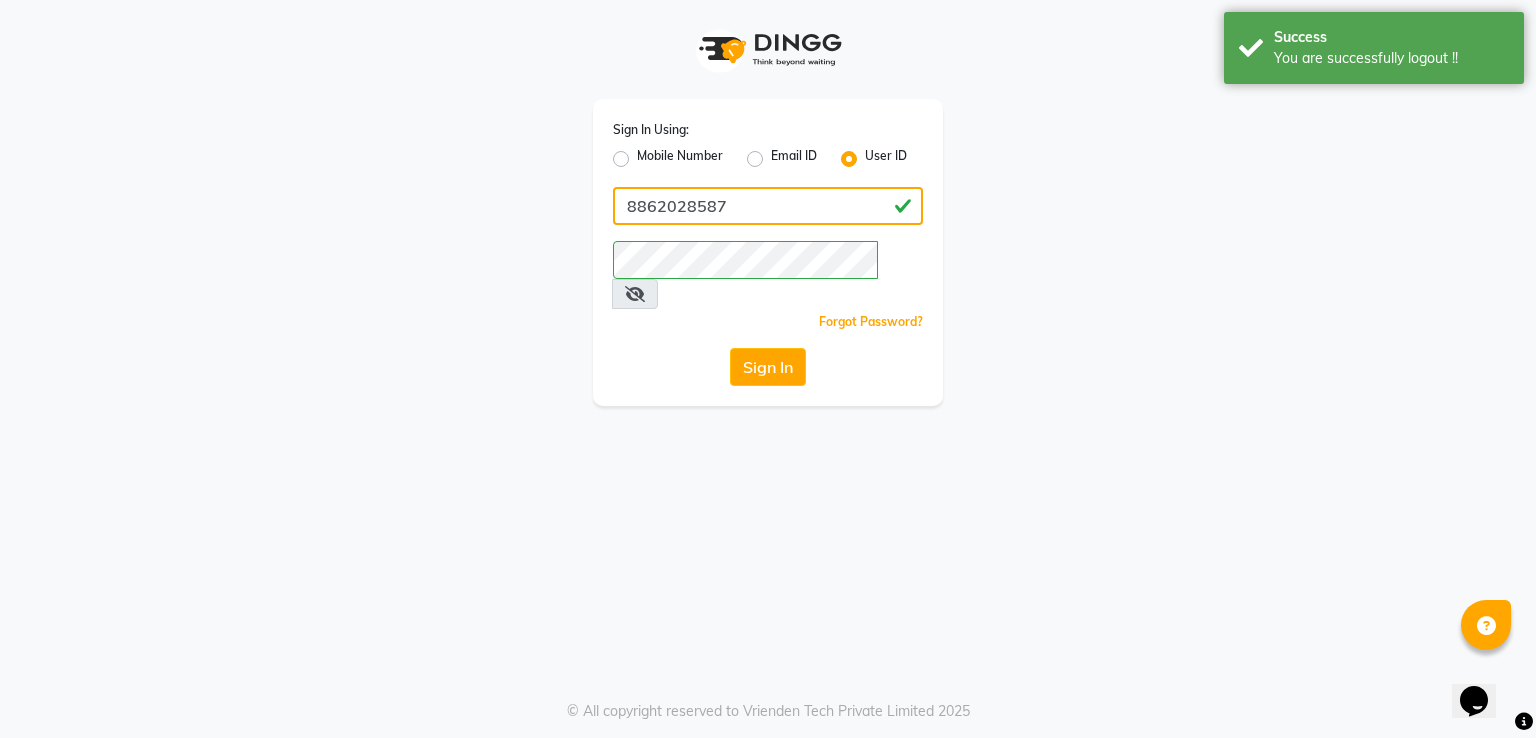 click on "8862028587" 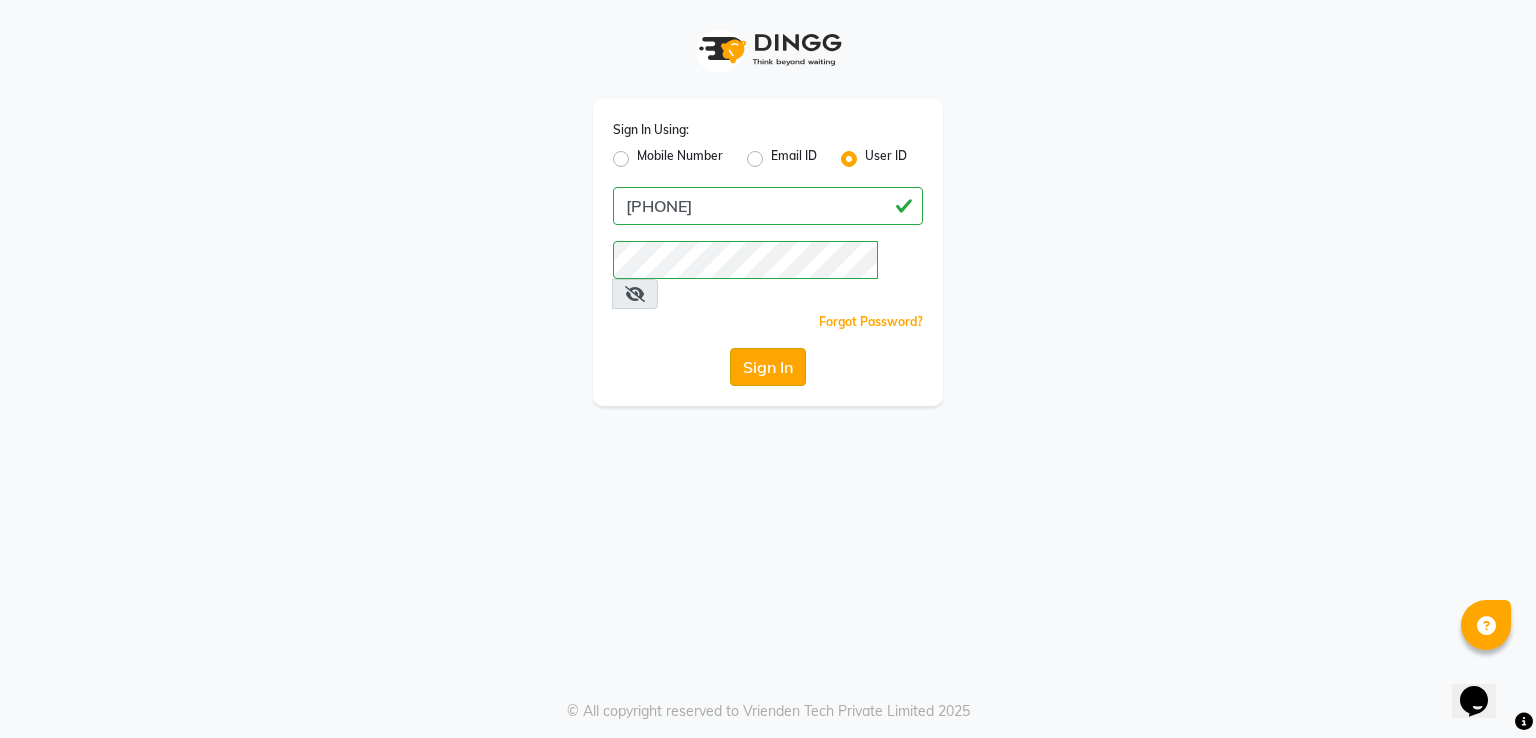 click on "Sign In" 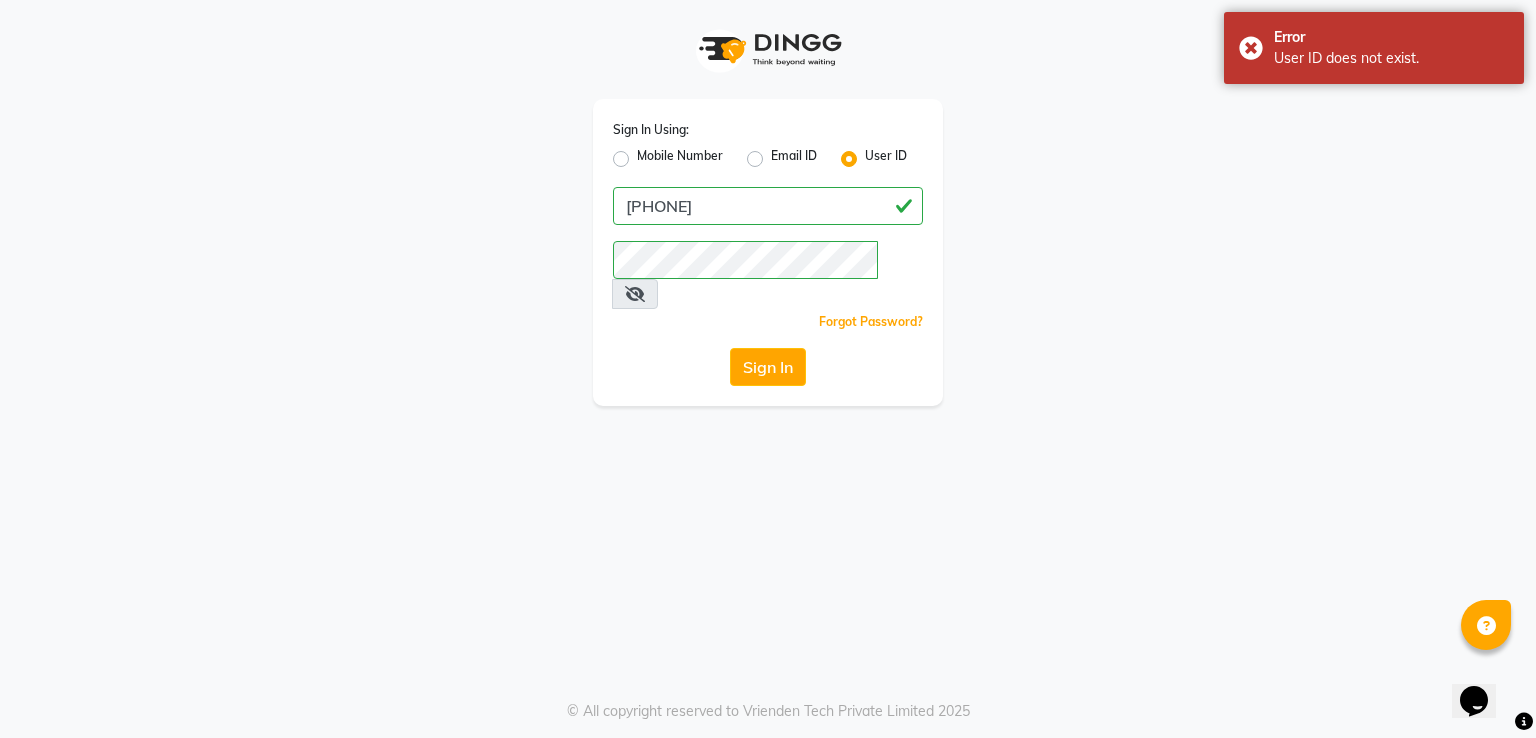 click on "Forgot Password?" 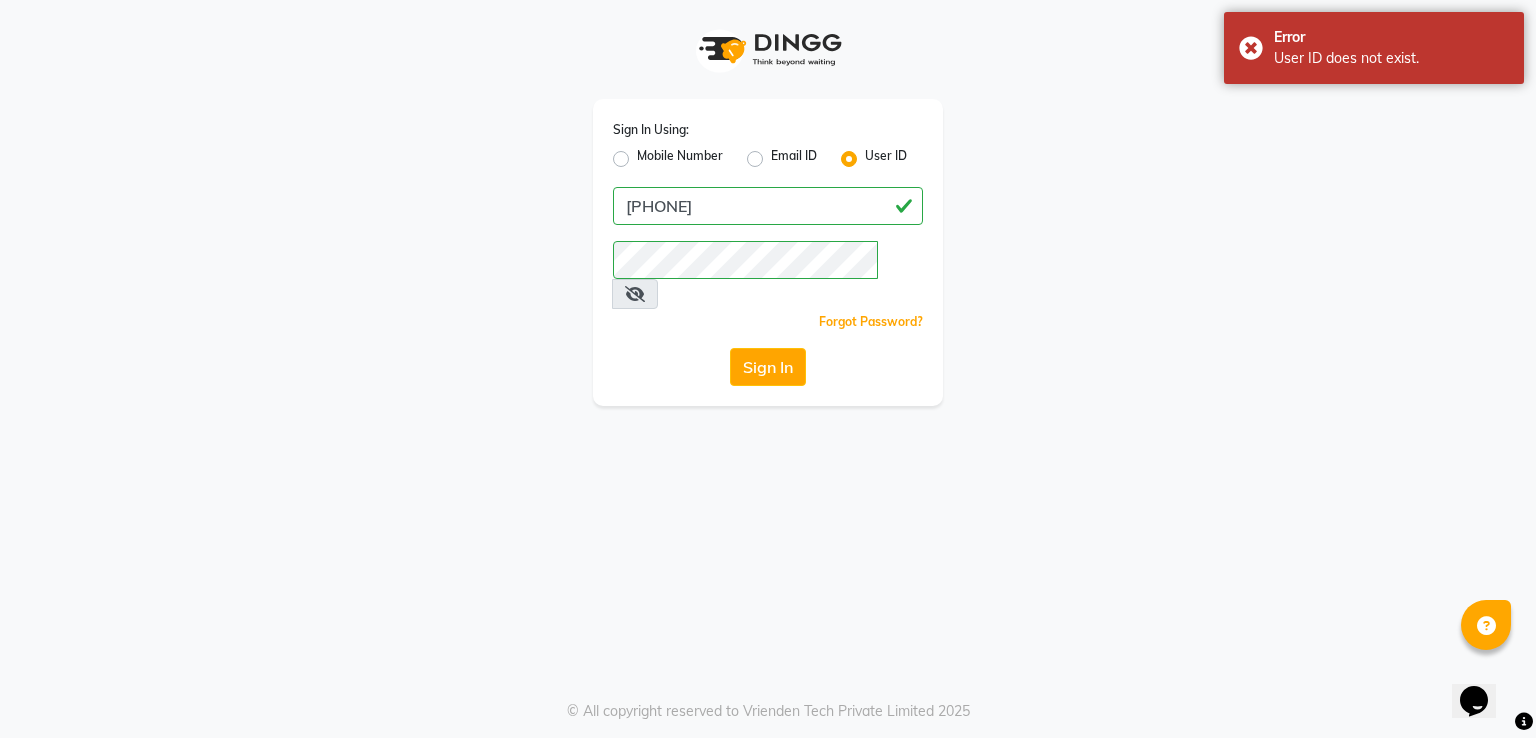 click at bounding box center (635, 294) 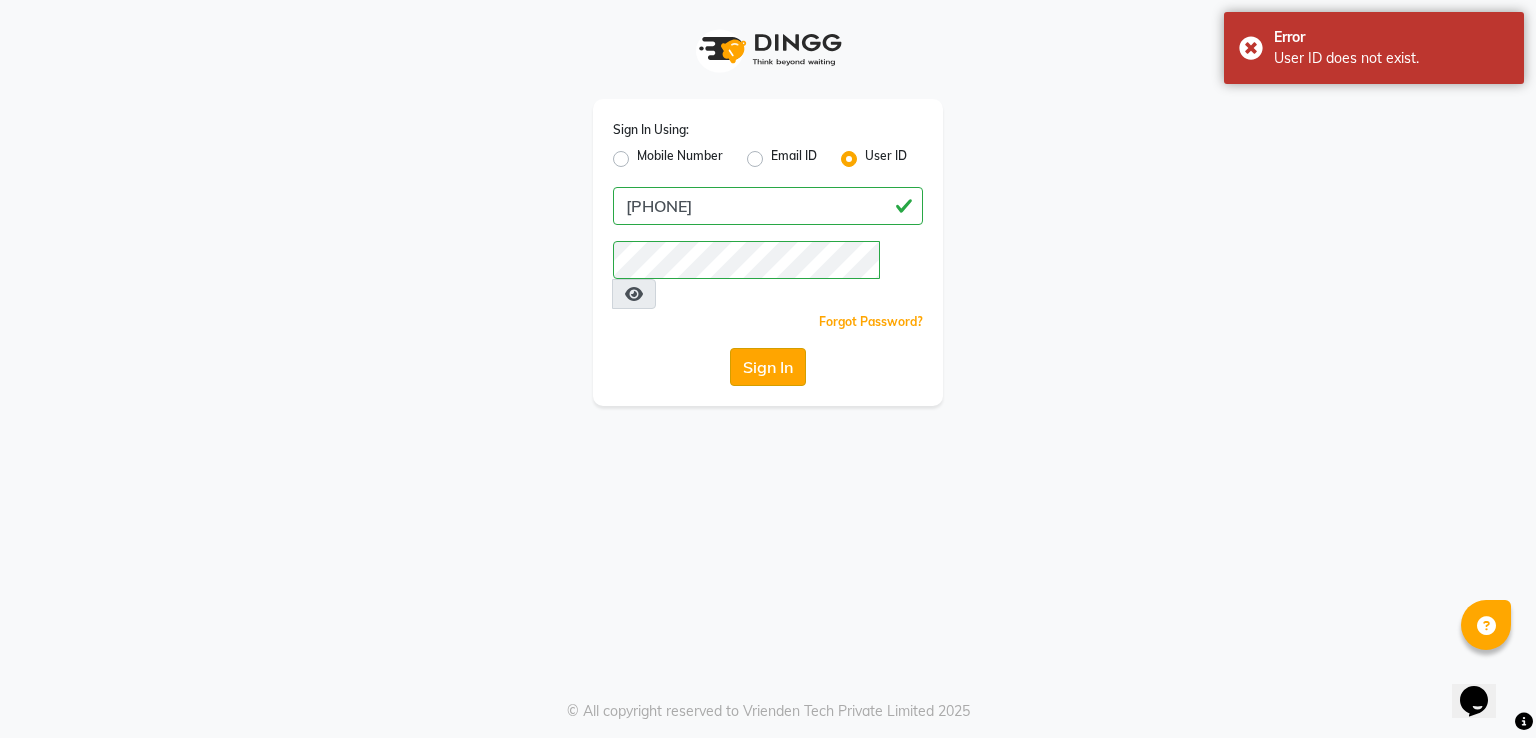 click on "Sign In" 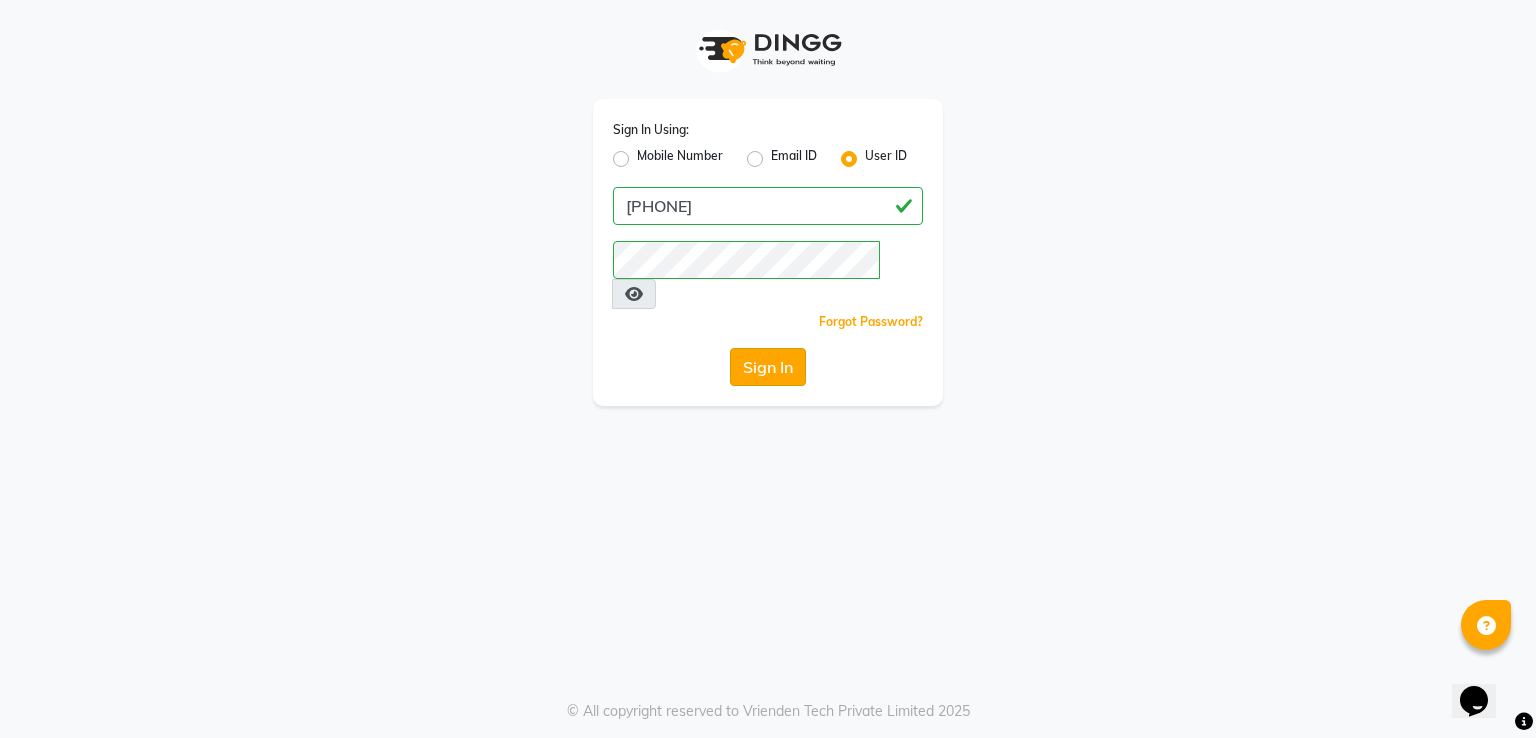 click on "Sign In" 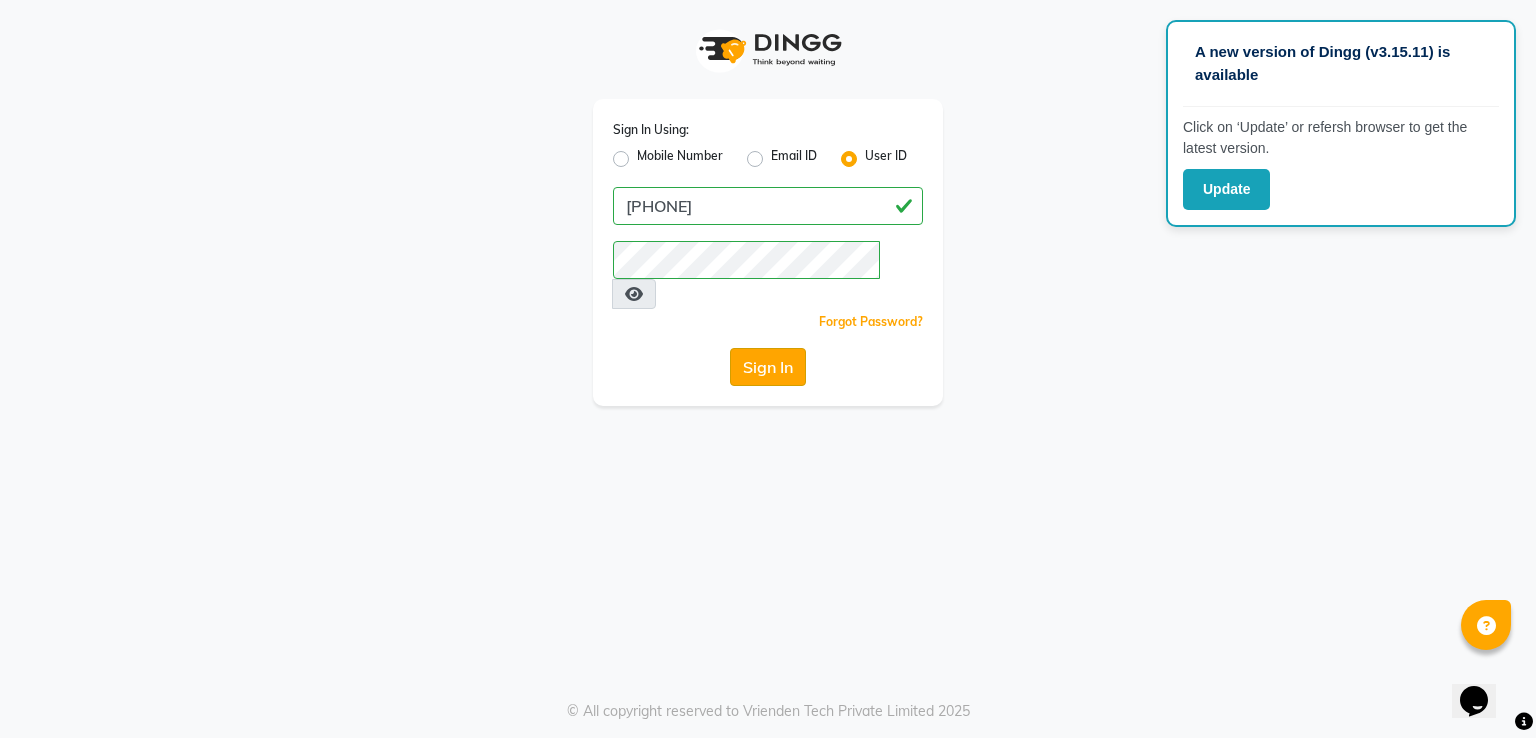click on "Sign In" 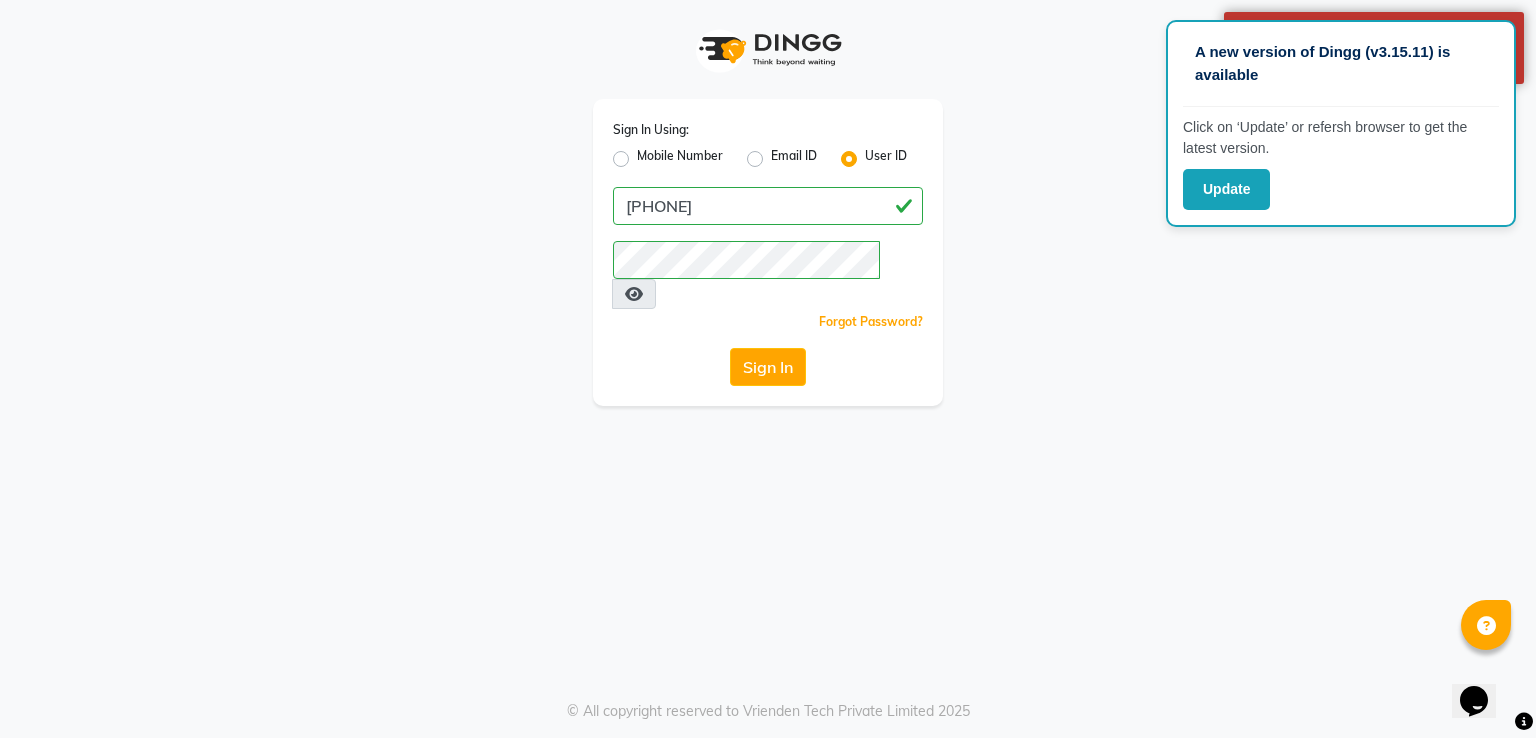 click on "Sign In Using: Mobile Number Email ID User ID [PHONE]  Remember me Forgot Password?  Sign In" 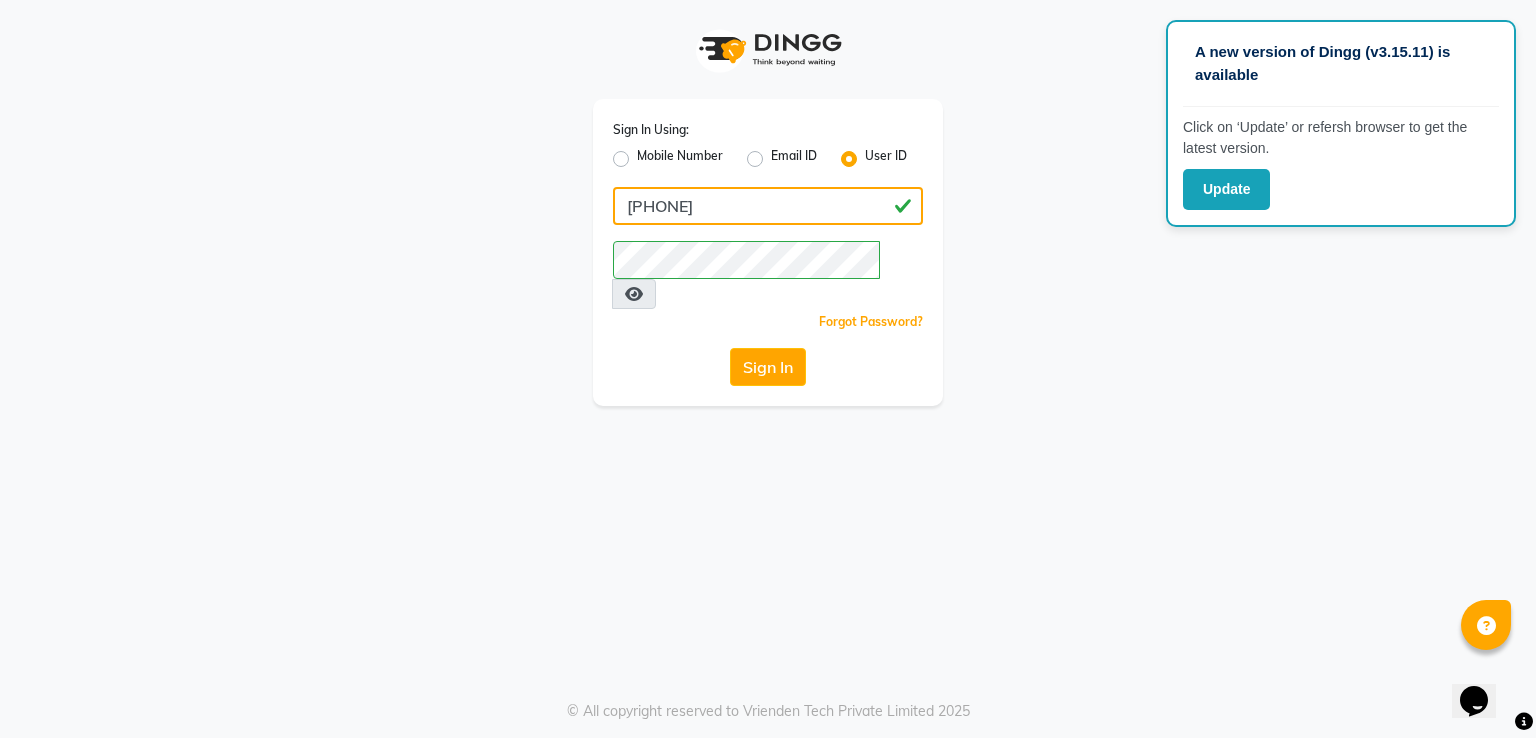 click on "[PHONE]" 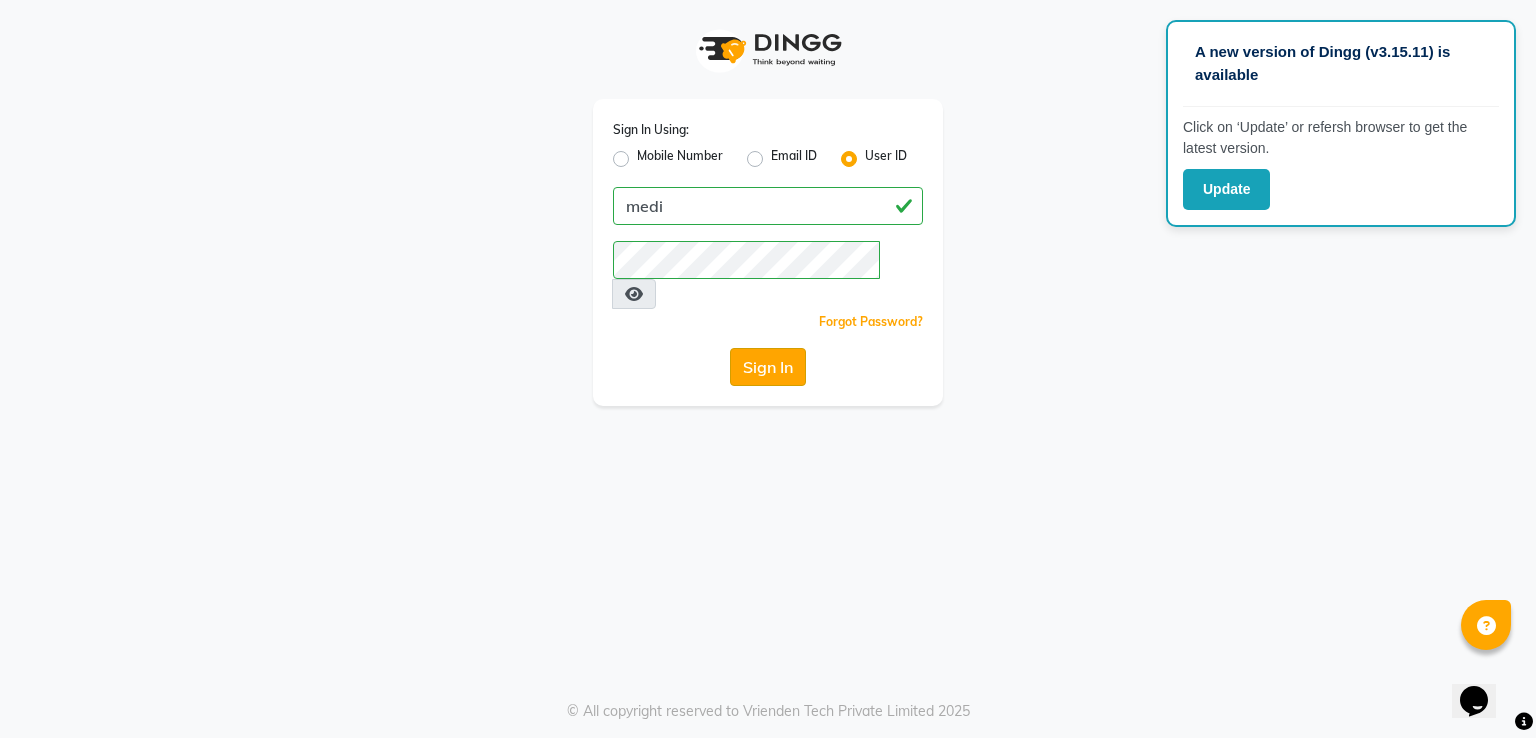 click on "Sign In" 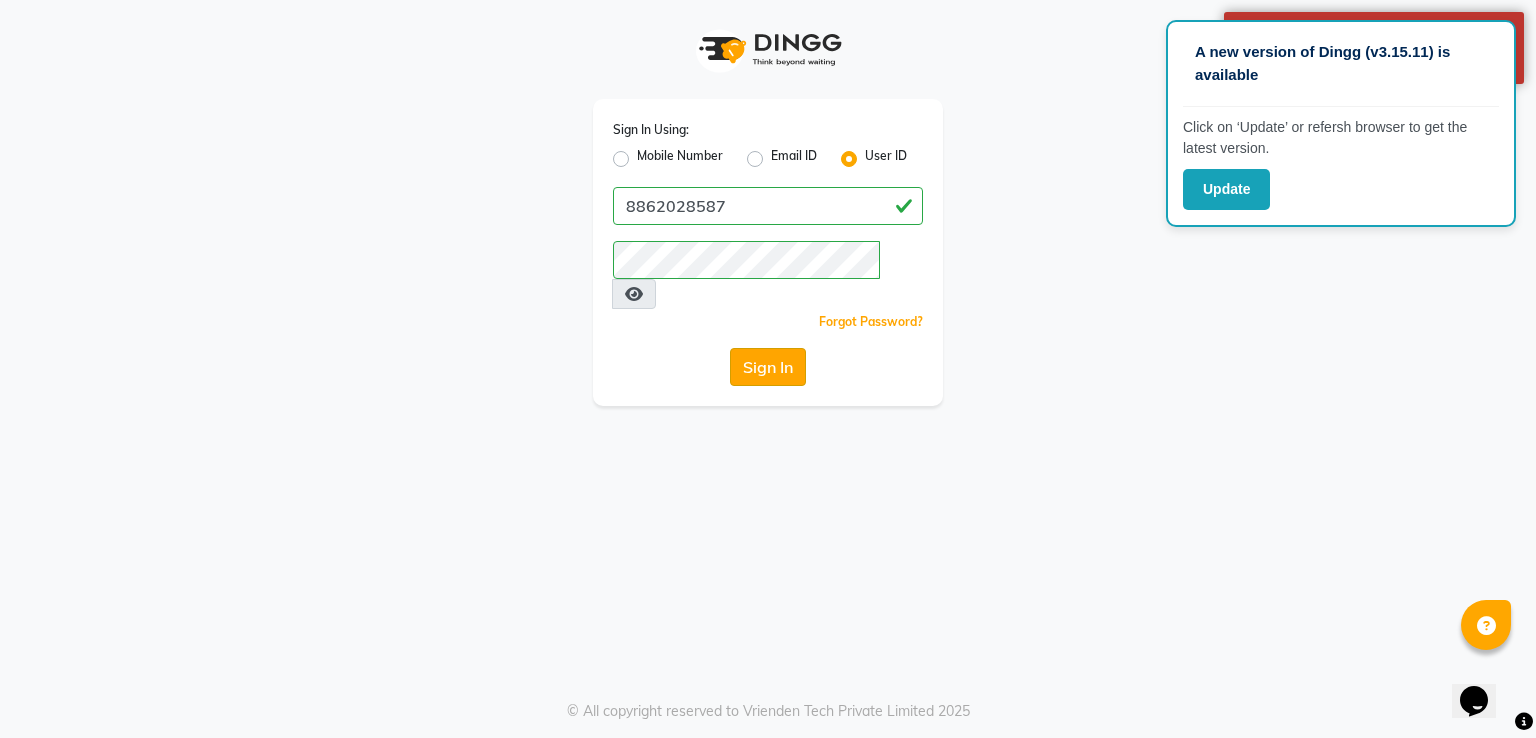 click on "Sign In" 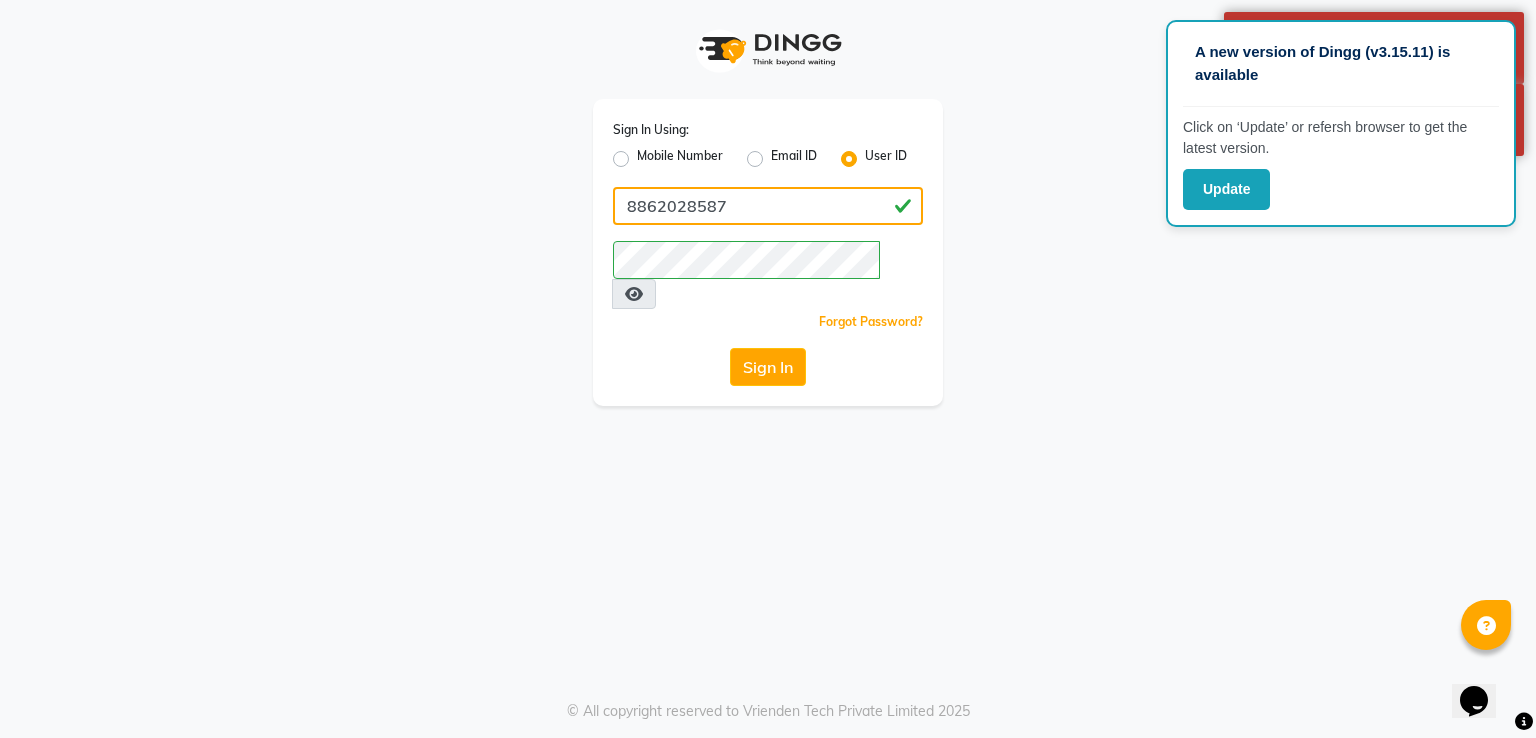 click on "8862028587" 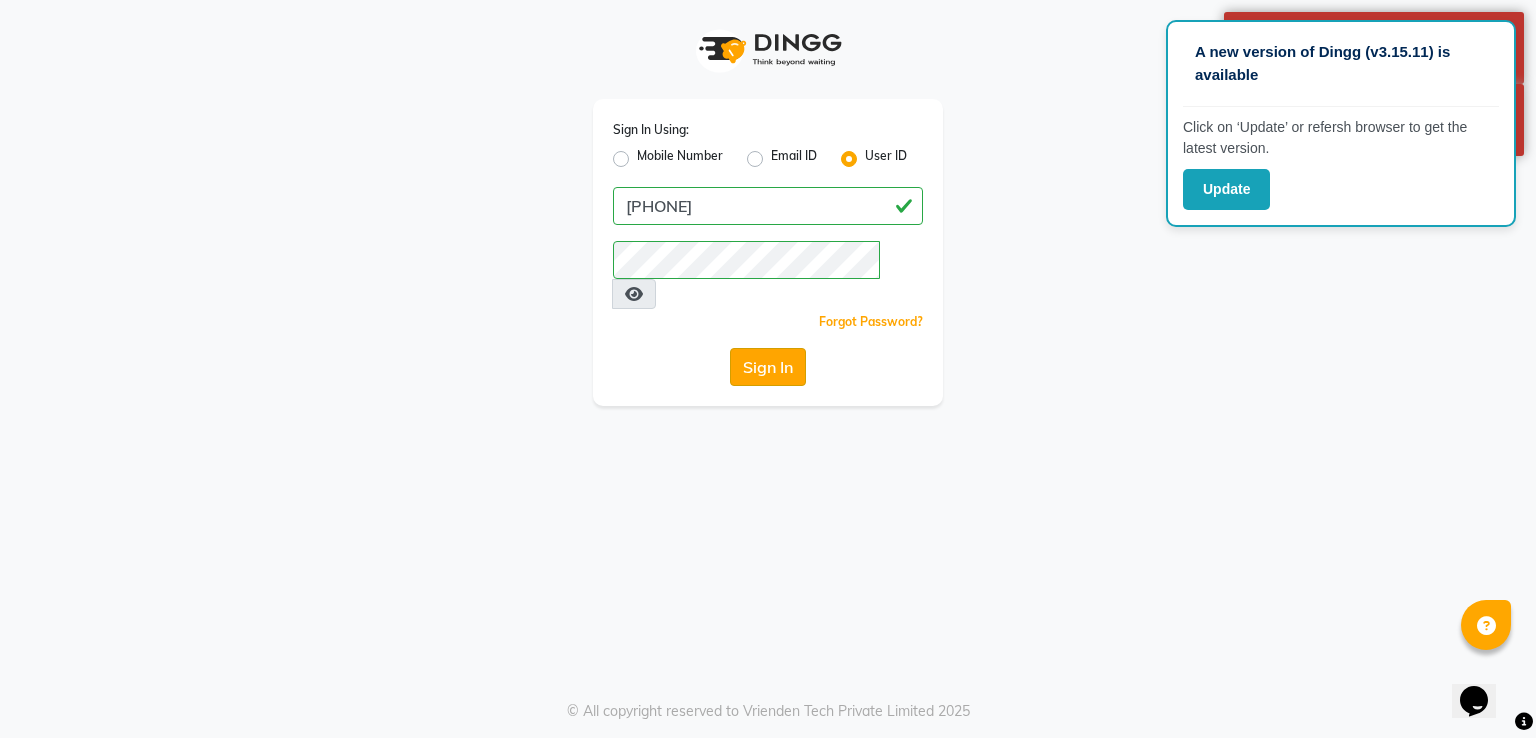 click on "Sign In" 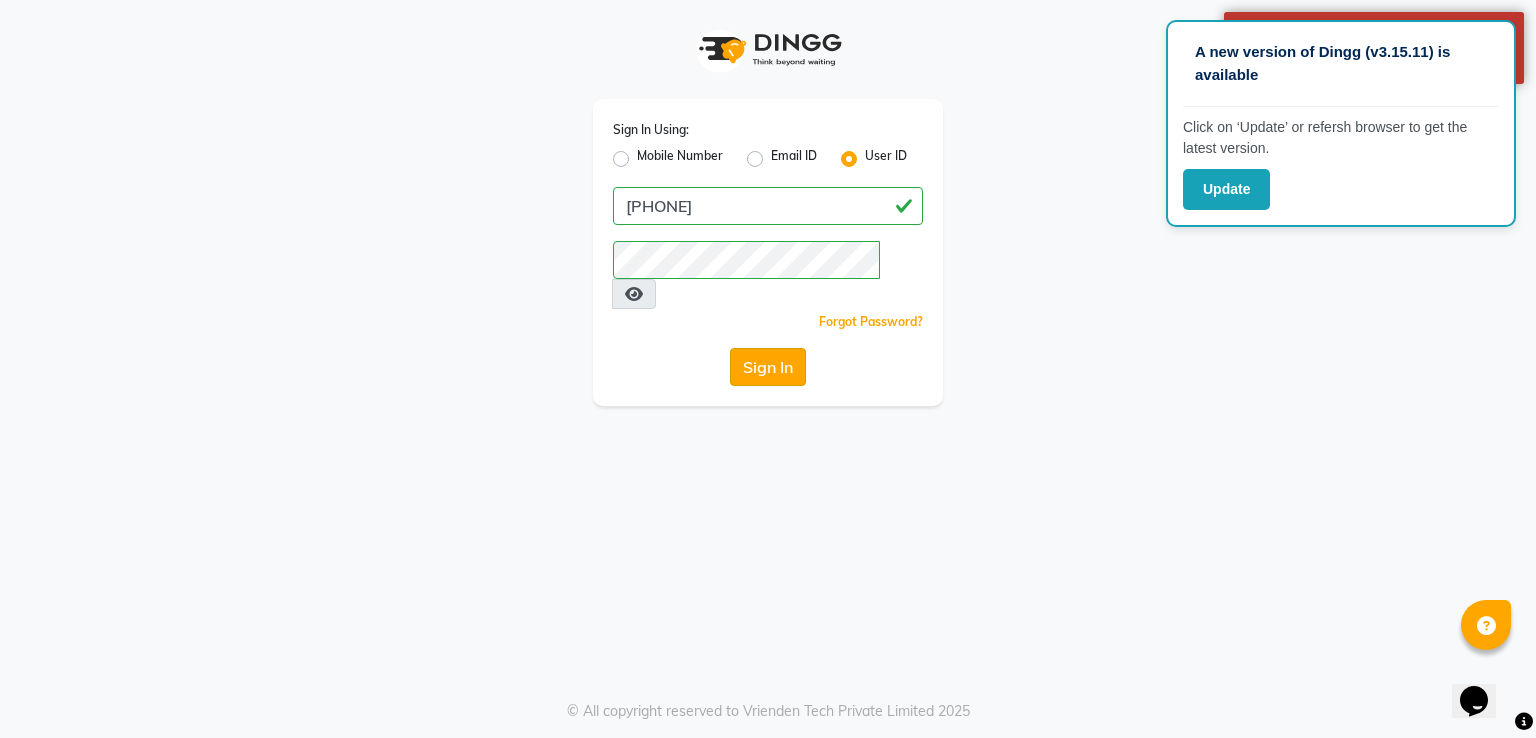 click on "Sign In" 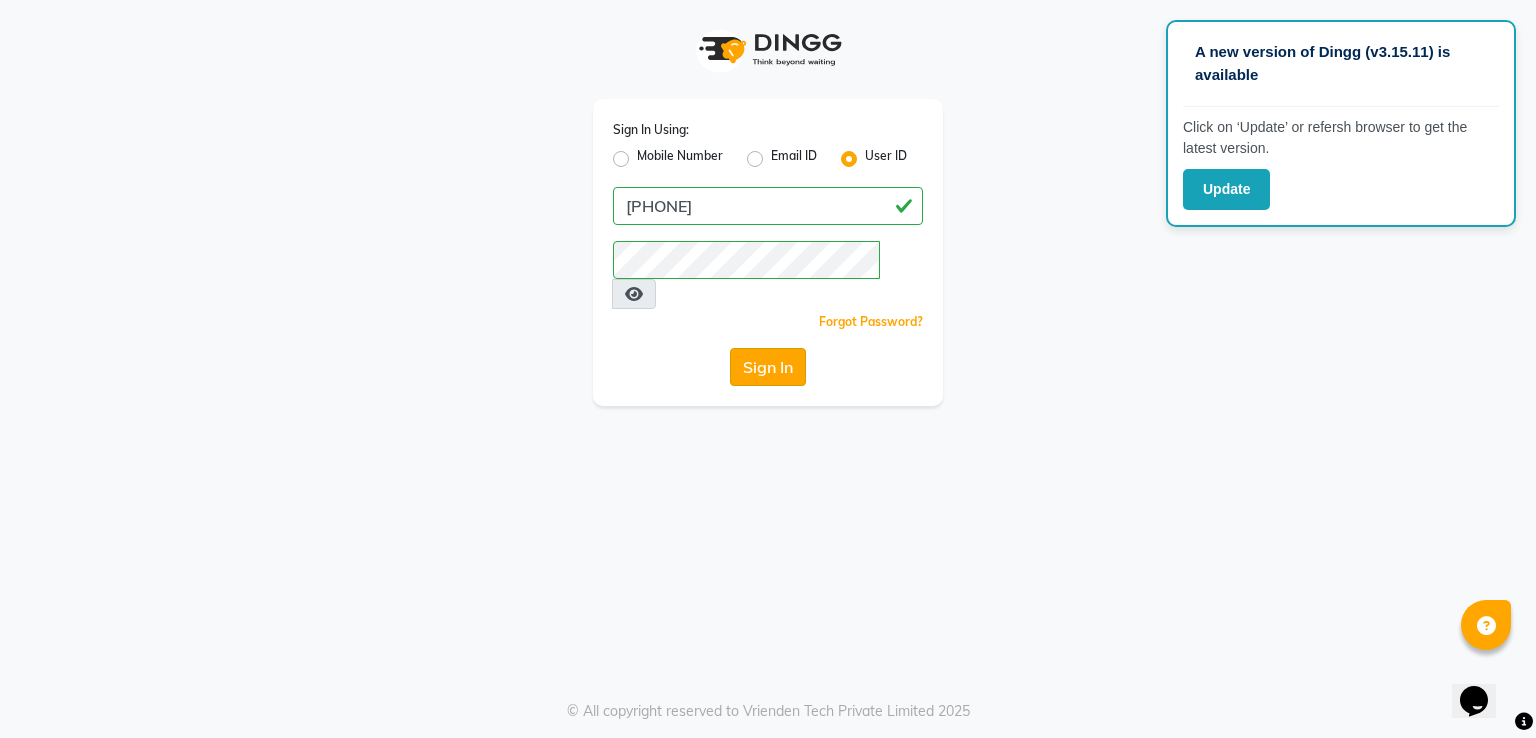 click on "Sign In" 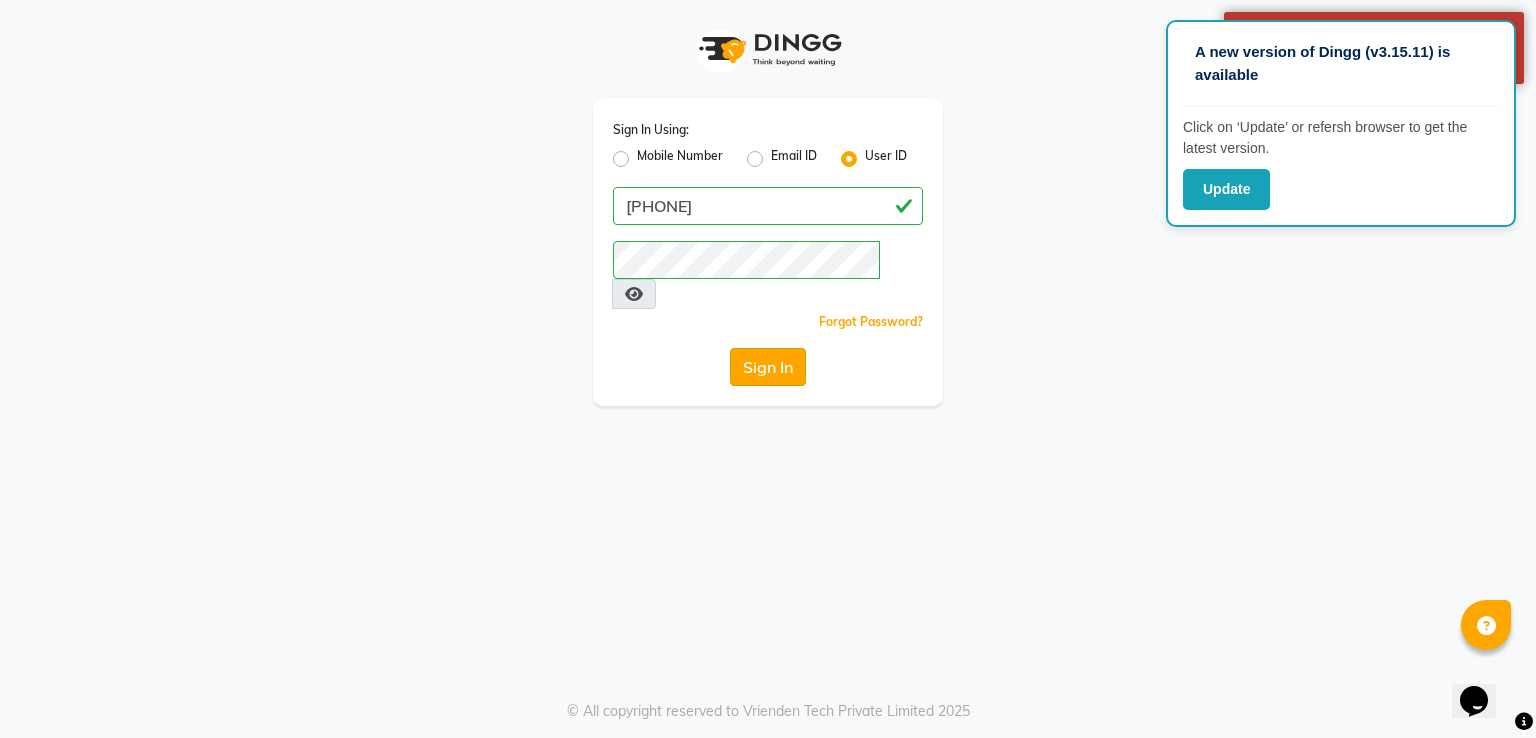click on "Sign In" 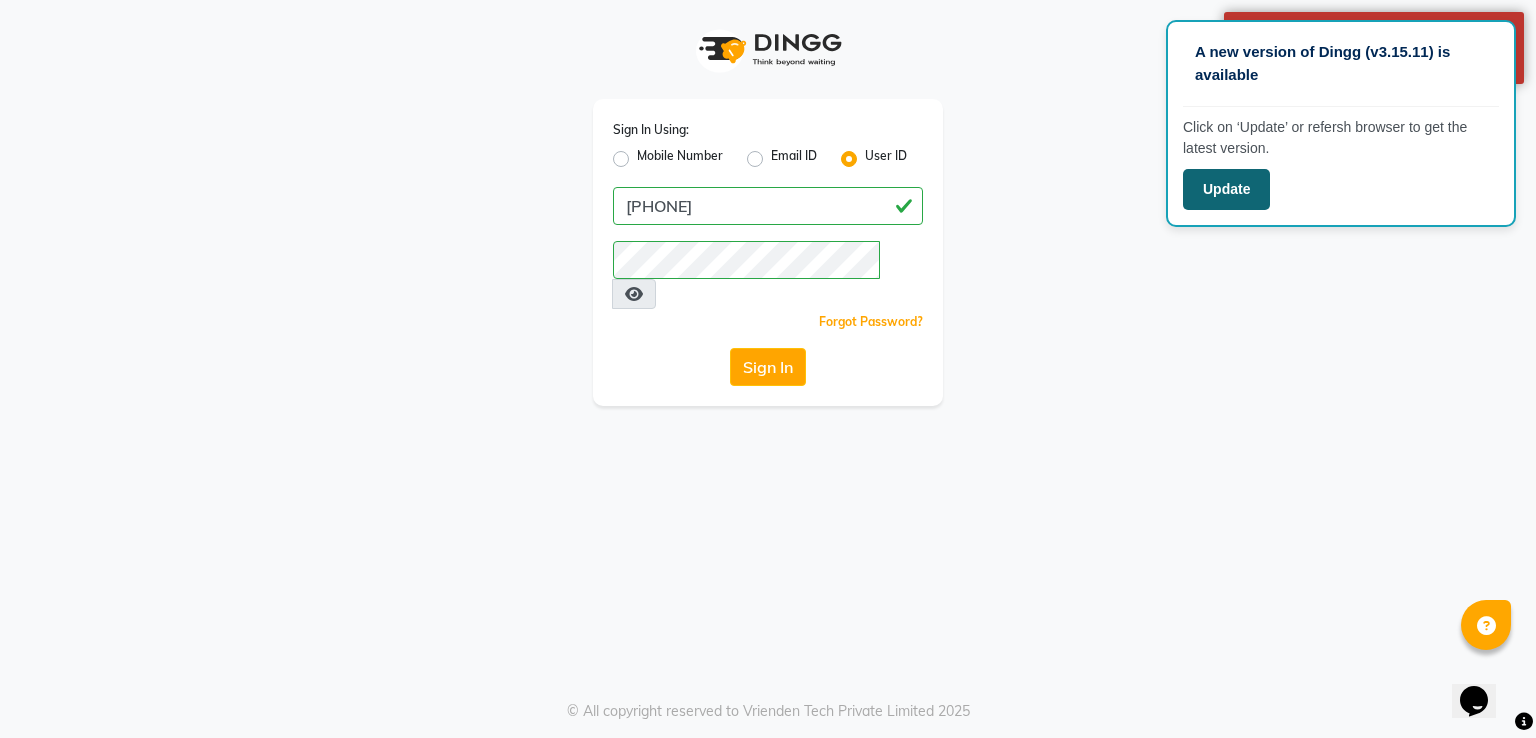 click on "Update" 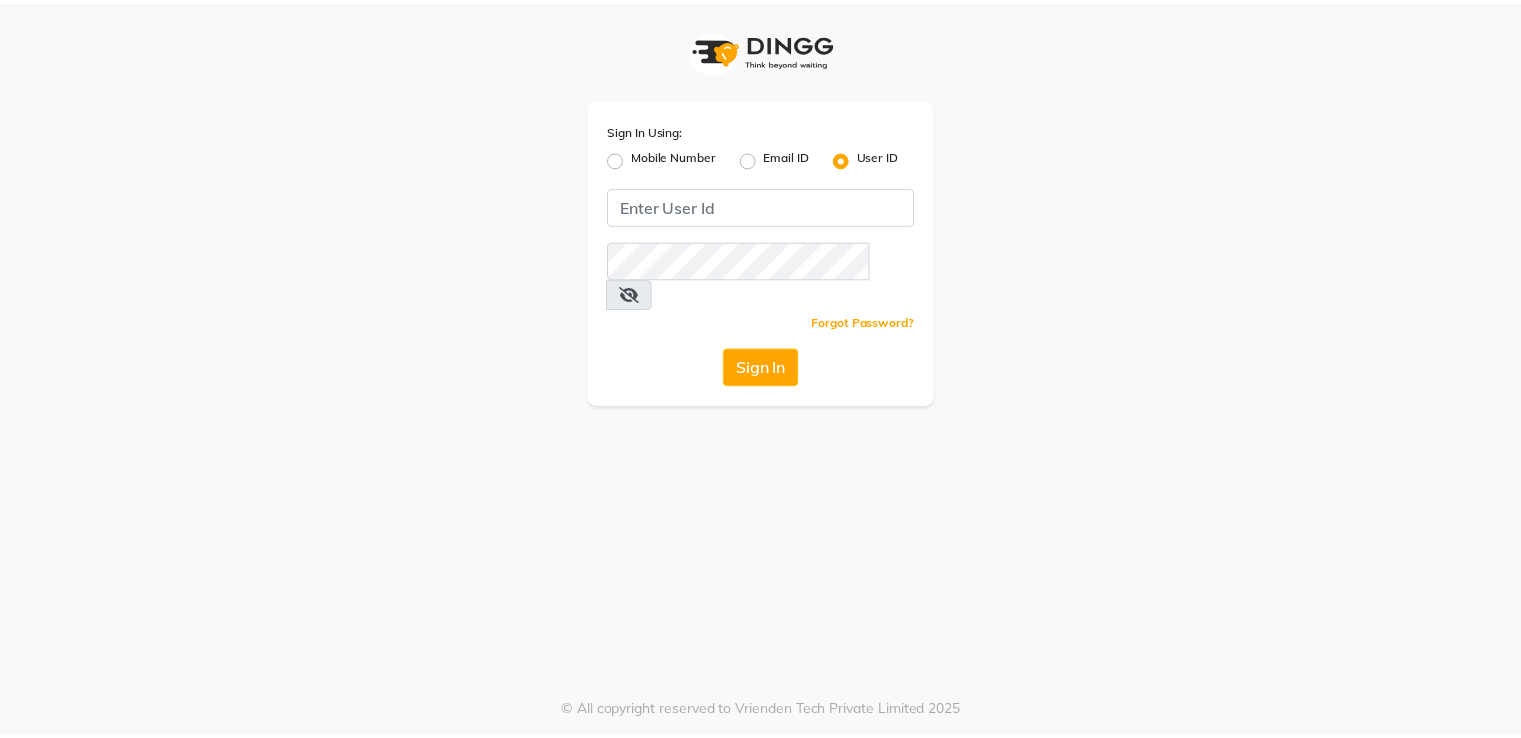 scroll, scrollTop: 0, scrollLeft: 0, axis: both 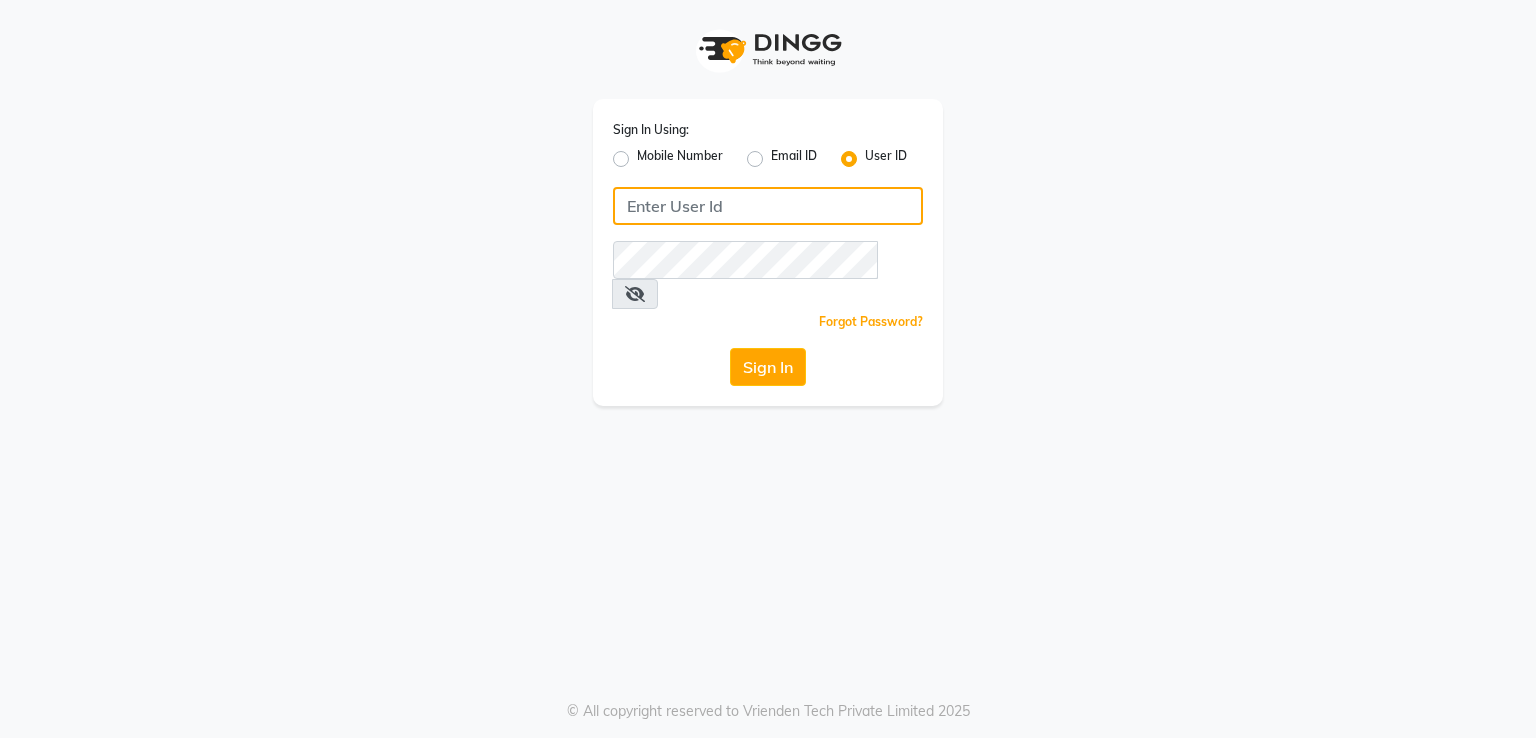 type on "8862028587" 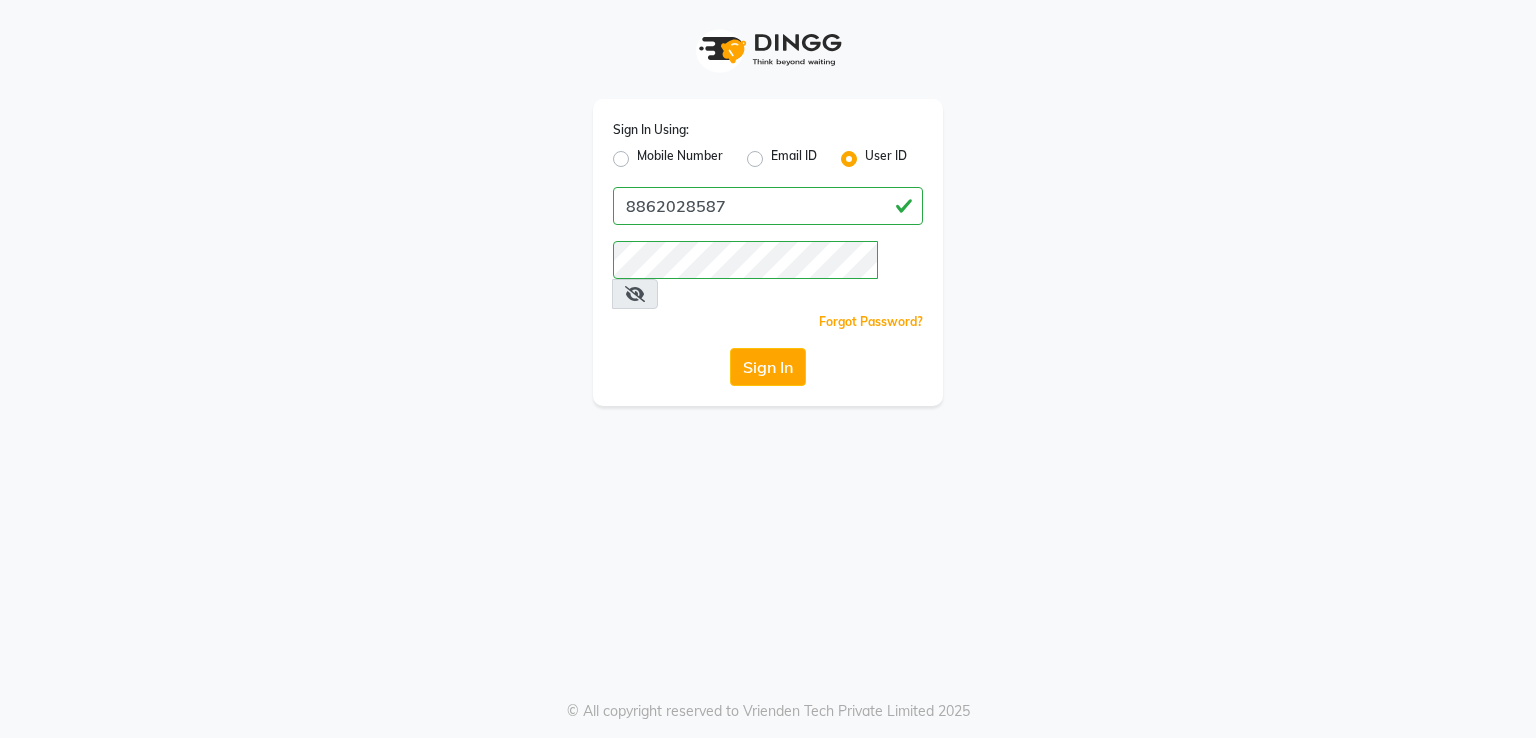 click on "Sign In Using: Mobile Number Email ID User ID 8862028587  Remember me Forgot Password?  Sign In" 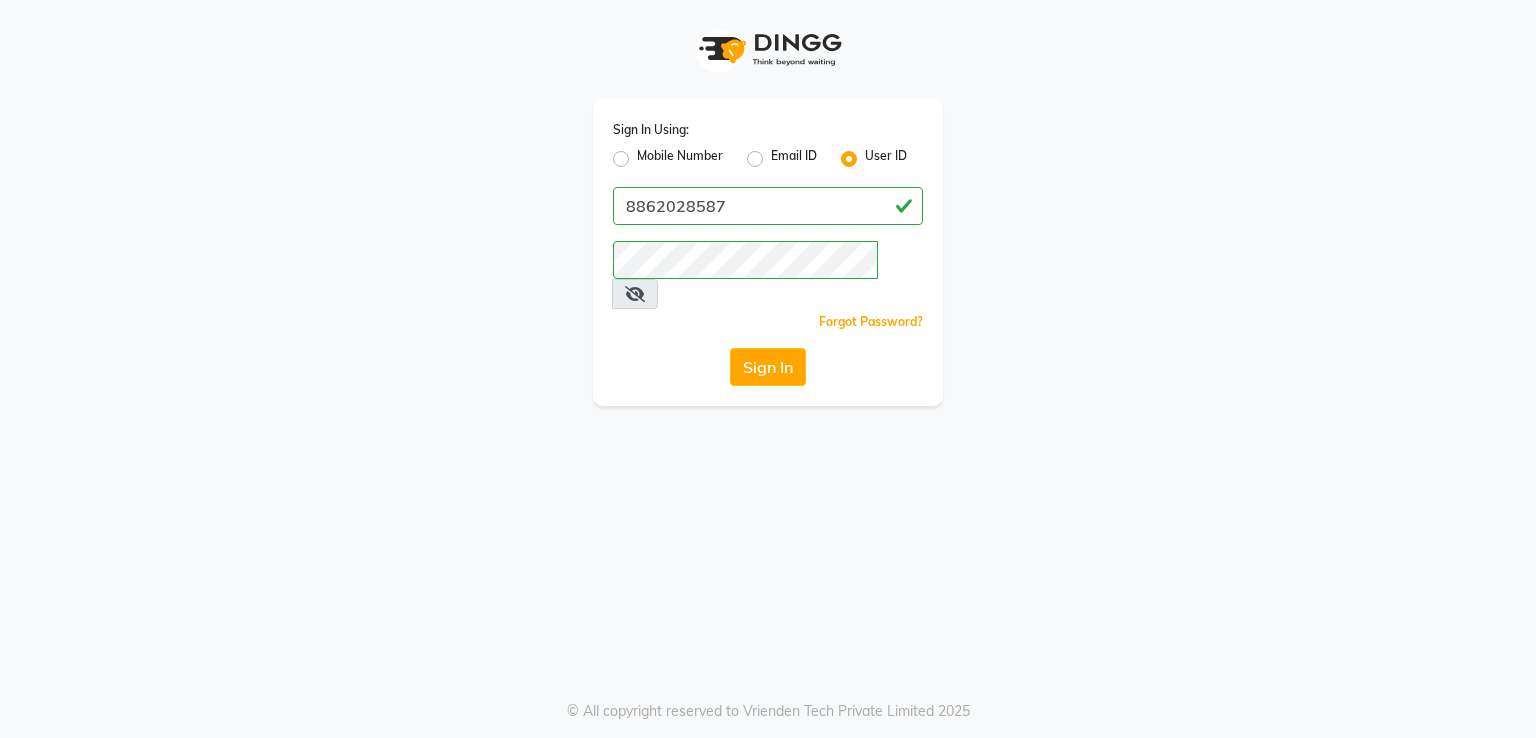 click on "Sign In Using: Mobile Number Email ID User ID 8862028587  Remember me Forgot Password?  Sign In" 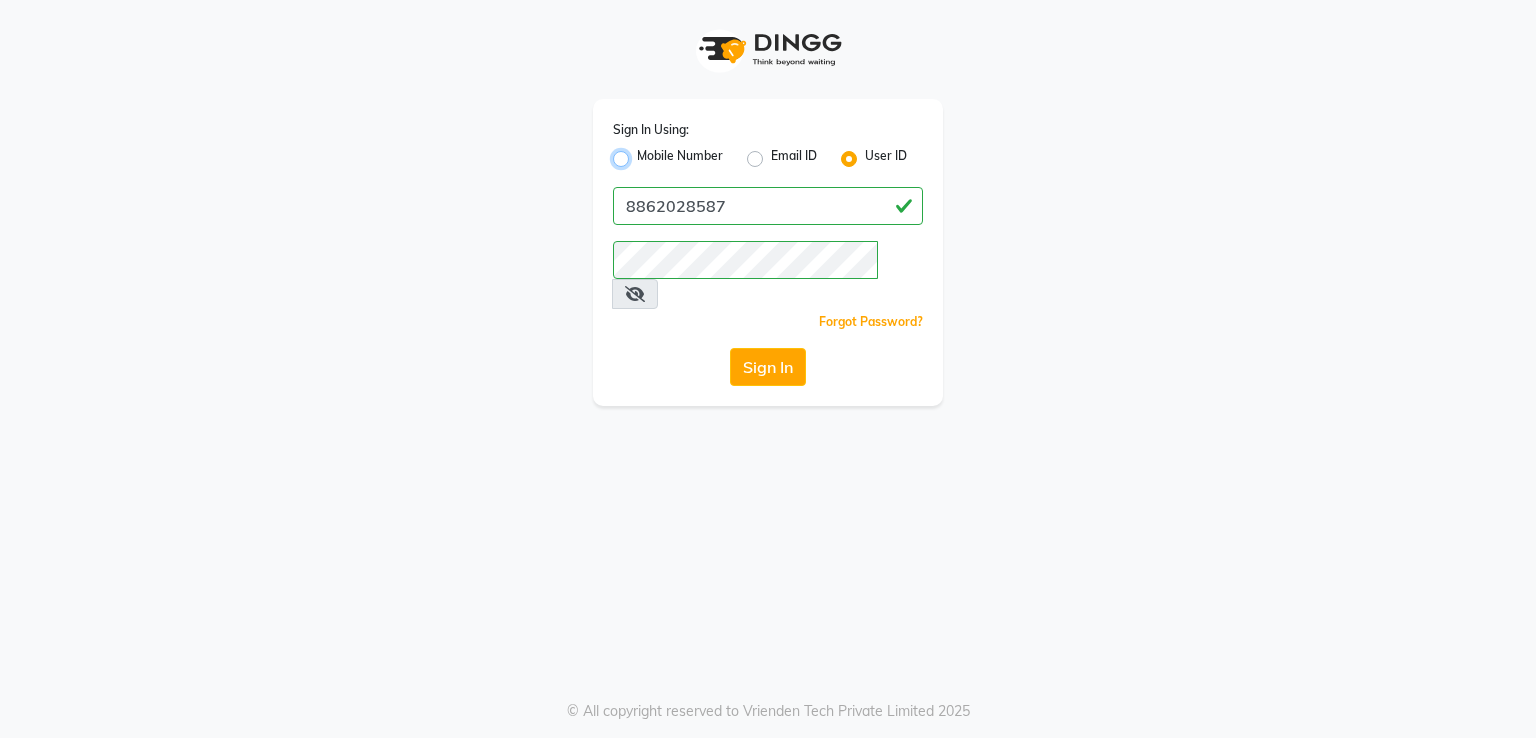 click on "Mobile Number" at bounding box center (643, 153) 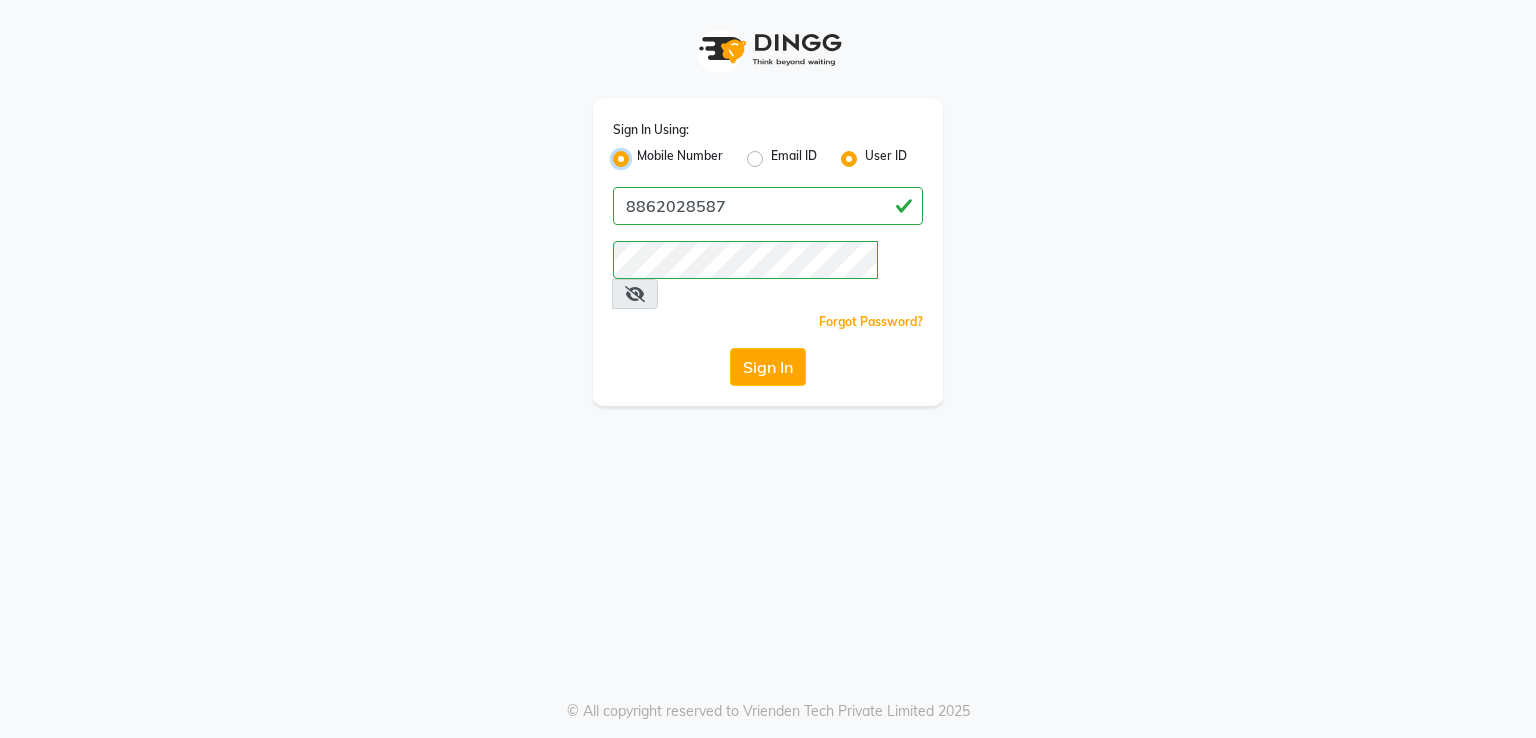 radio on "false" 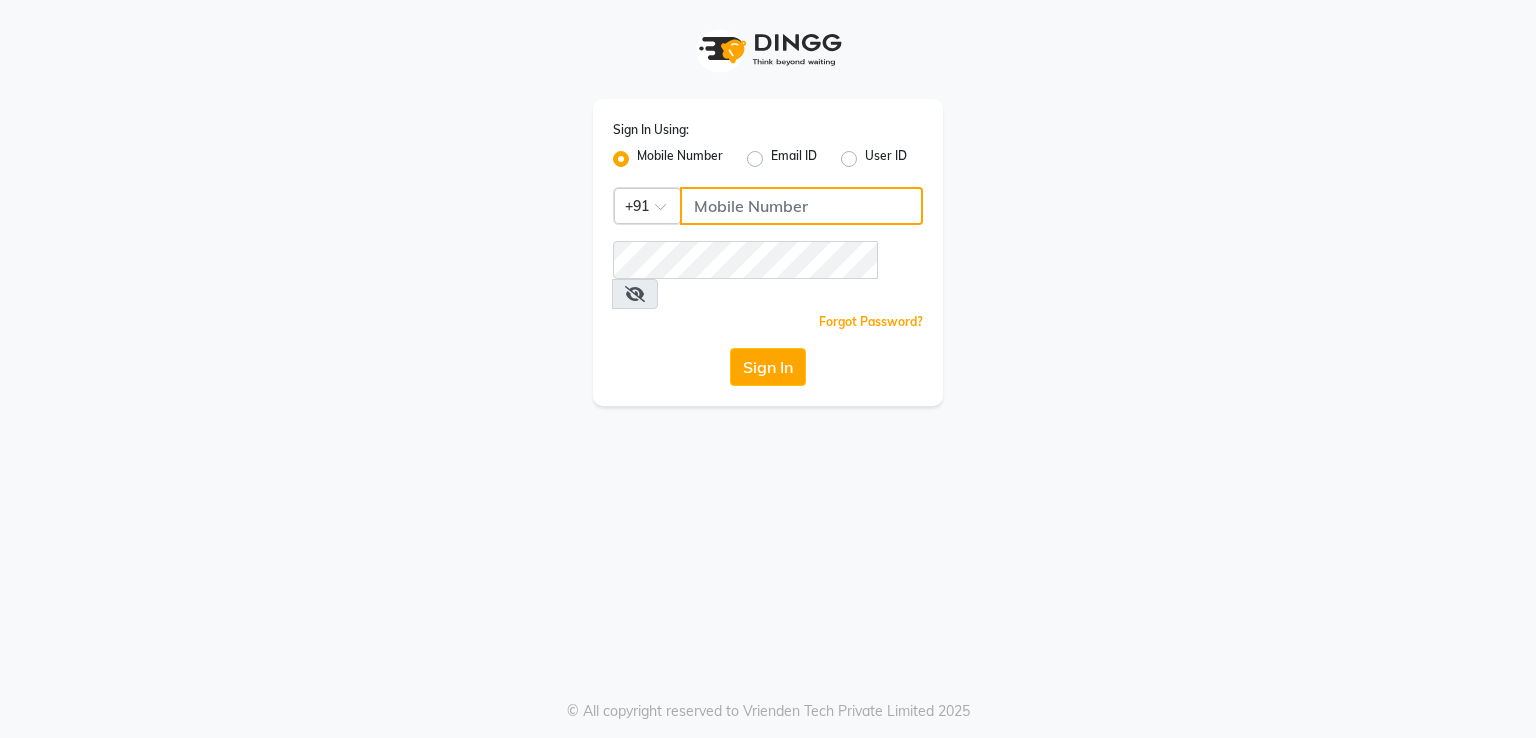click 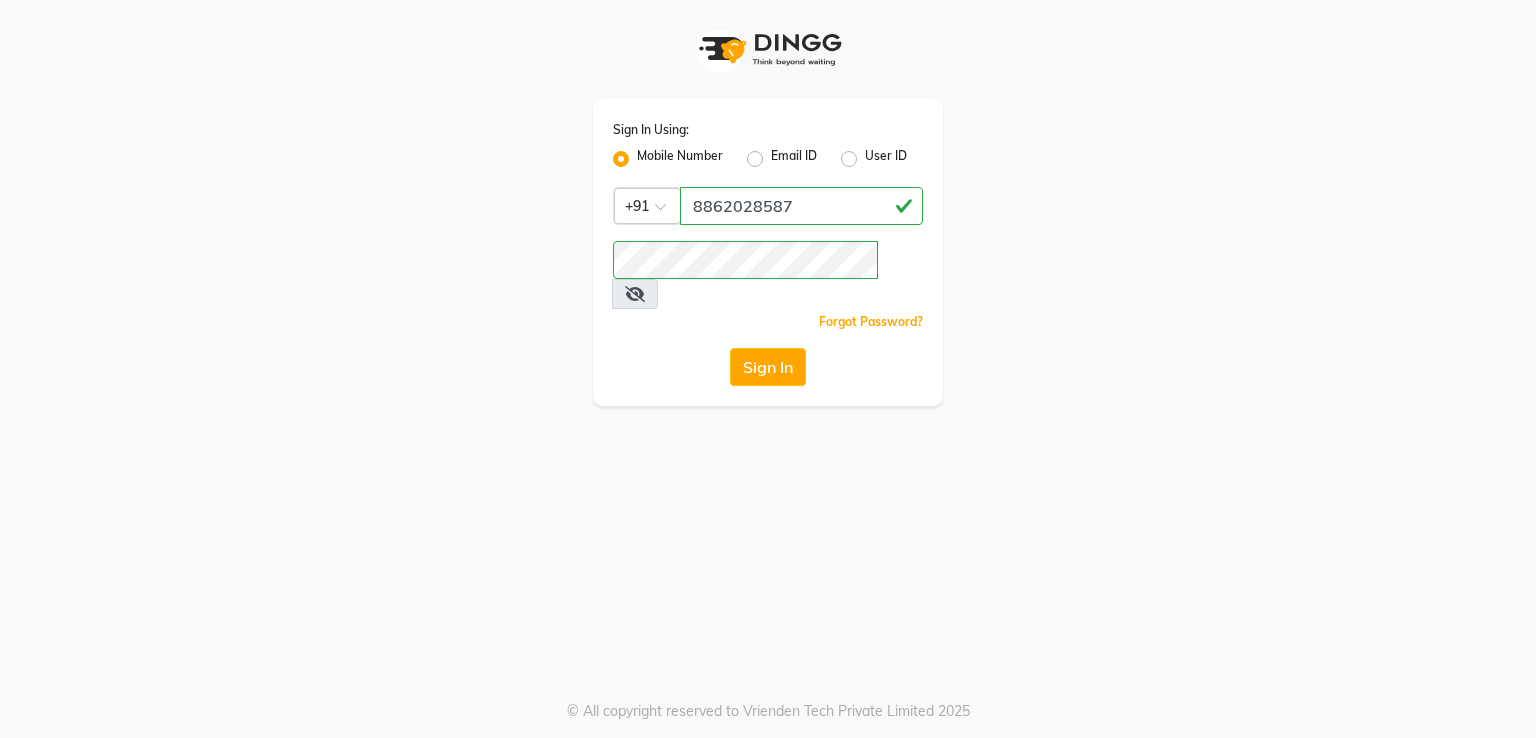 click on "Sign In Using: Mobile Number Email ID User ID Country Code × +91 8862028587  Remember me Forgot Password?  Sign In" 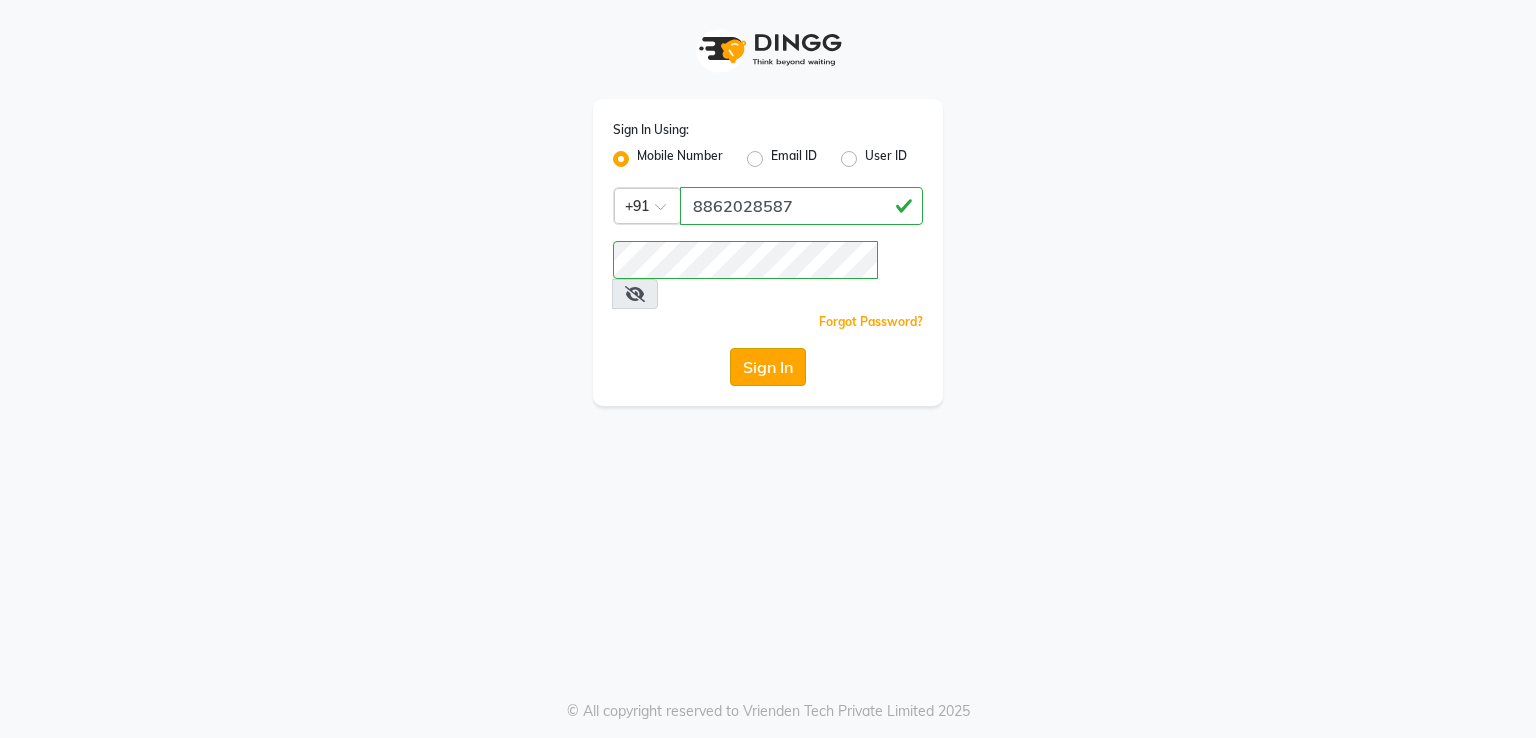 click on "Sign In" 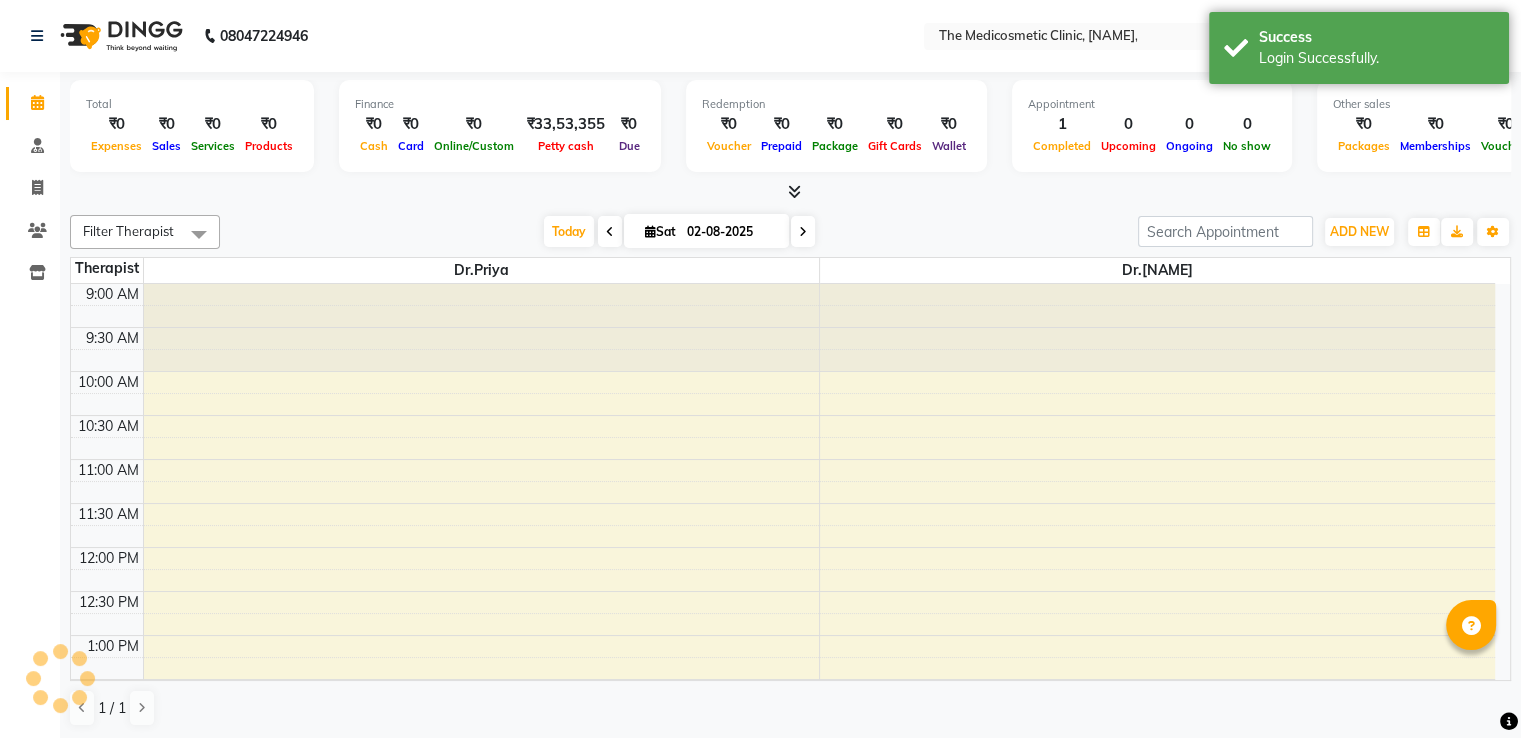 scroll, scrollTop: 0, scrollLeft: 0, axis: both 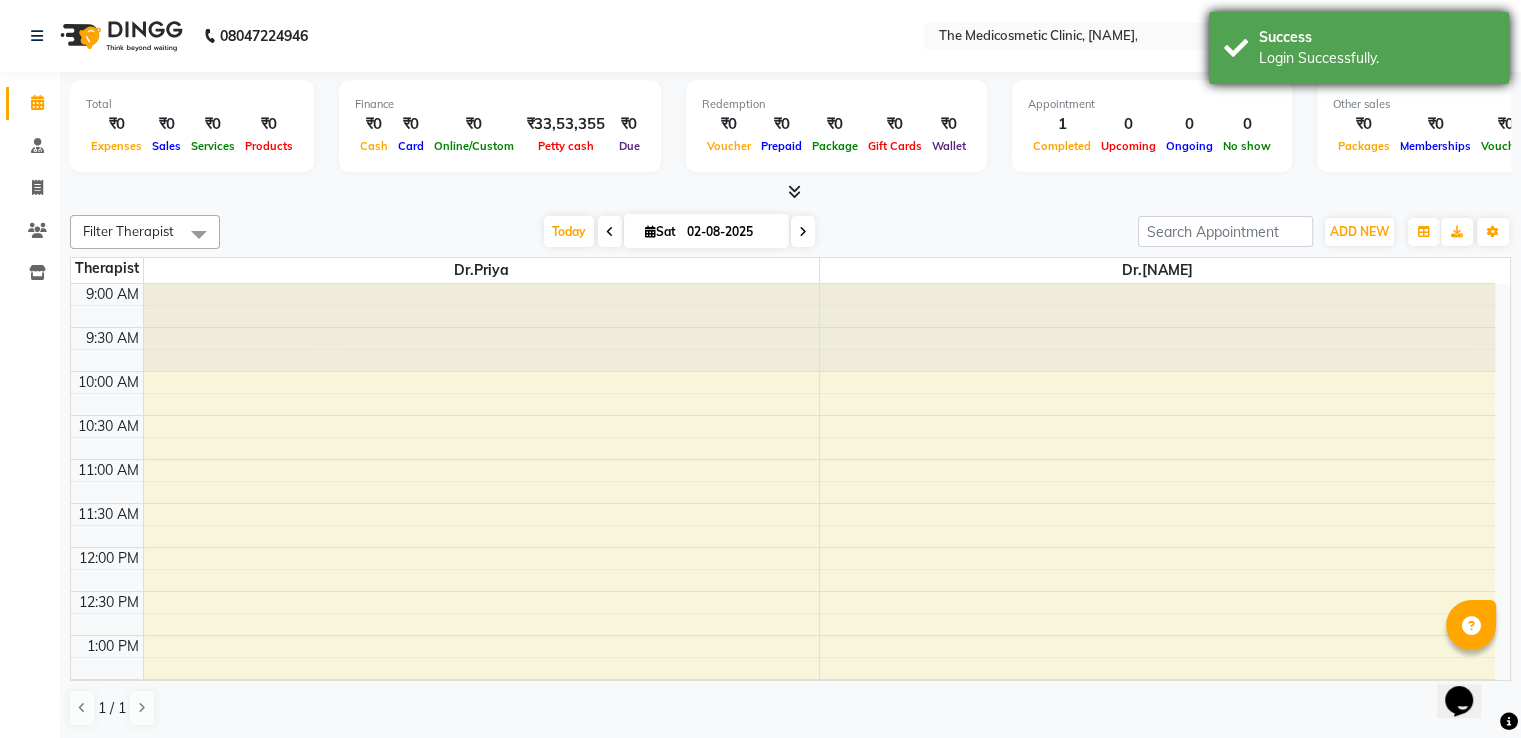 click on "Success" at bounding box center (1376, 37) 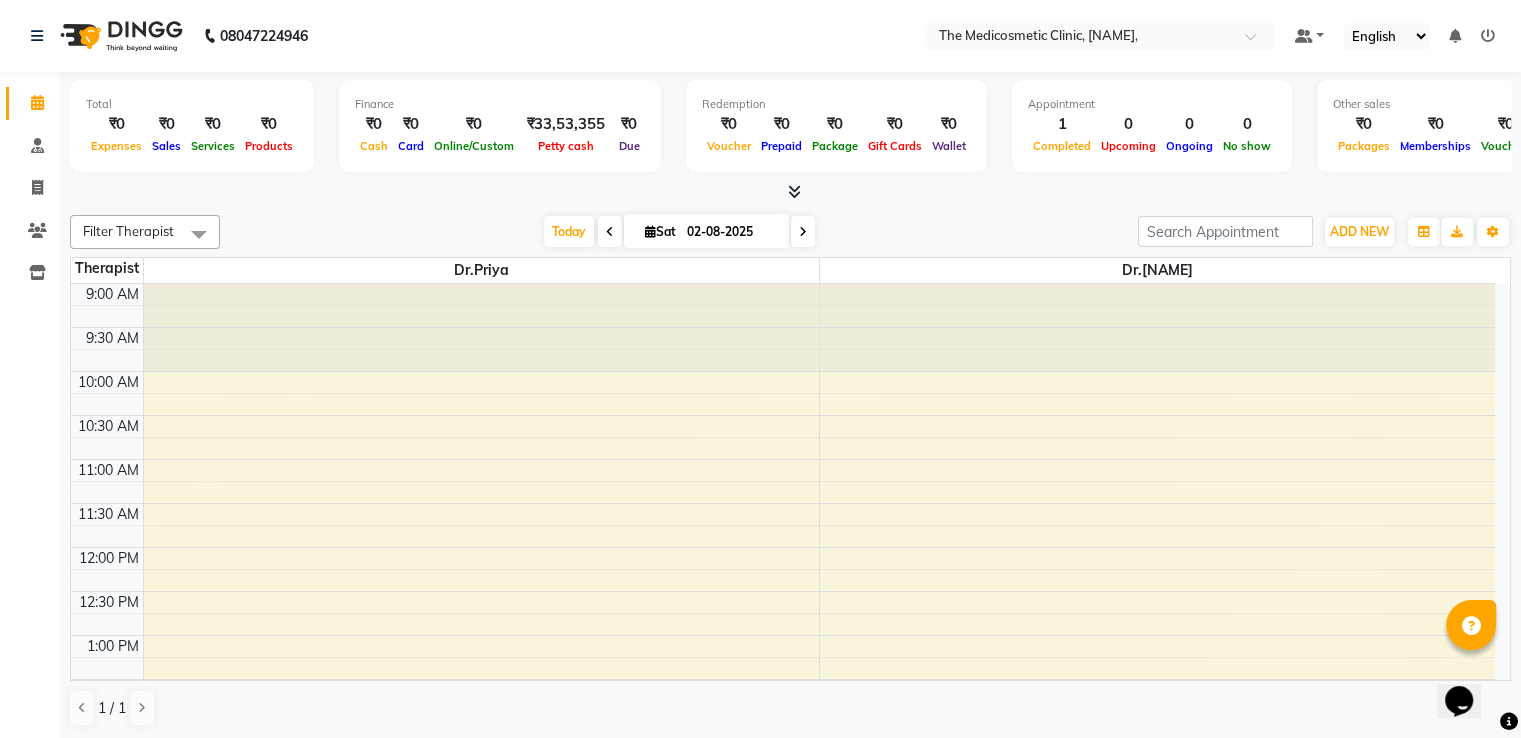 click at bounding box center [1488, 36] 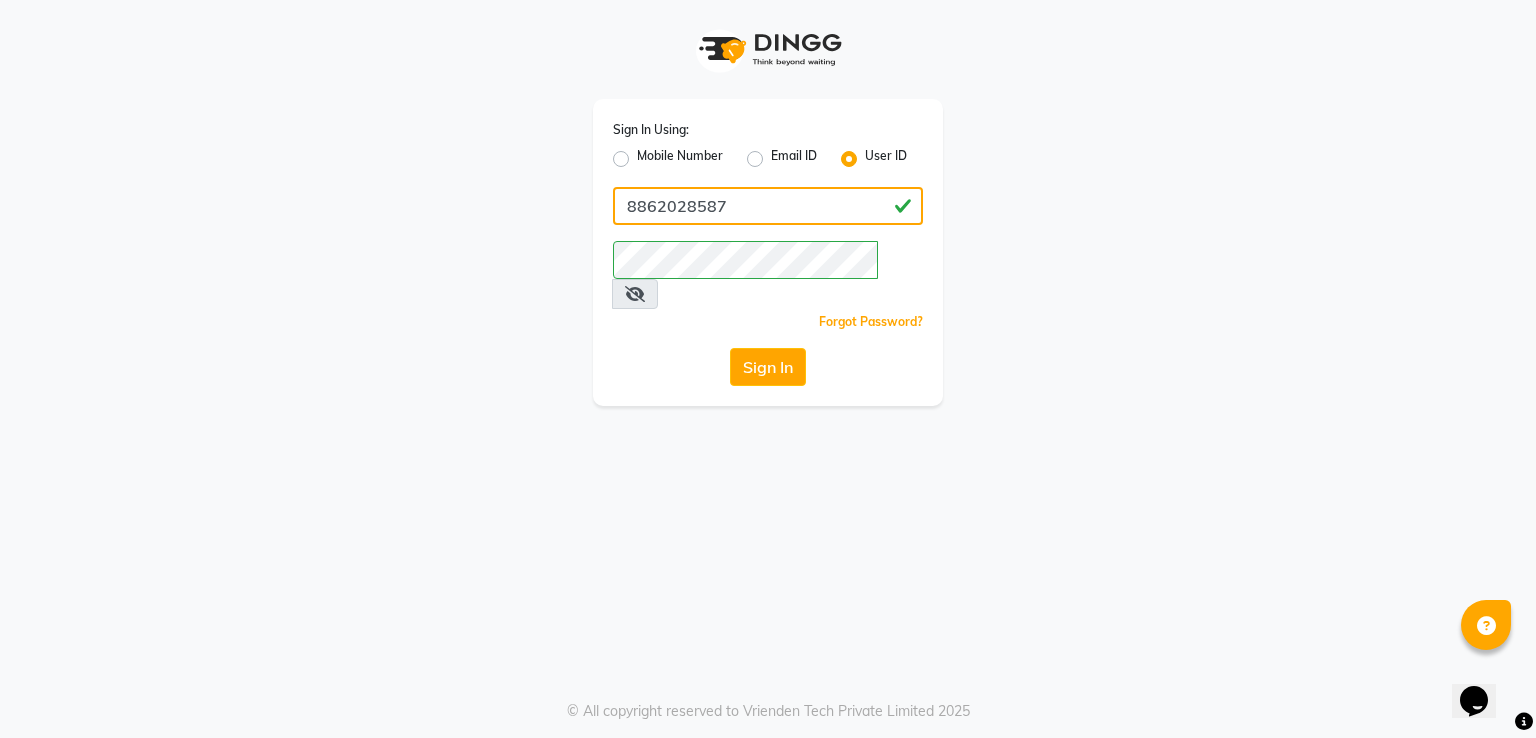 click on "8862028587" 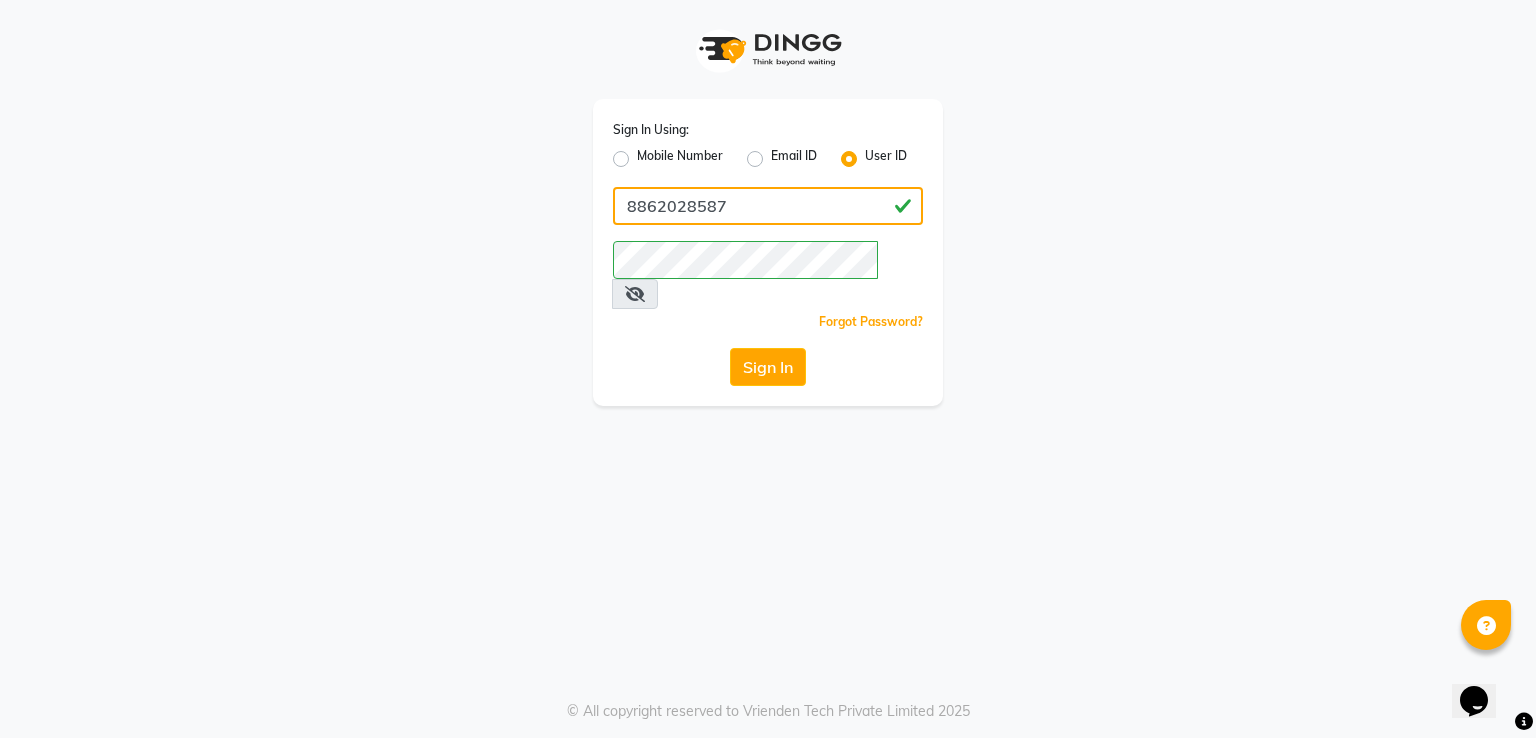 type on "[PHONE]" 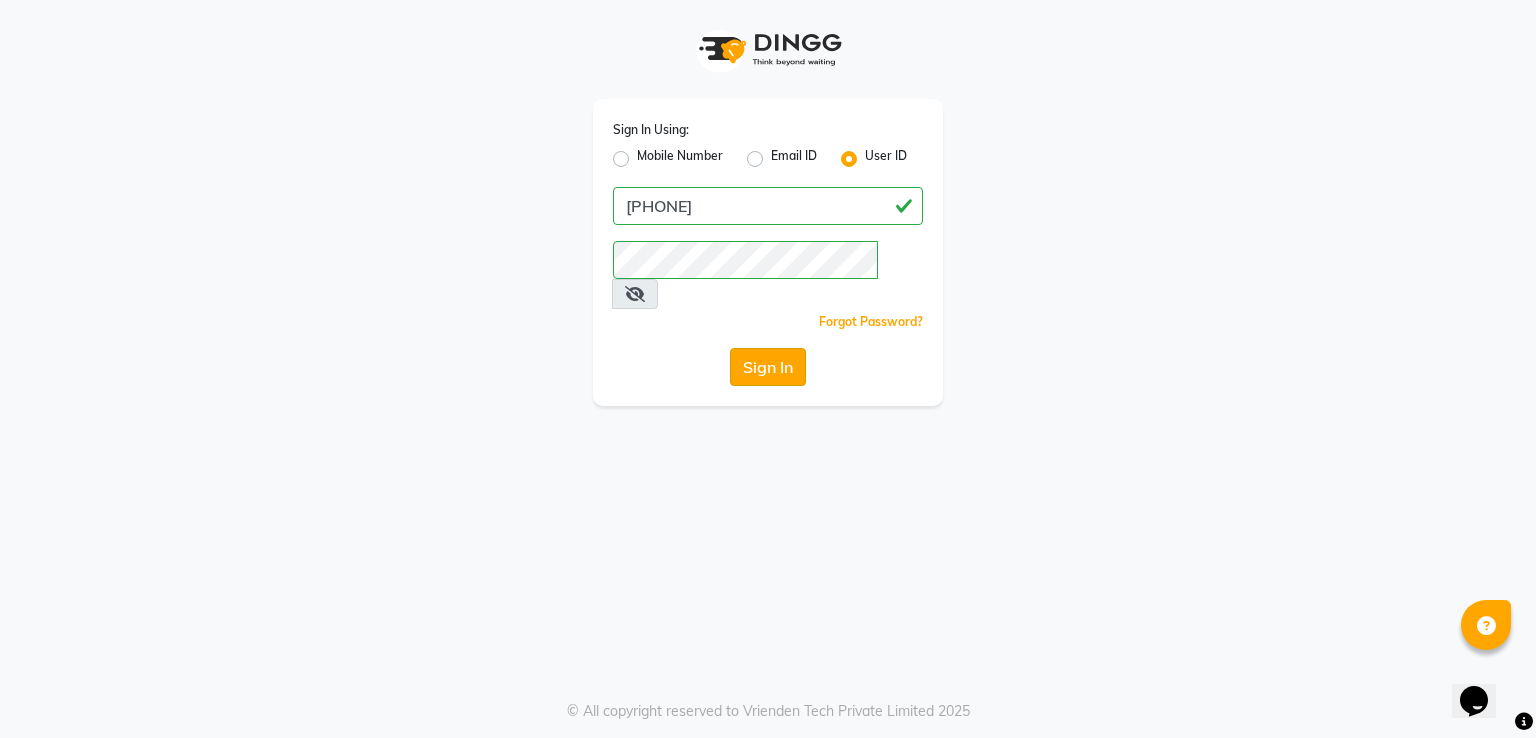 click on "Sign In" 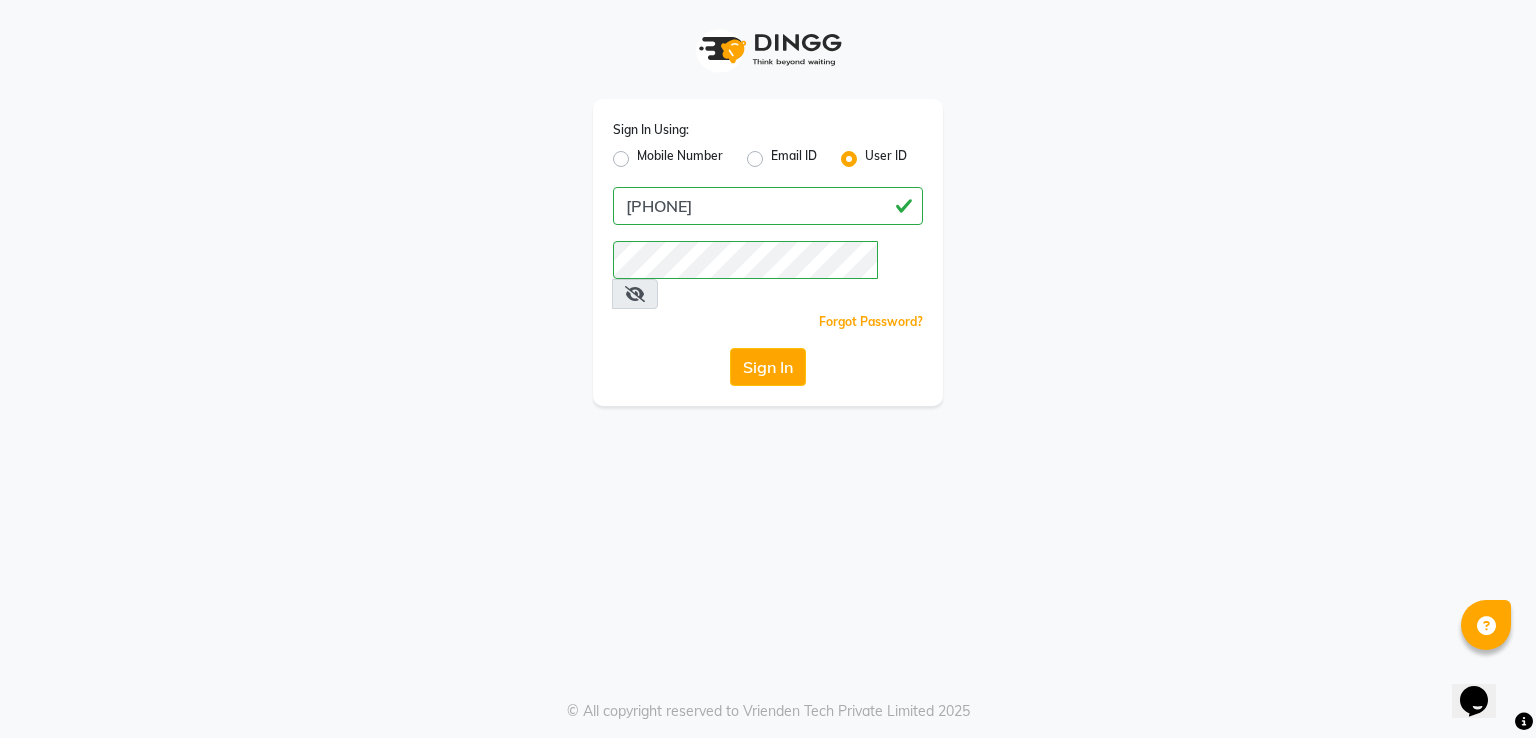 click on "Email ID" 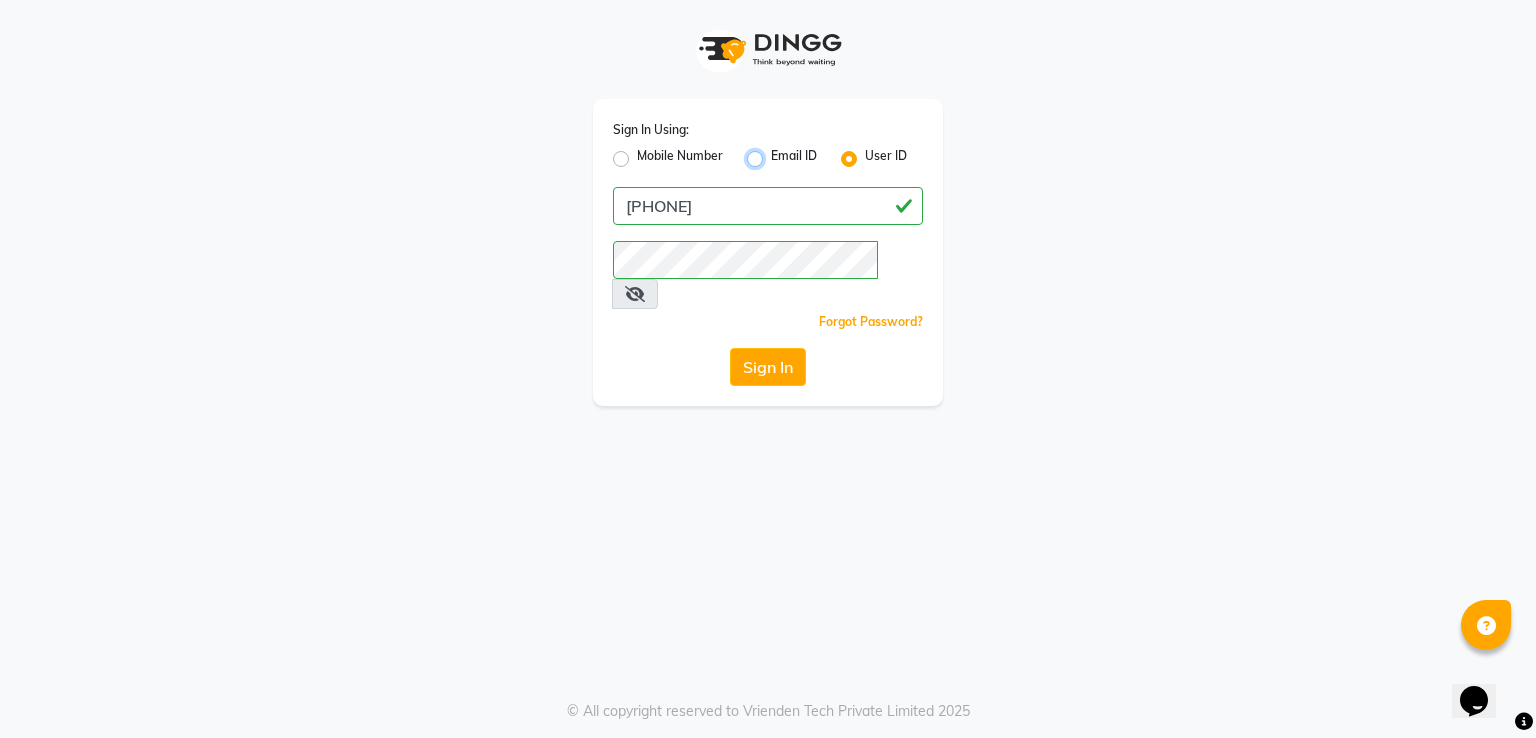 click on "Email ID" at bounding box center (777, 153) 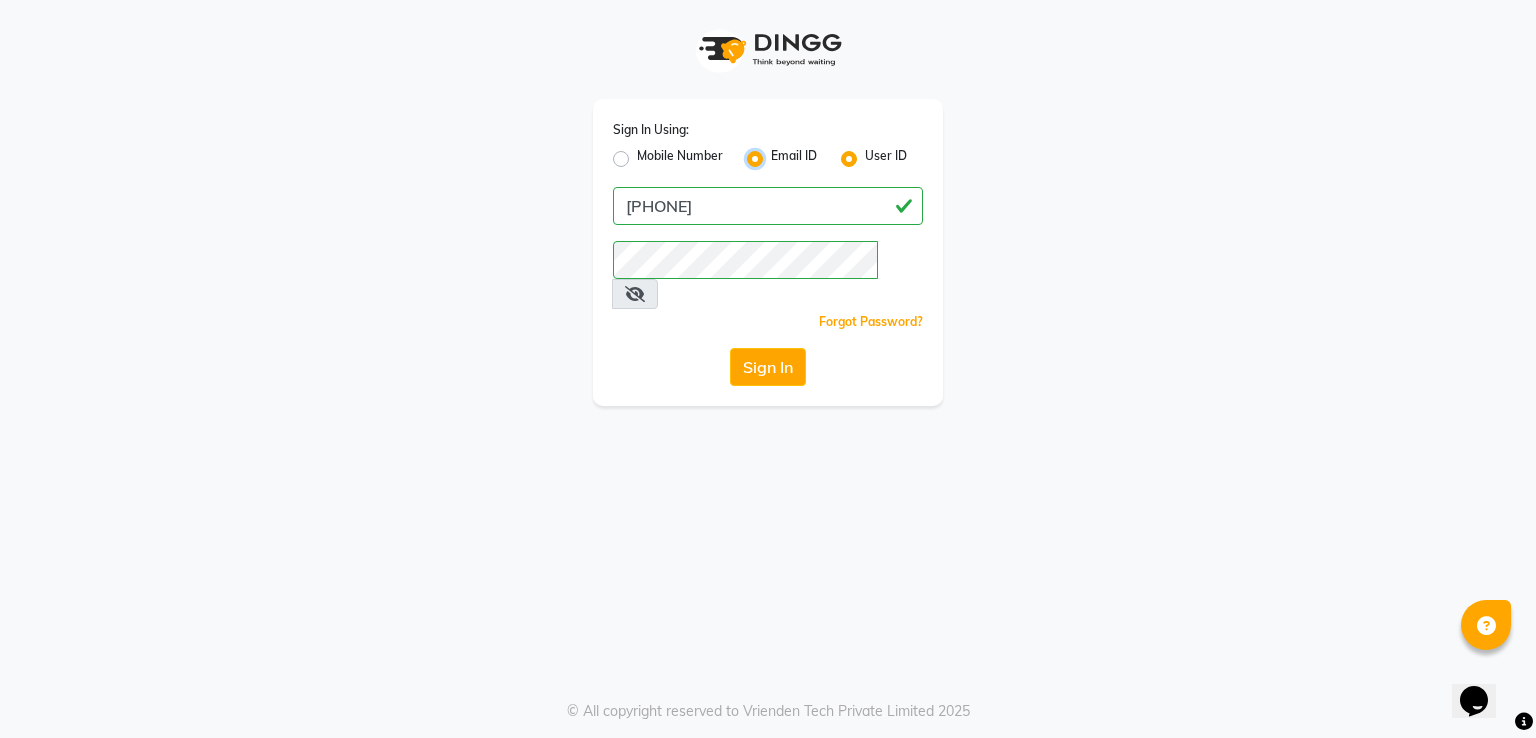 radio on "false" 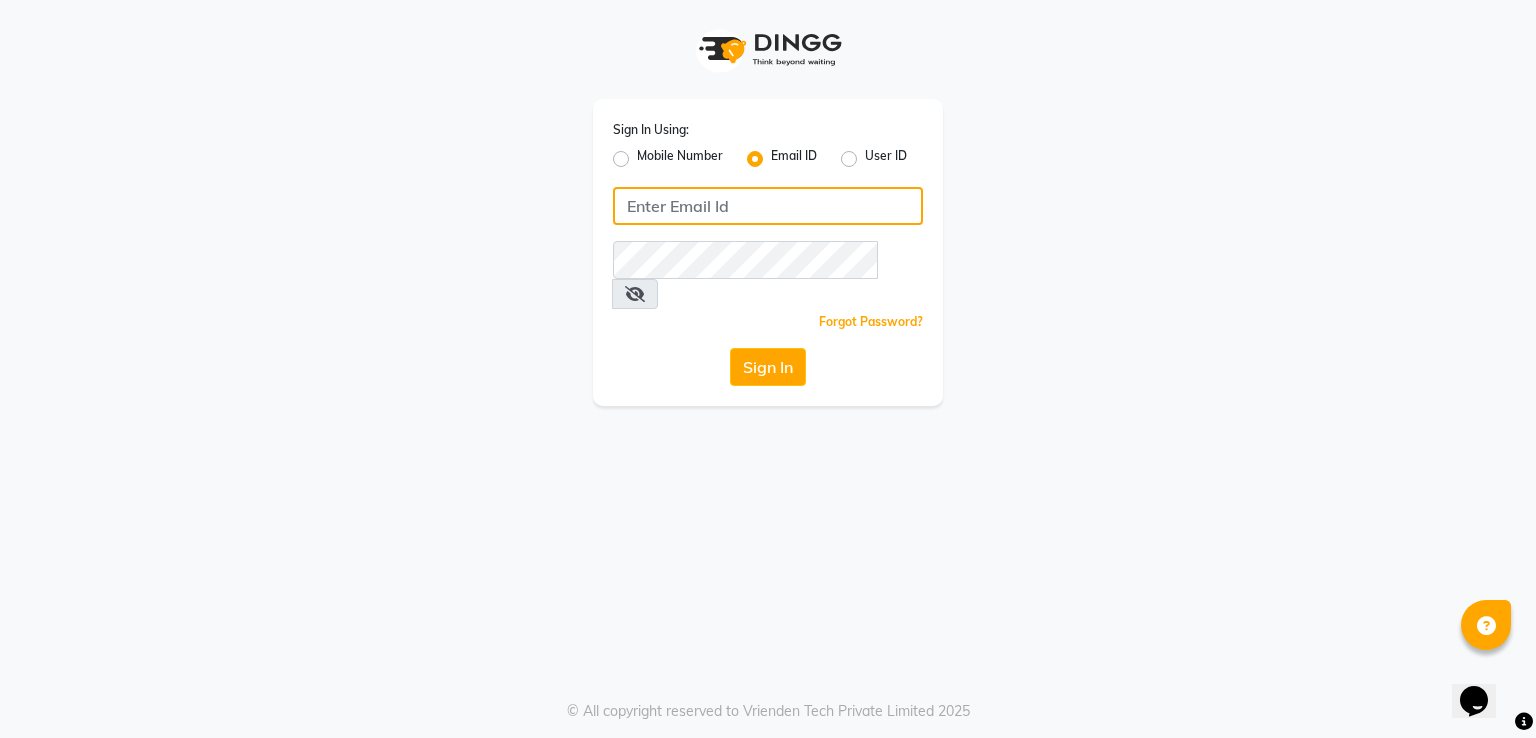 click 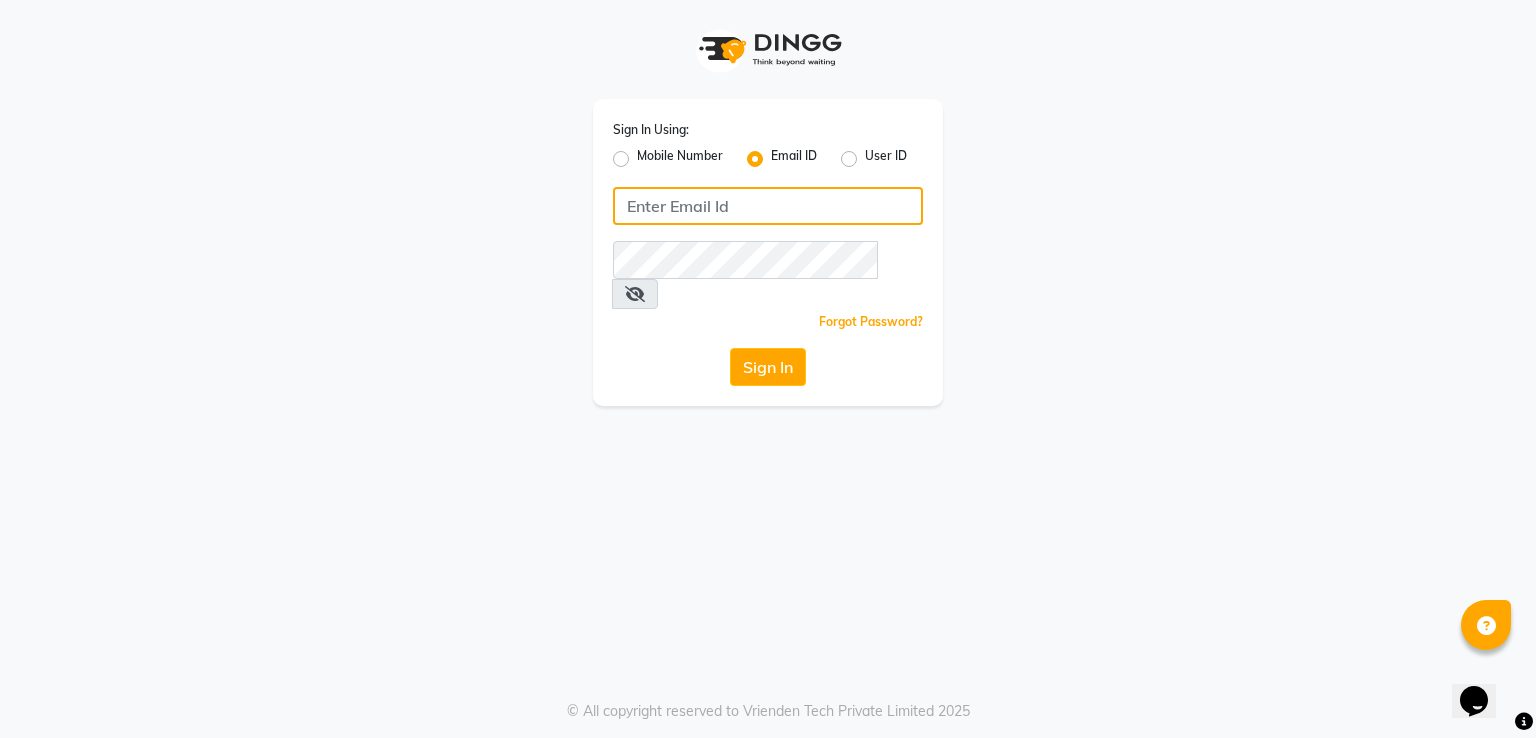 type on "[PHONE]" 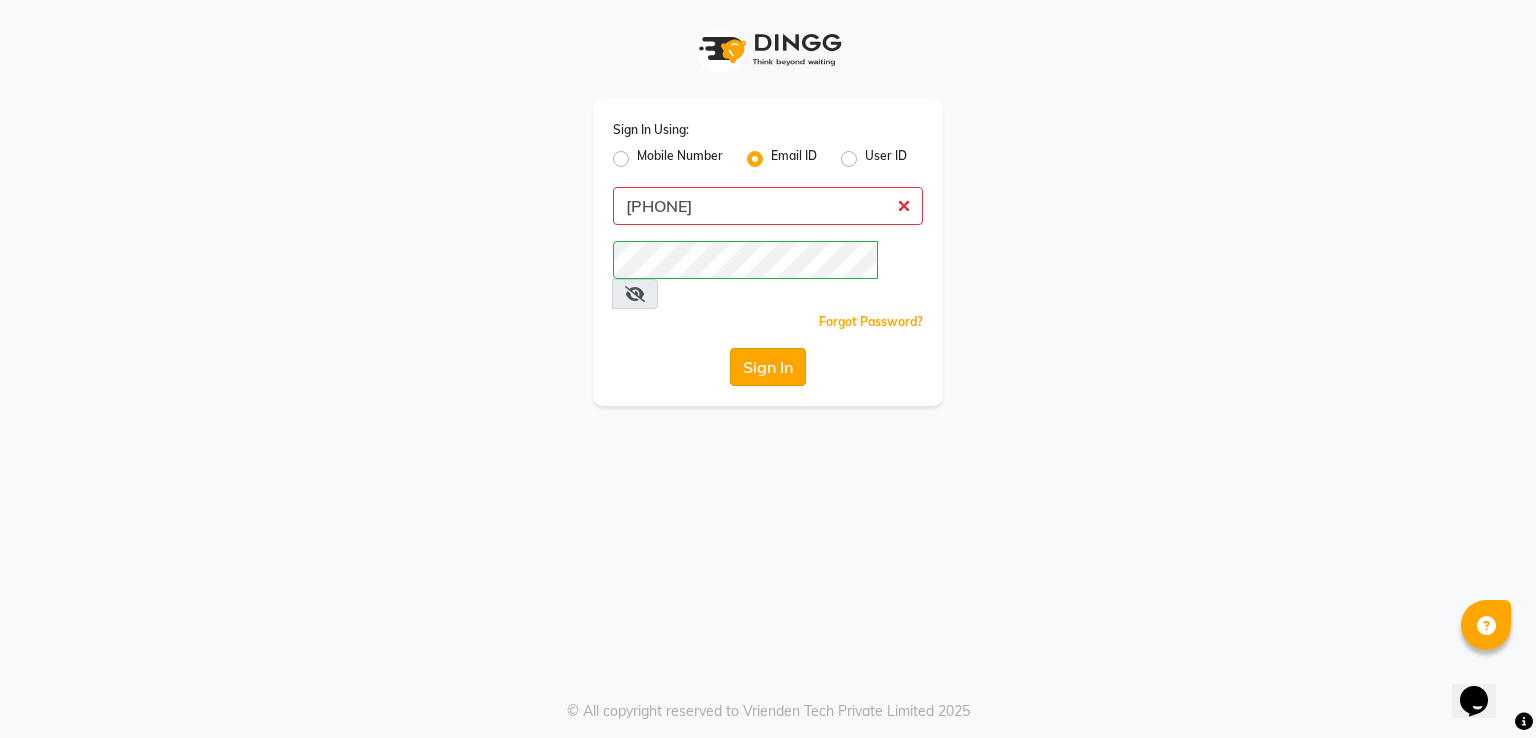 click on "Sign In" 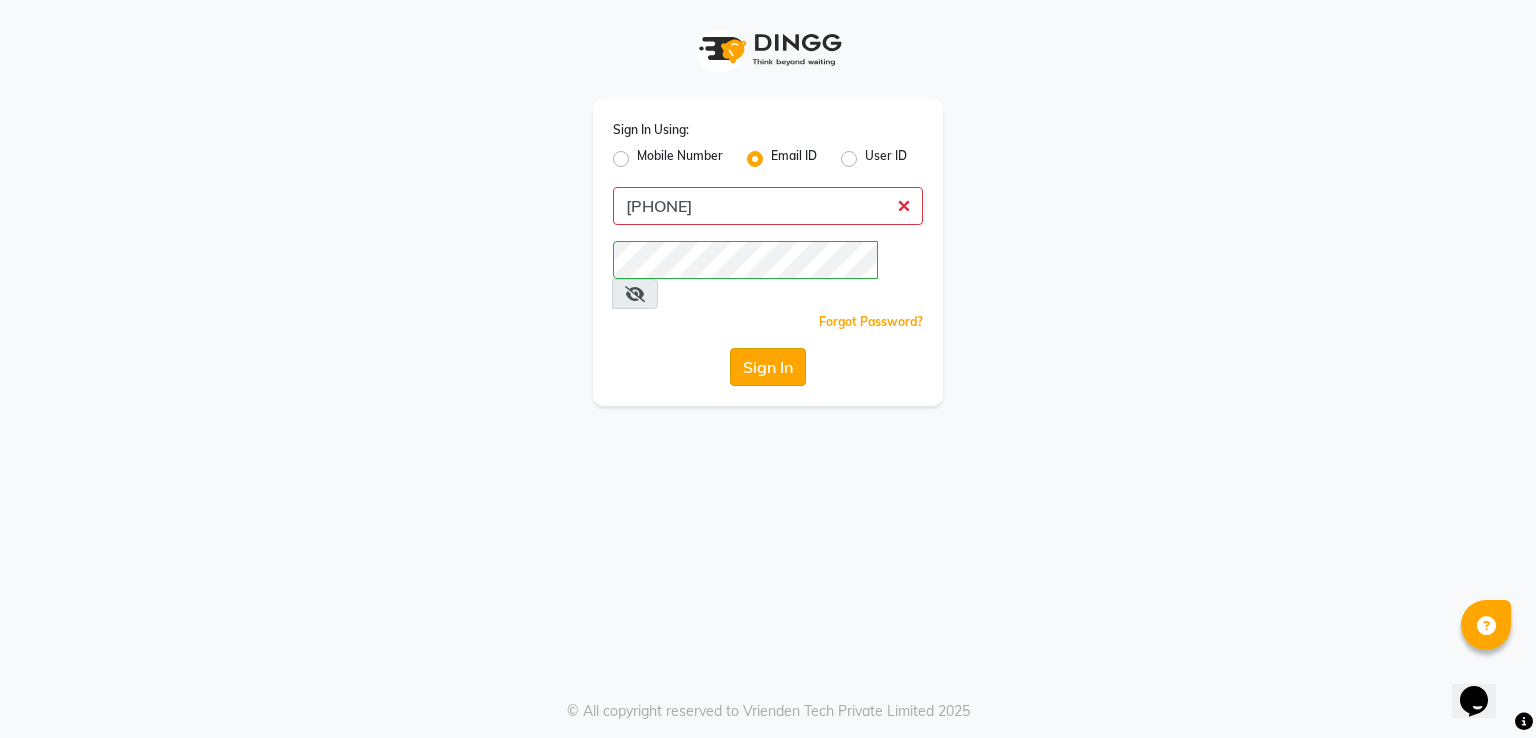 click on "Sign In" 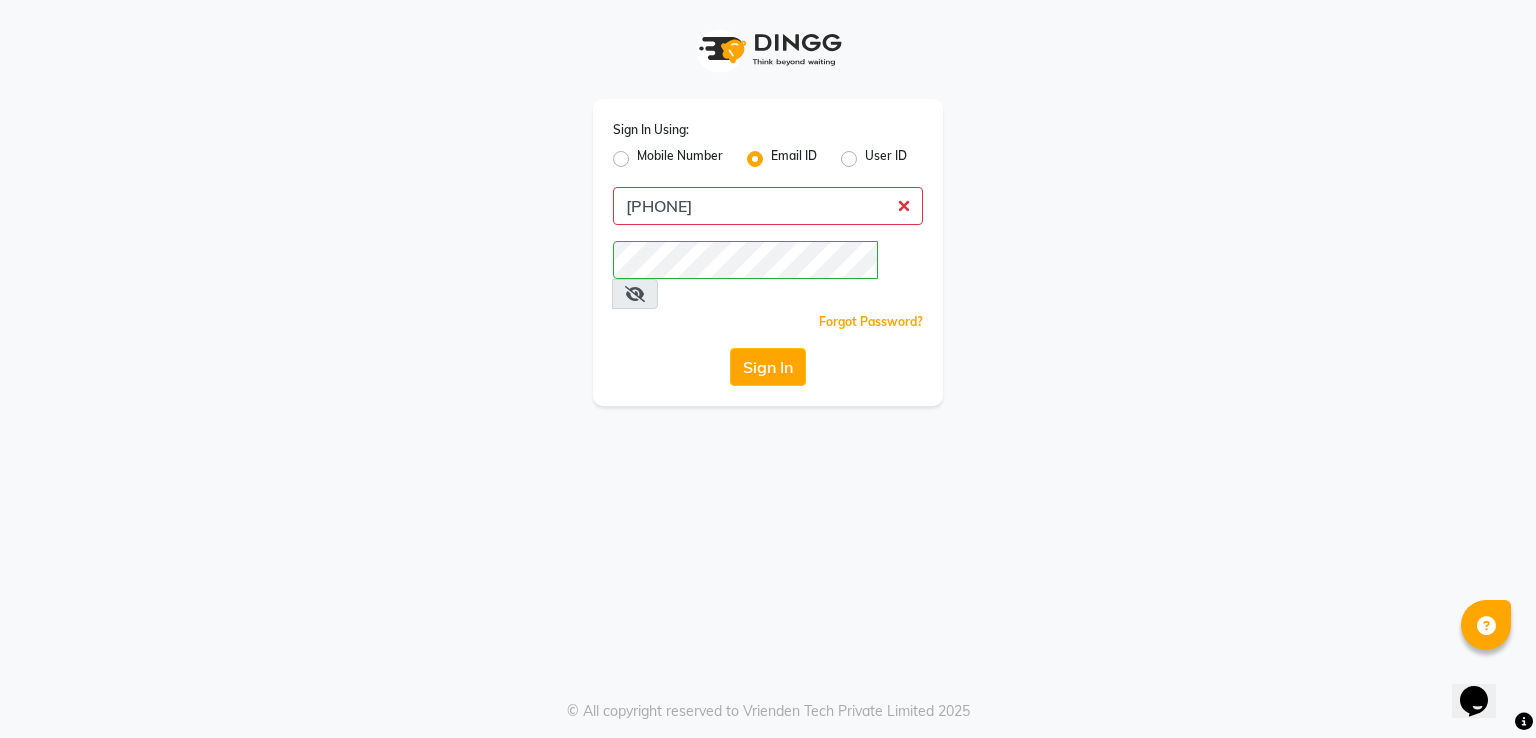 click on "Mobile Number" 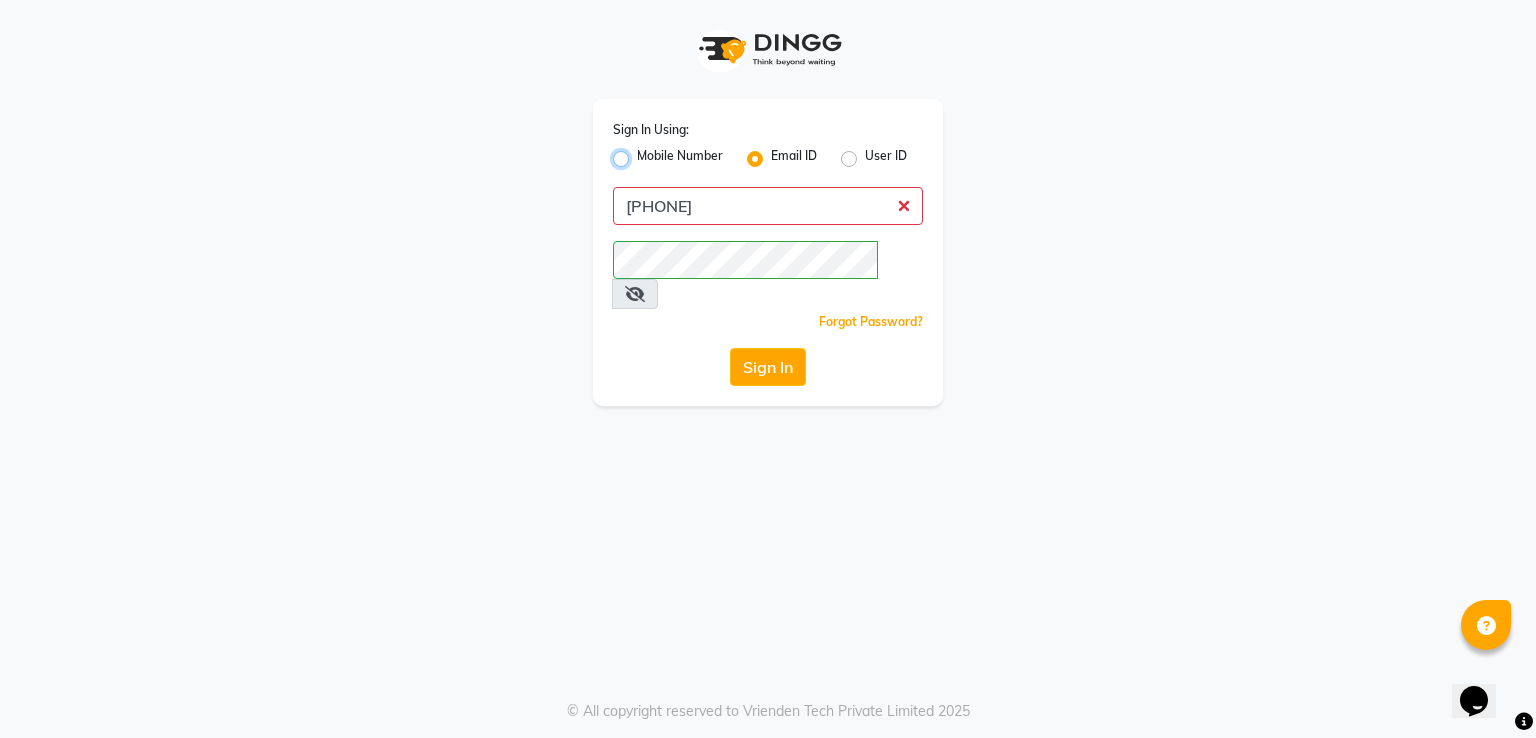 click on "Mobile Number" at bounding box center (643, 153) 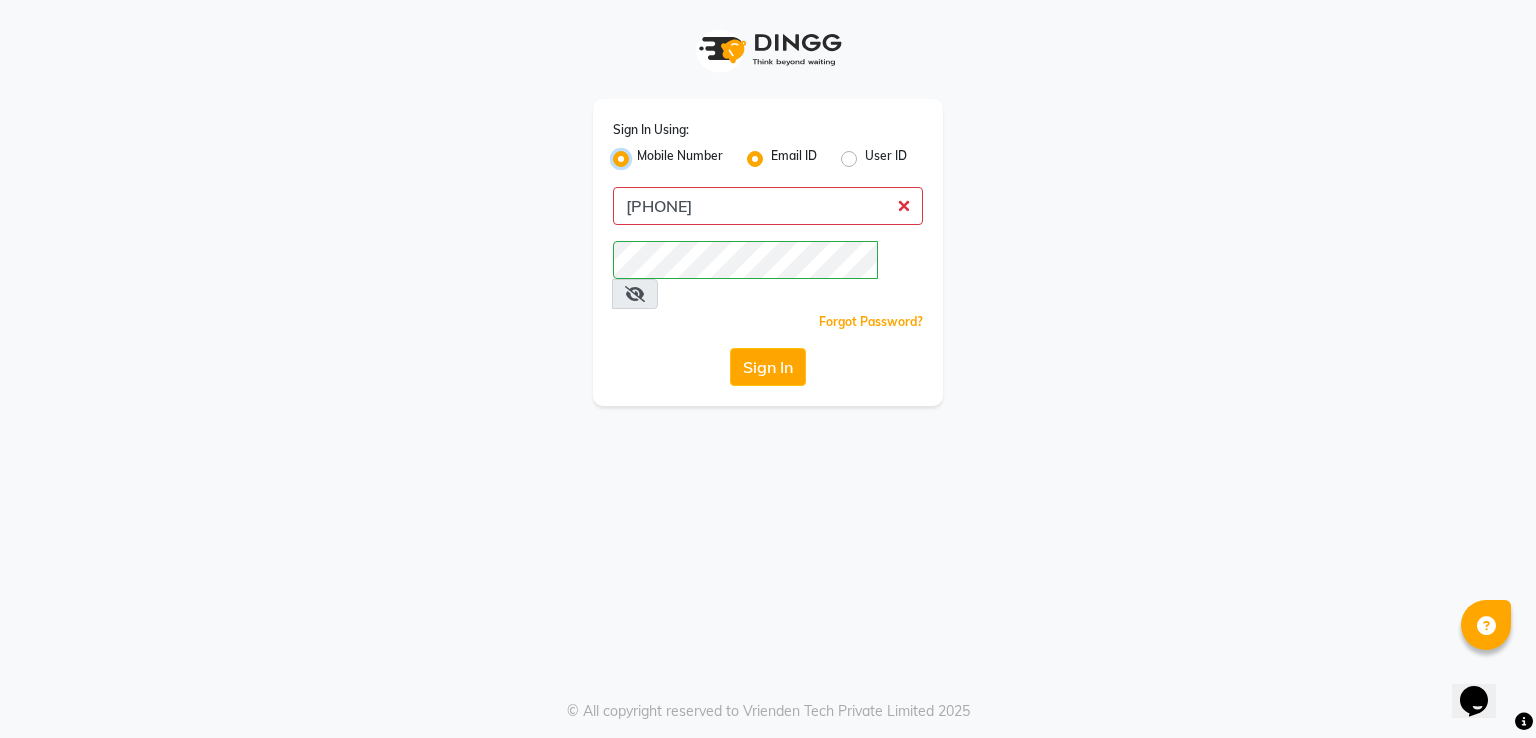 radio on "false" 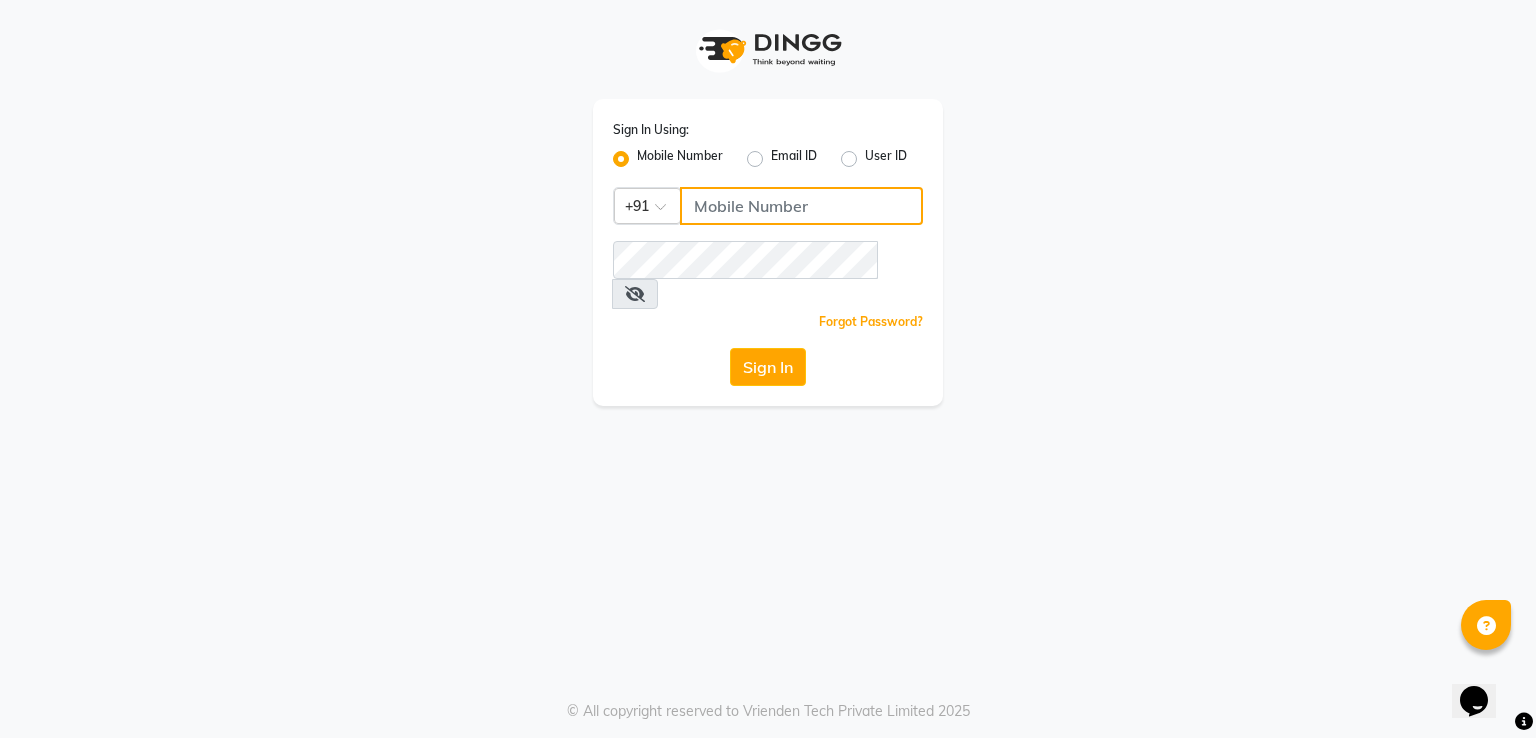 click 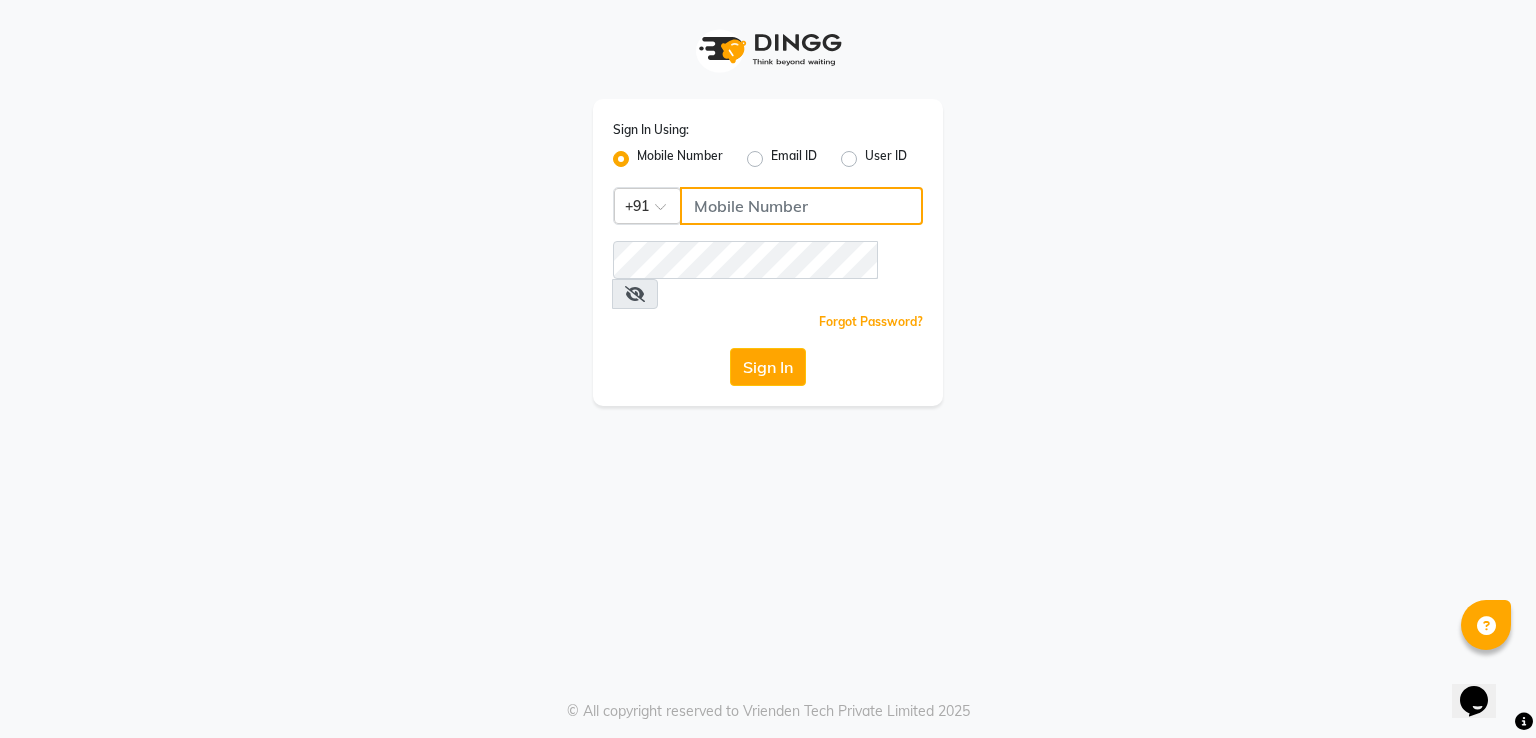 type on "8862028587" 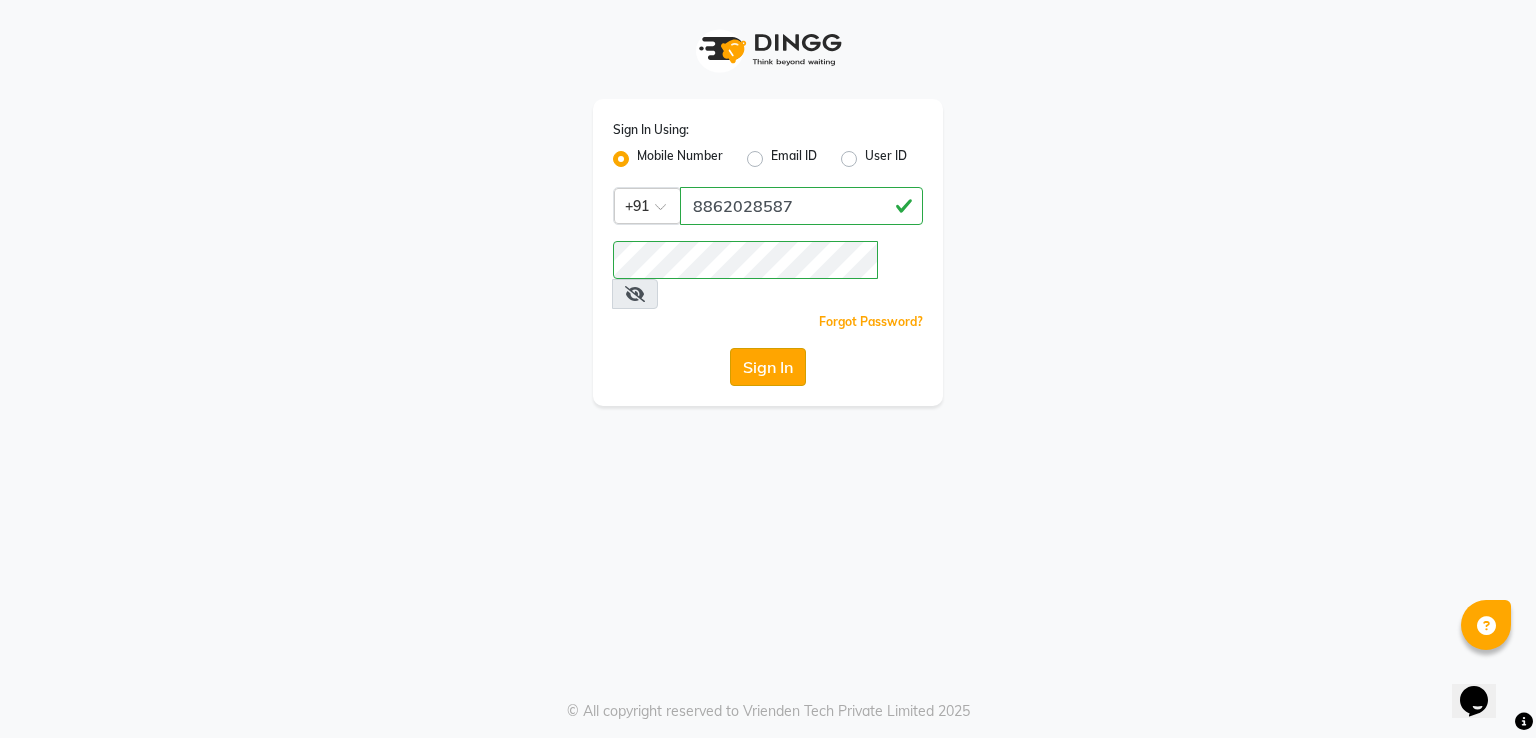 click on "Sign In" 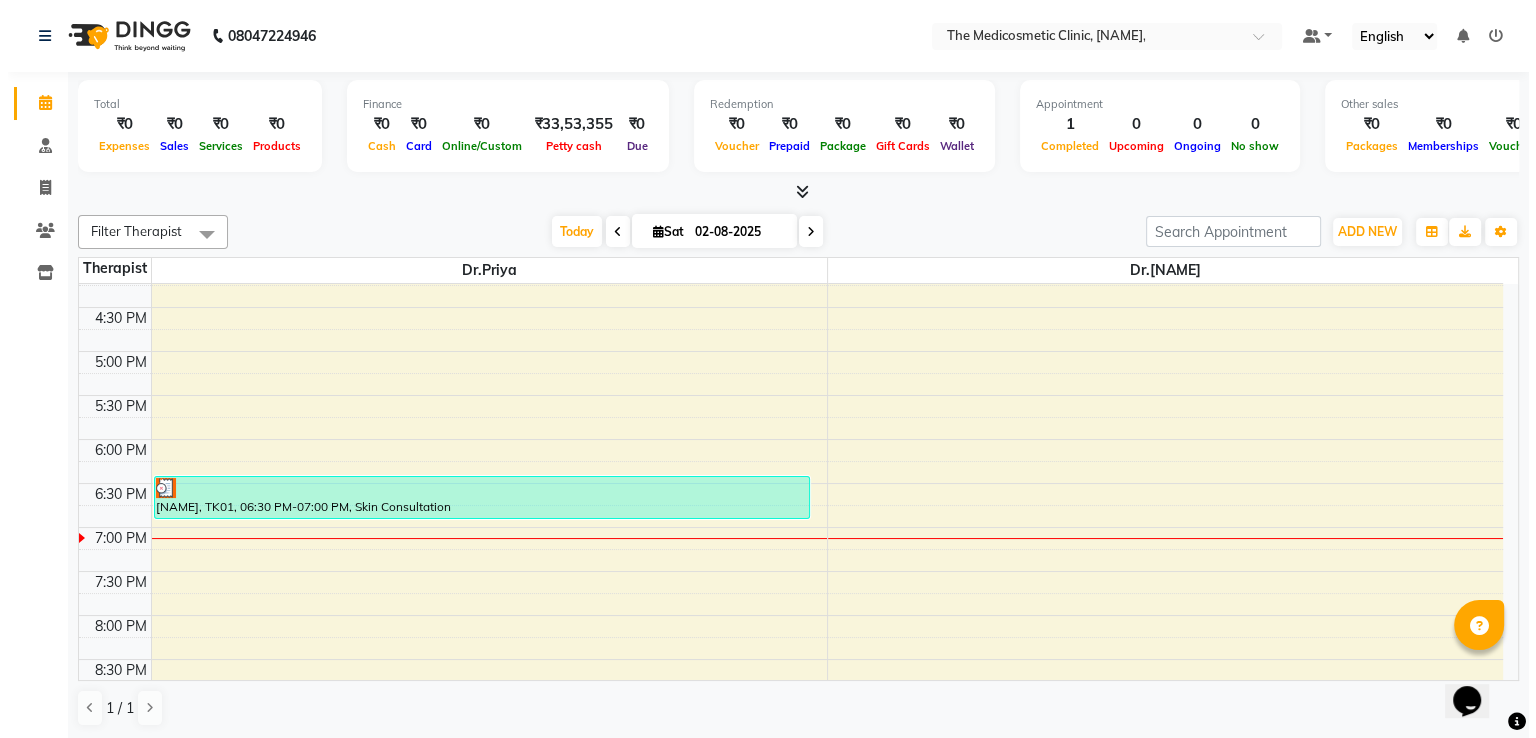 scroll, scrollTop: 736, scrollLeft: 0, axis: vertical 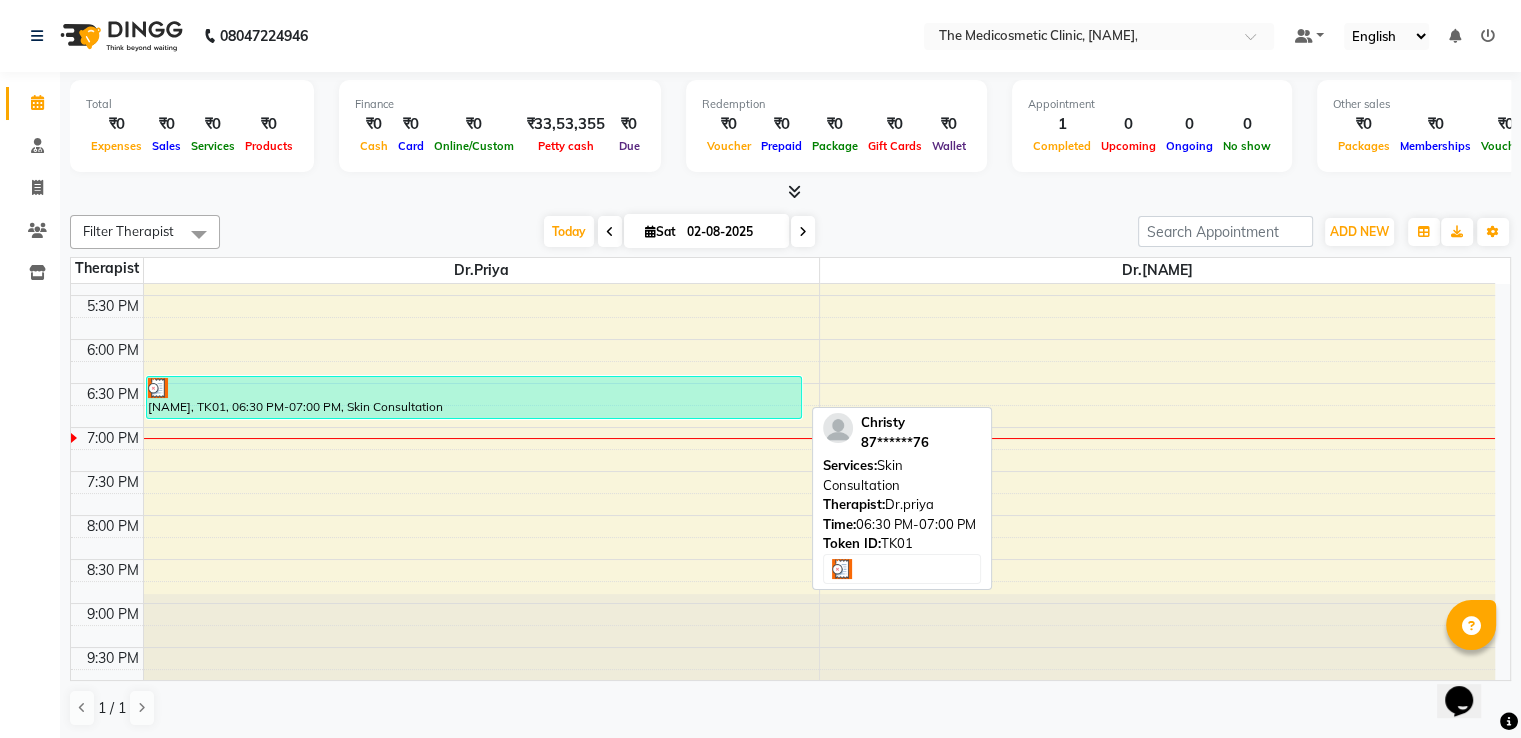 click on "[FIRST], TK01, [TIME]-[TIME], [SERVICE]" at bounding box center [474, 397] 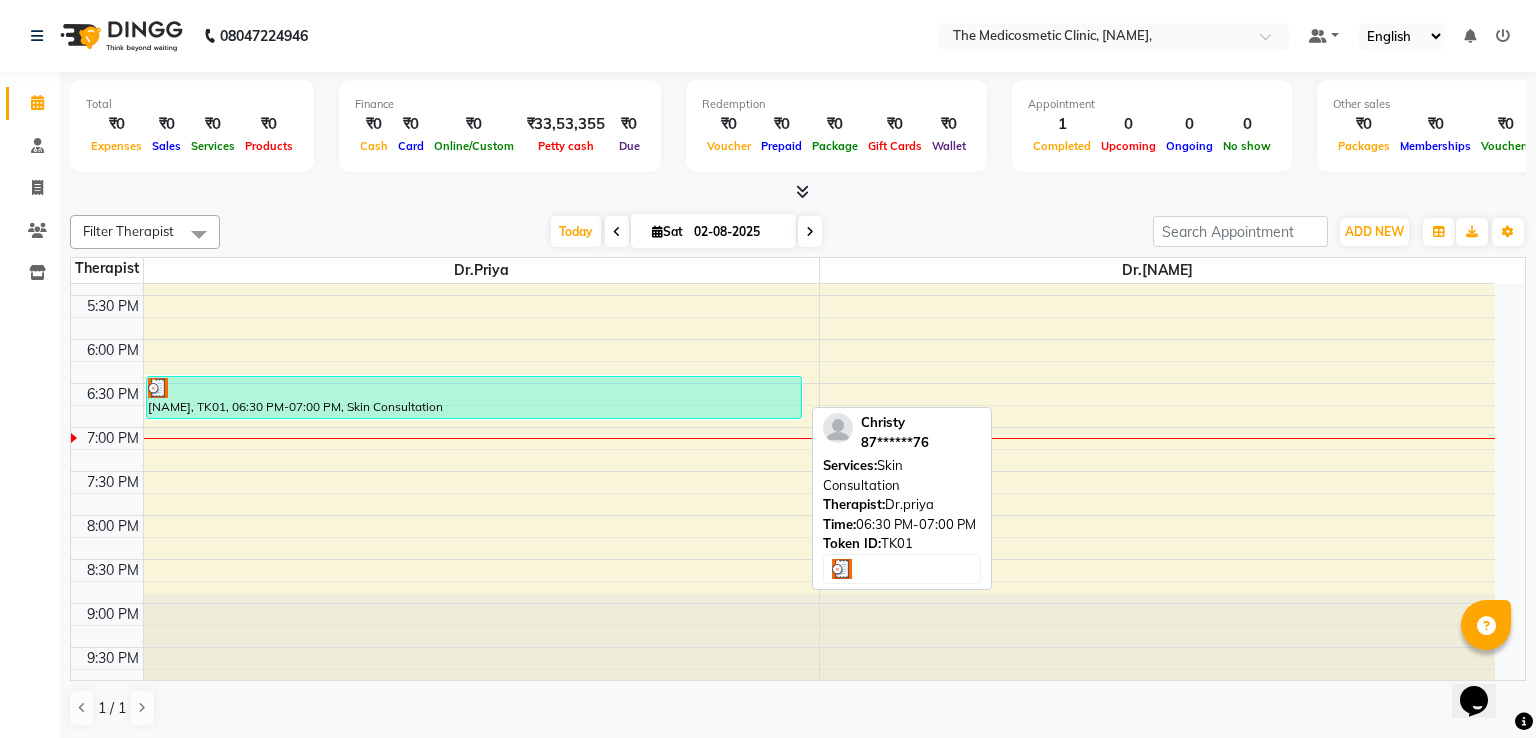 select on "3" 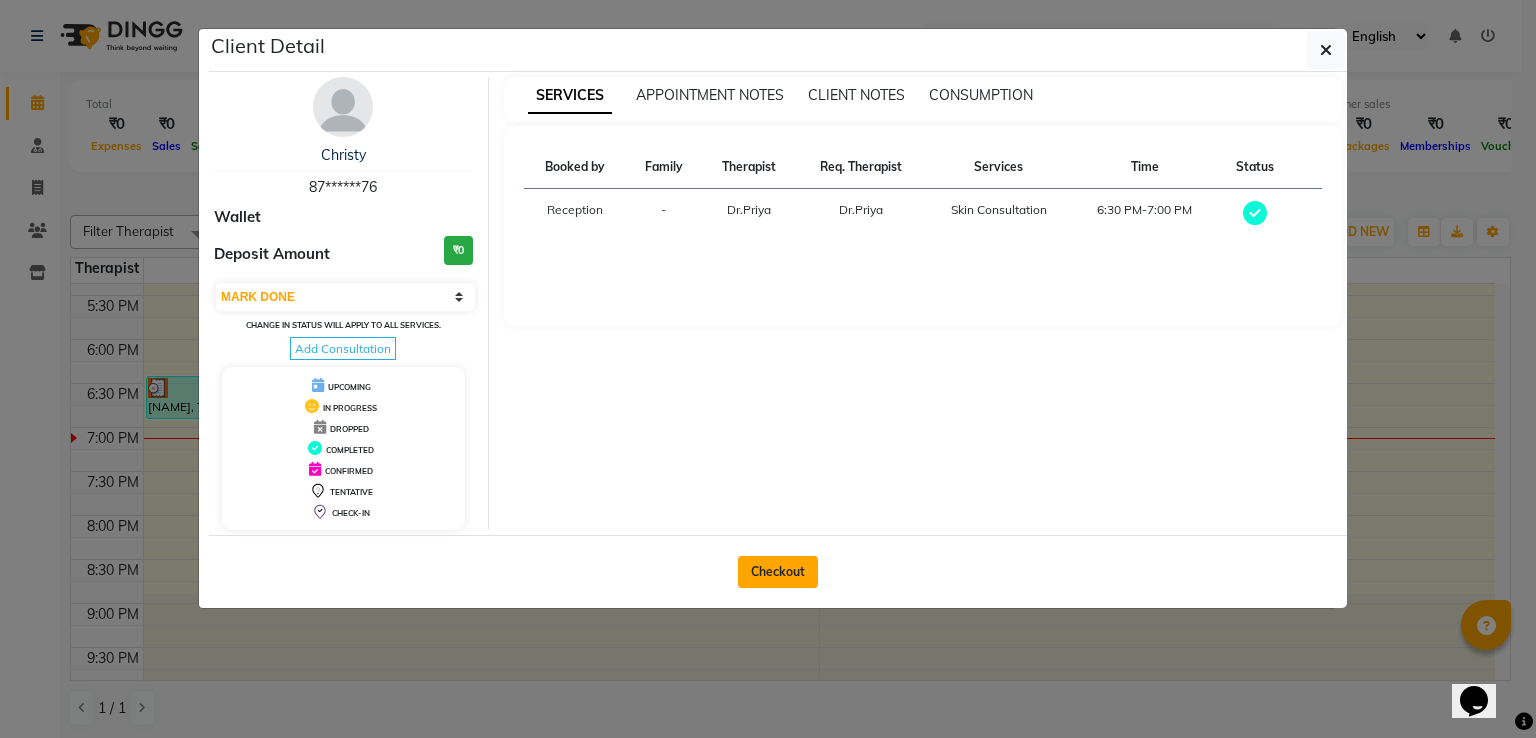 click on "Checkout" 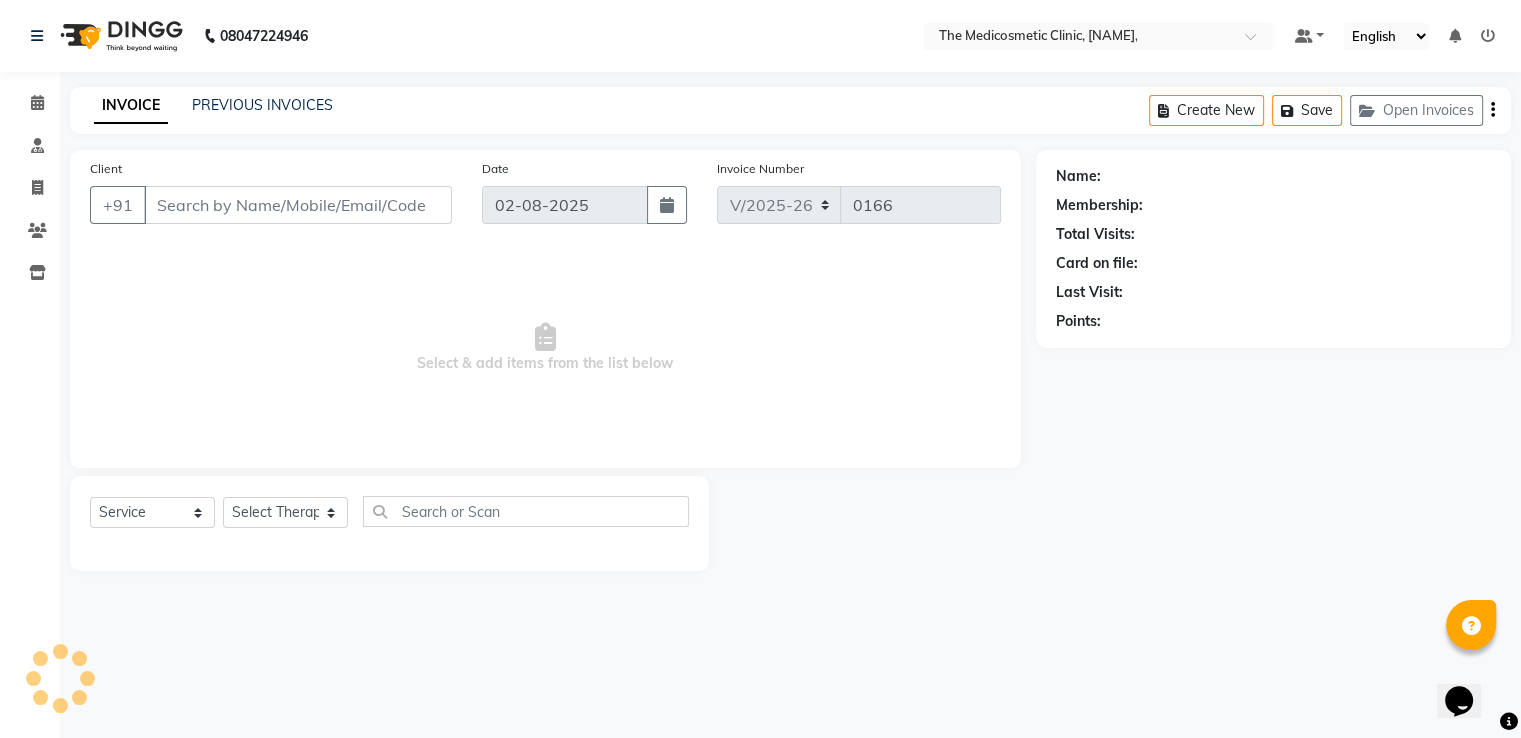 type on "87******76" 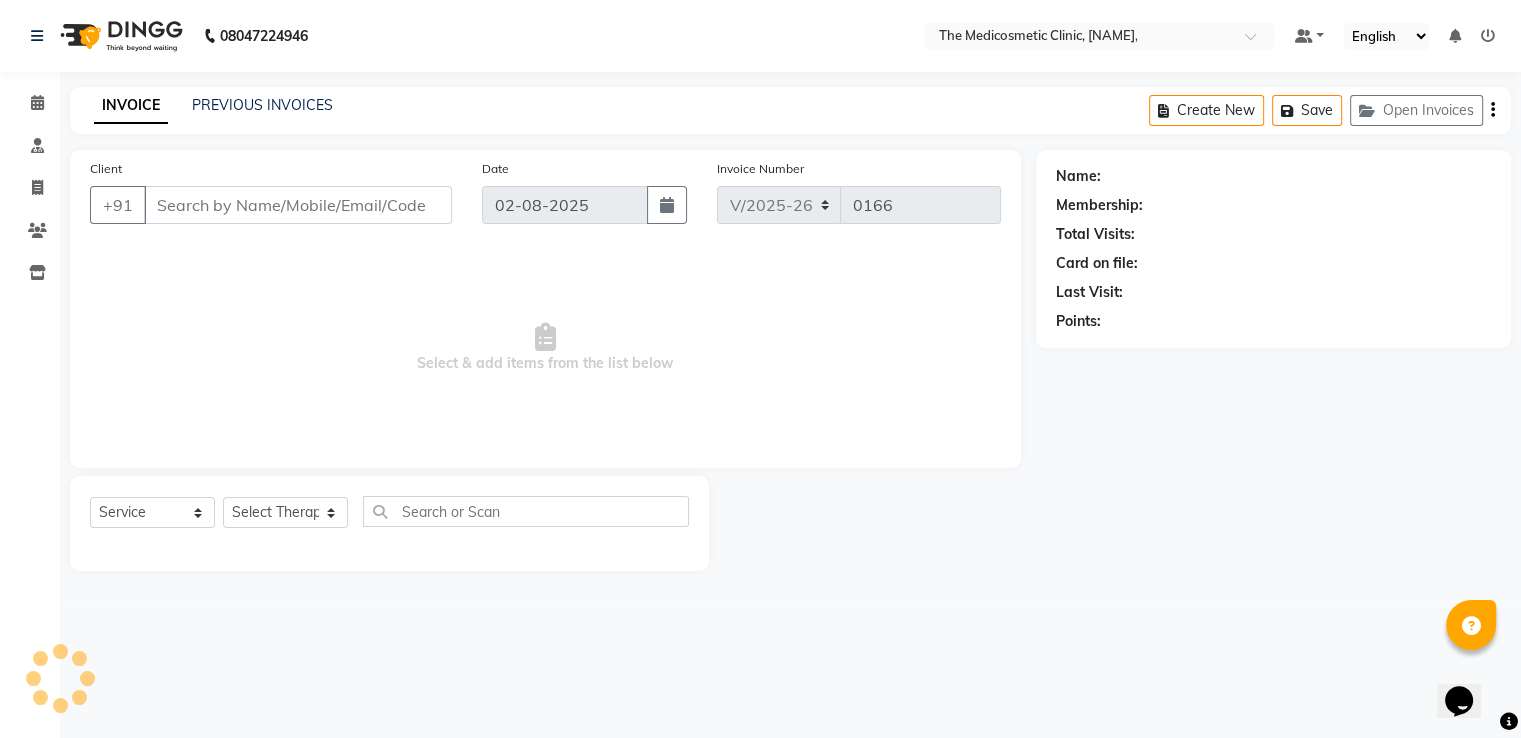 select on "28876" 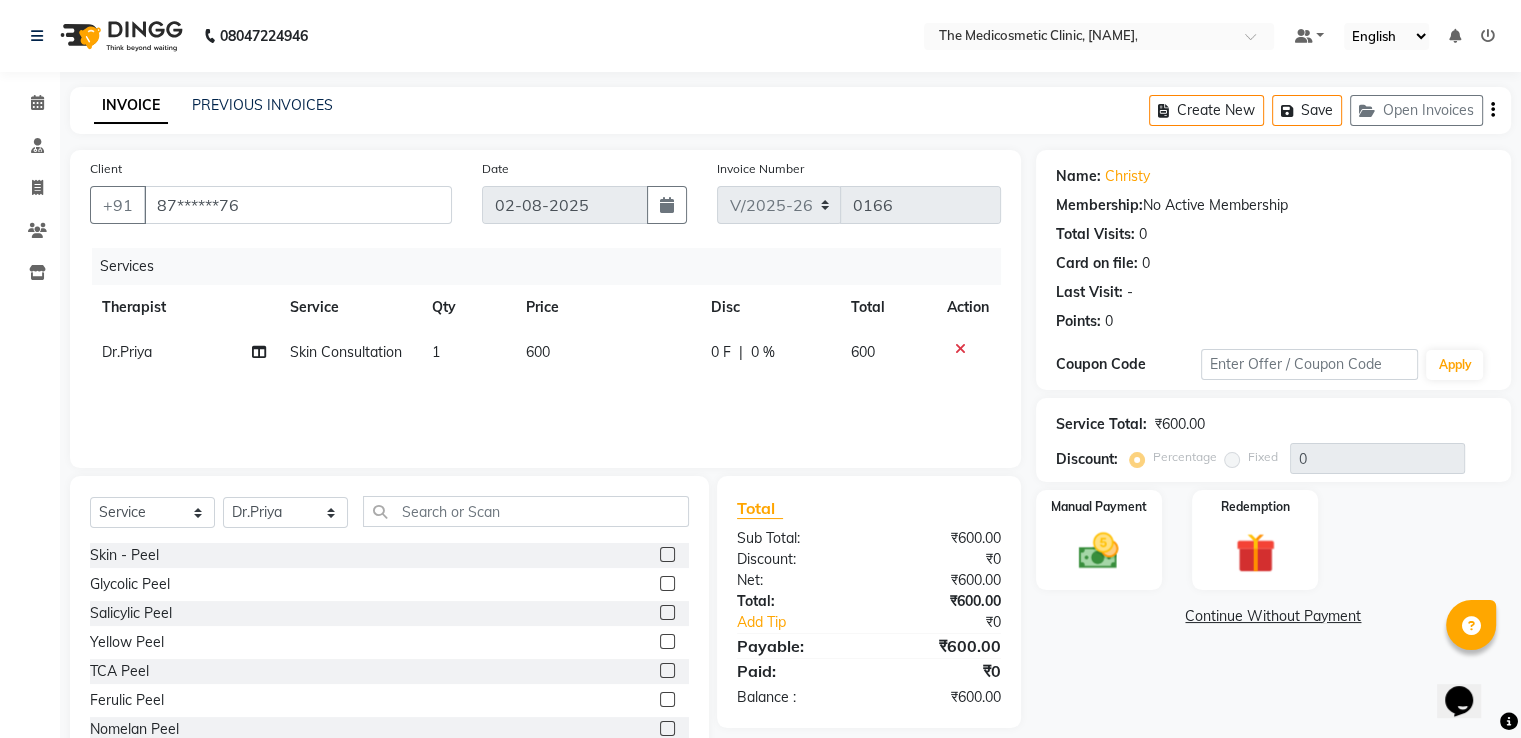 click 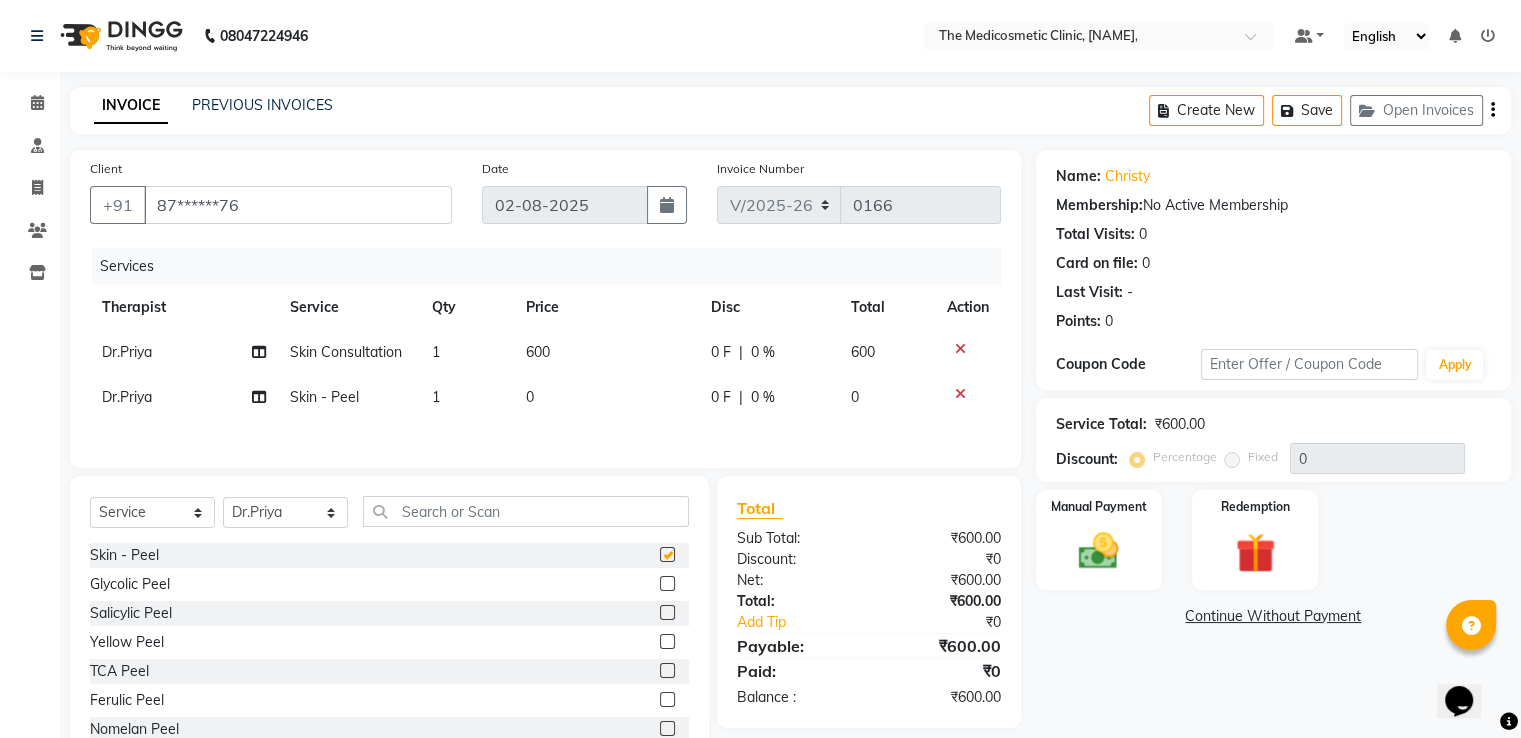 checkbox on "false" 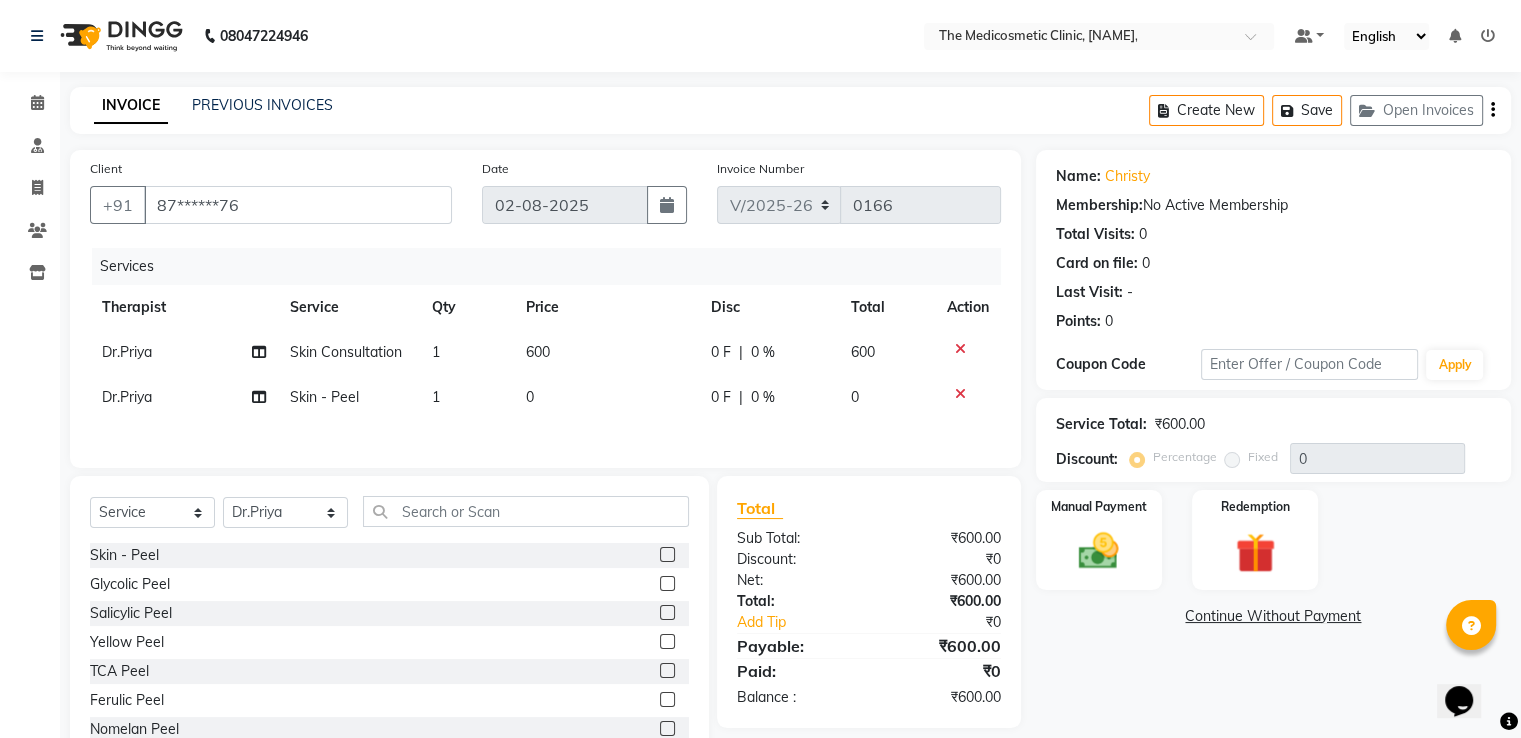 click on "0" 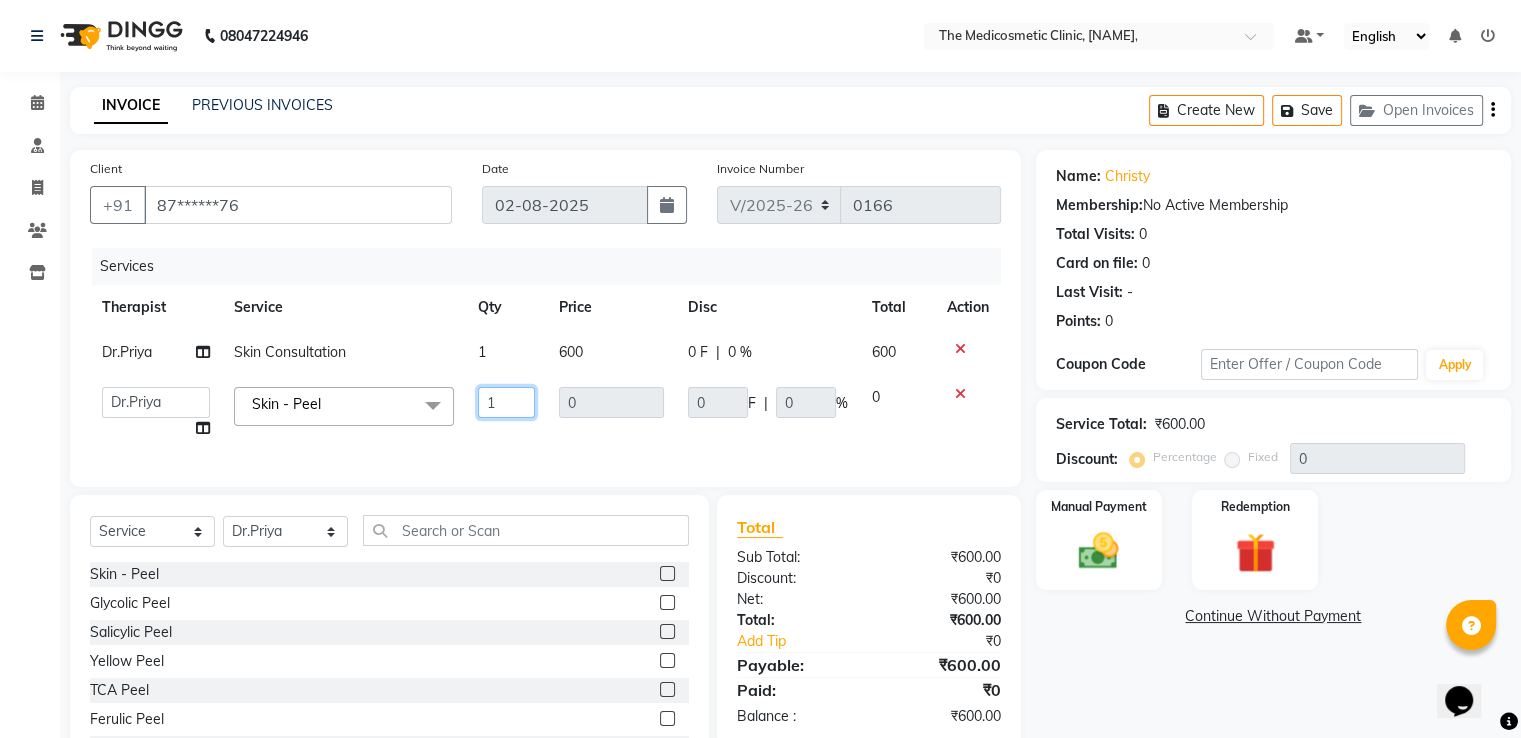 click on "1" 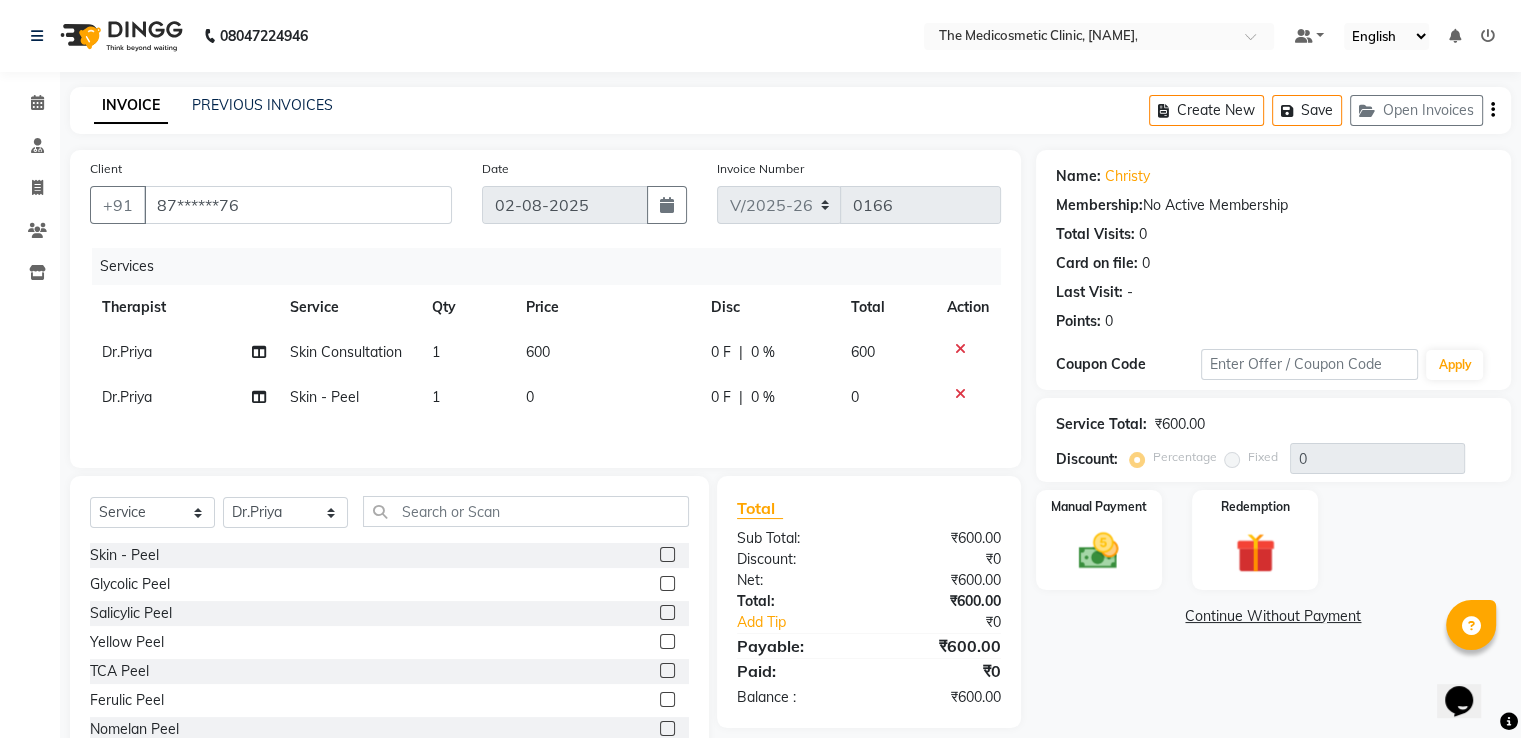 click at bounding box center (1488, 36) 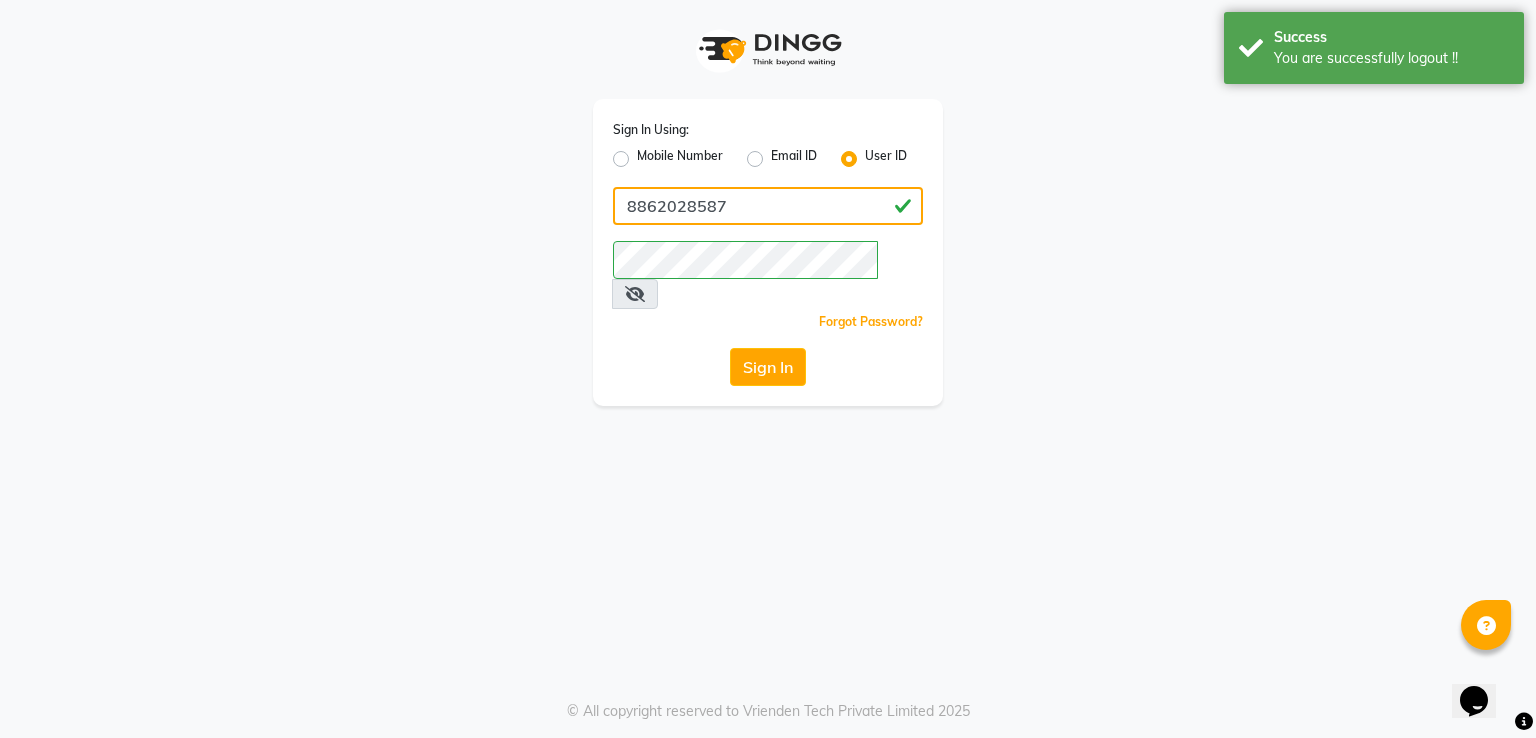 click on "8862028587" 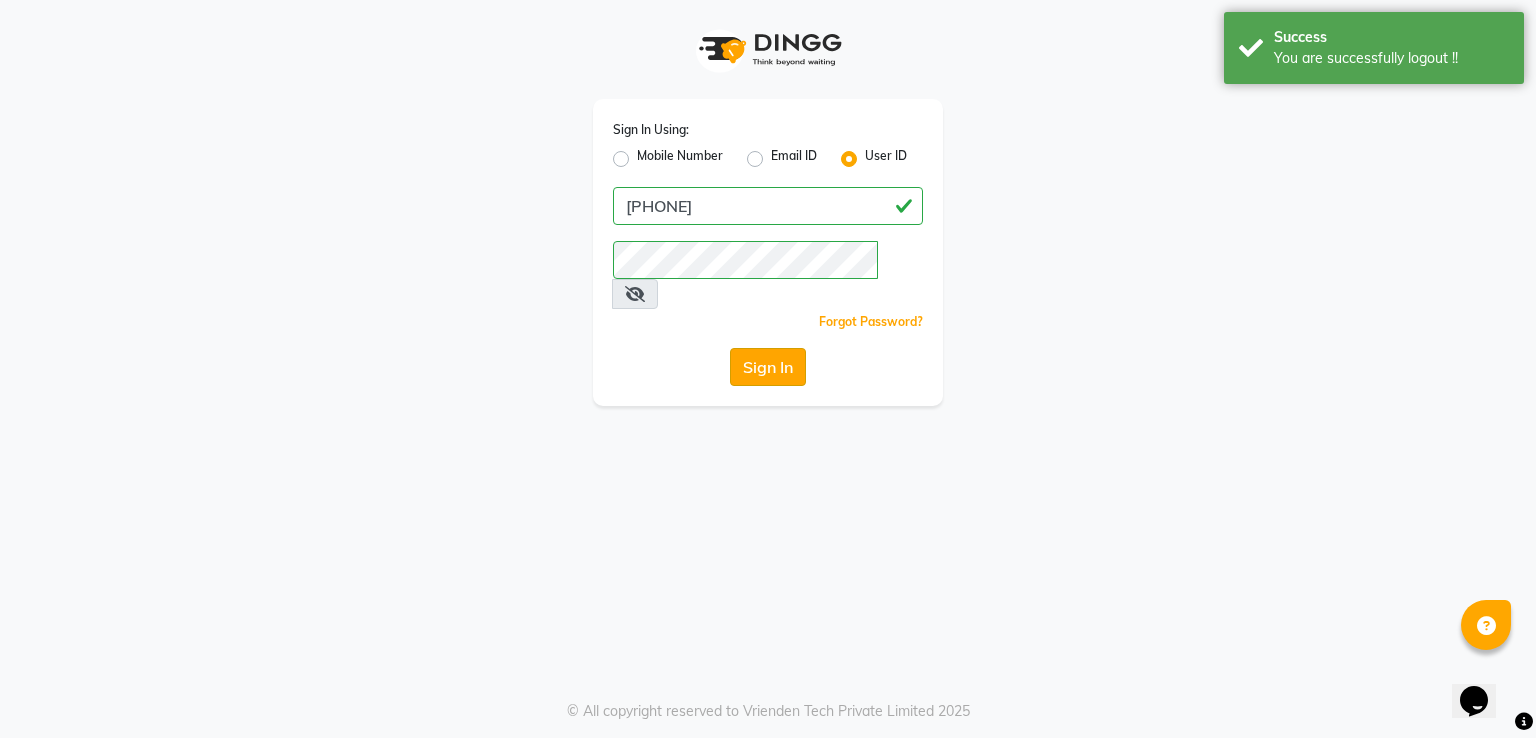 click on "Sign In" 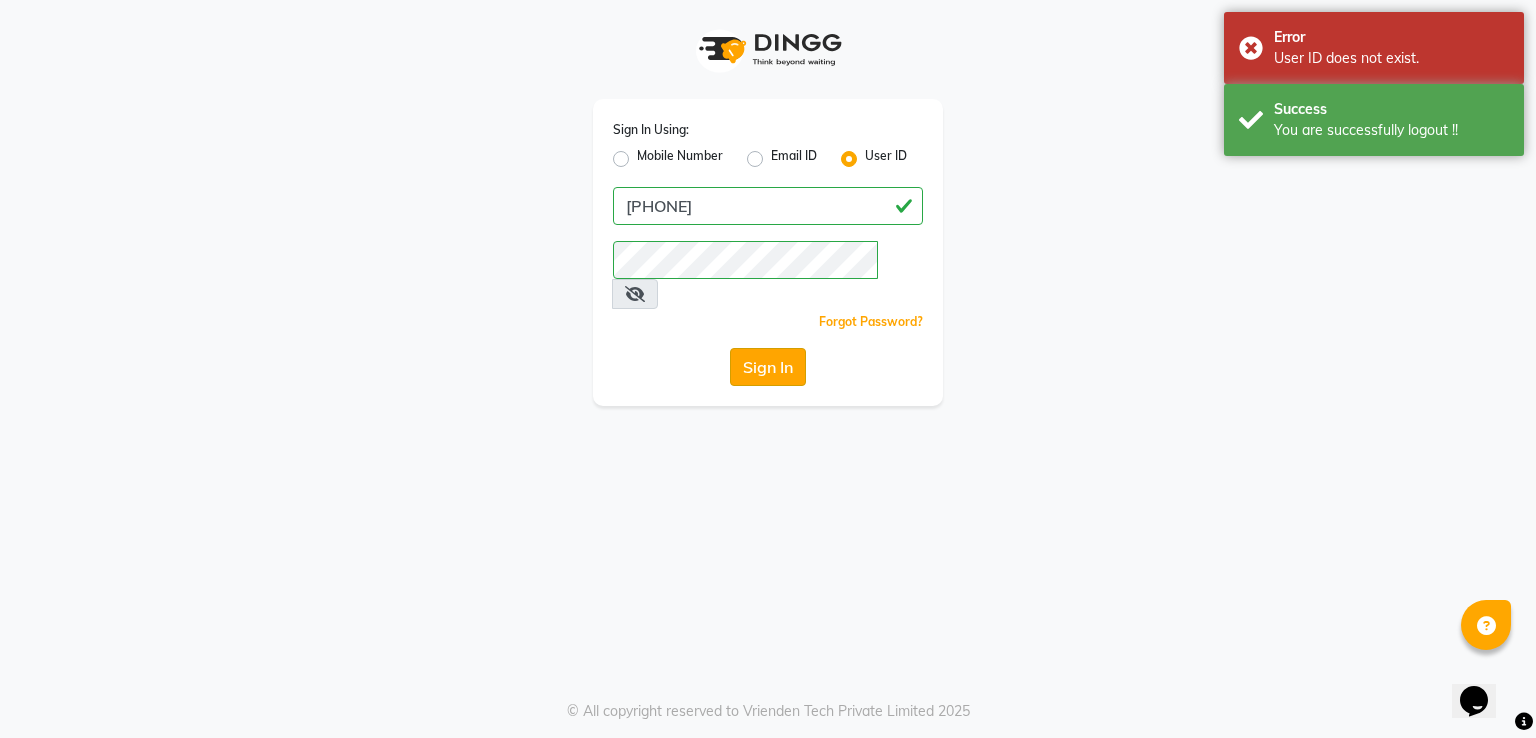 click on "Sign In" 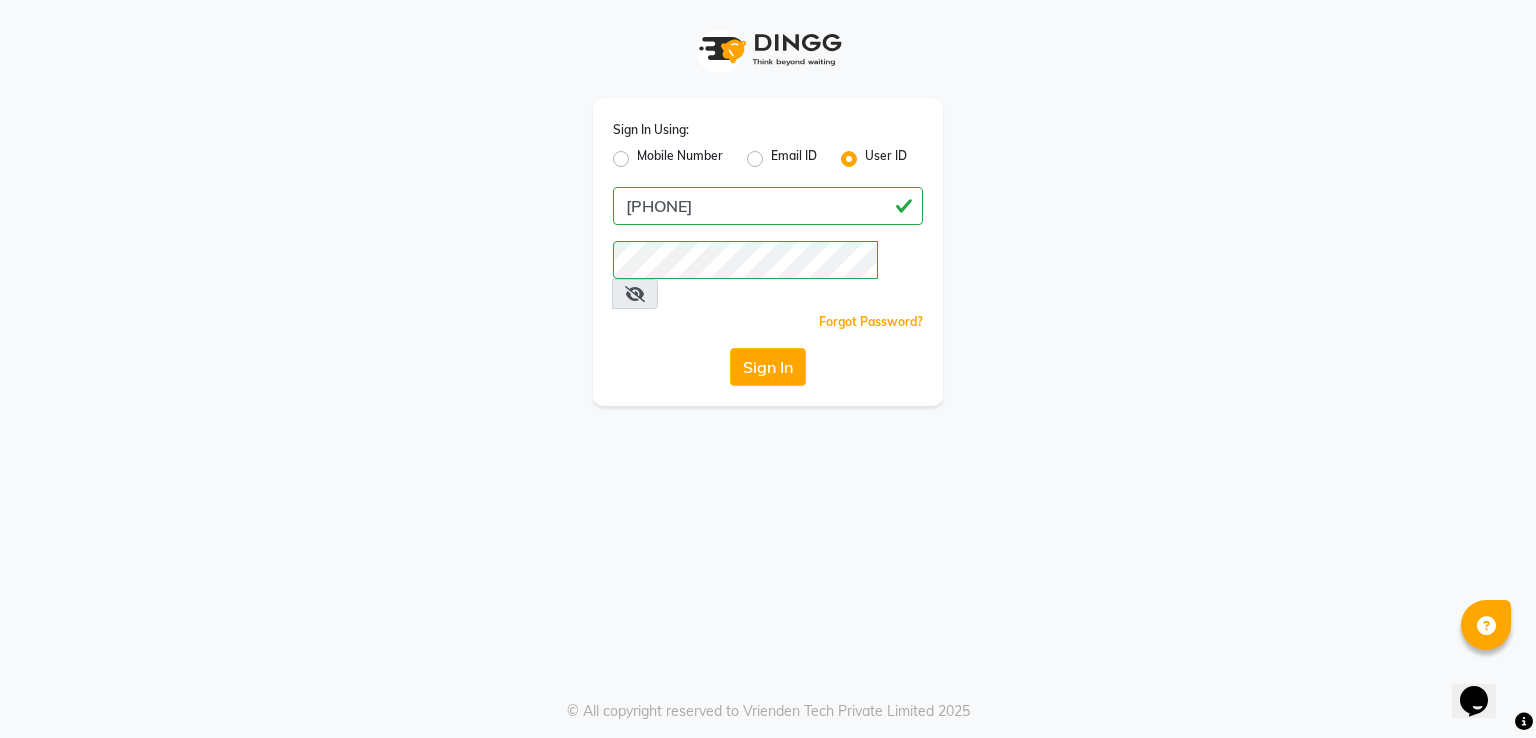 click on "Sign In Using: Mobile Number Email ID User ID [PHONE]  Remember me Forgot Password?  Sign In" 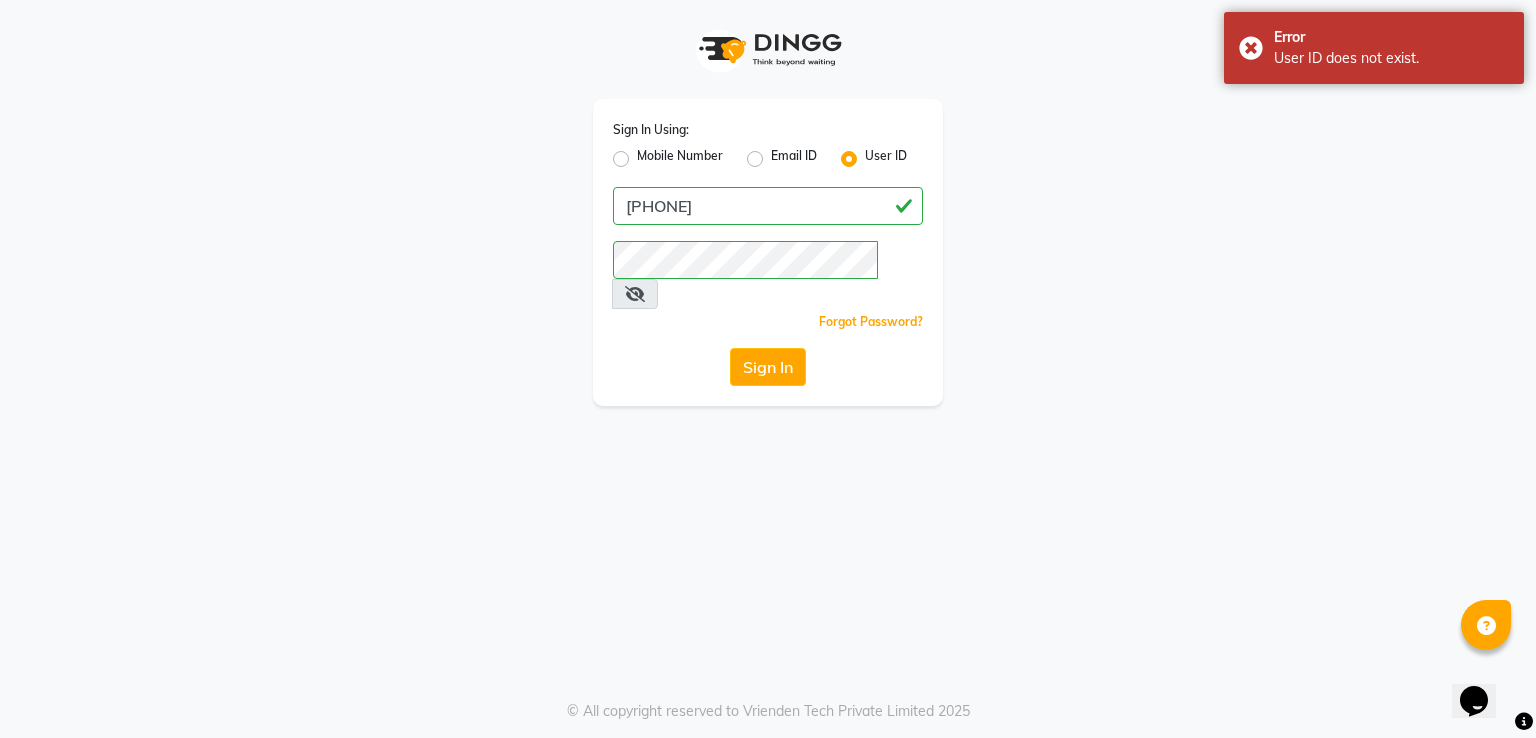 click on "Sign In Using: Mobile Number Email ID User ID [PHONE]  Remember me Forgot Password?  Sign In" 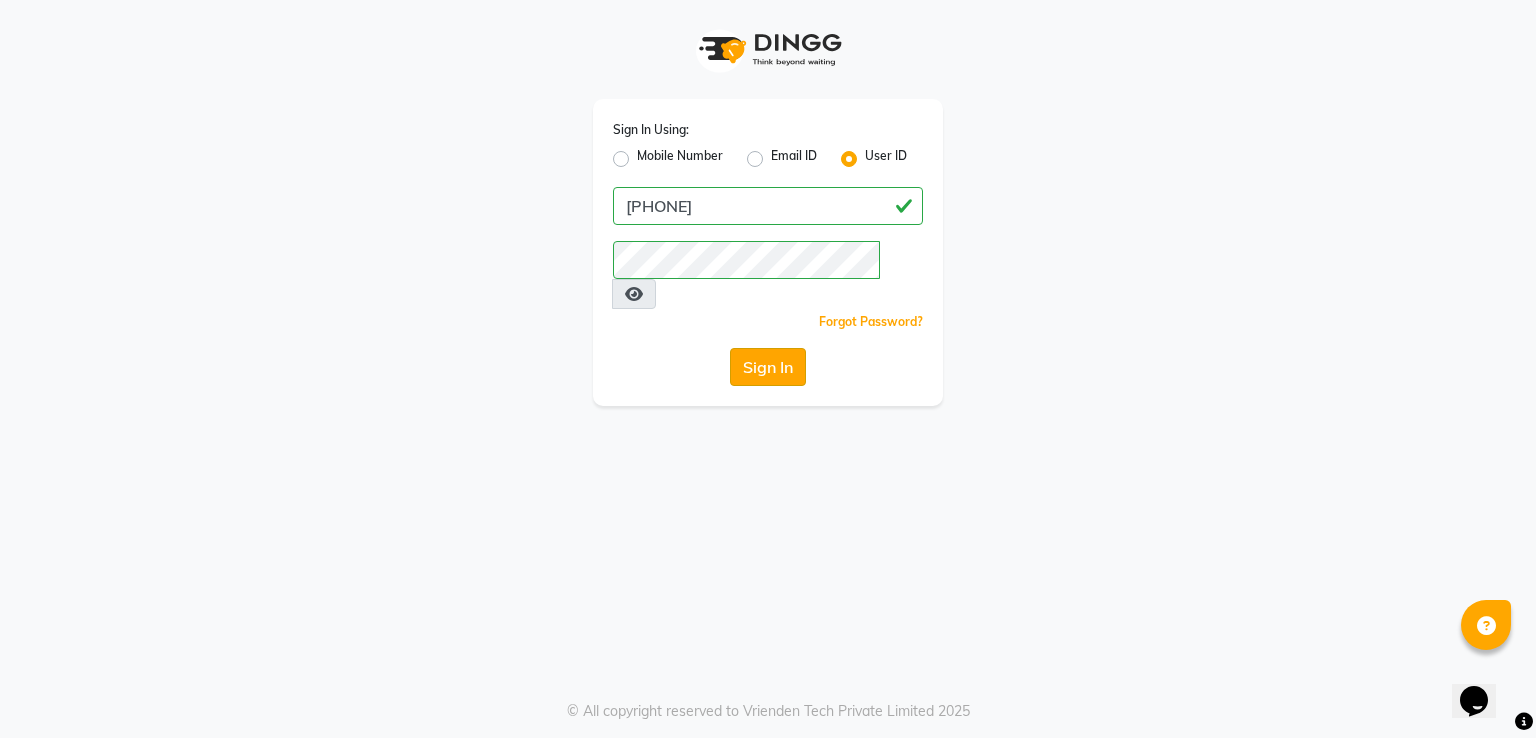 click on "Sign In" 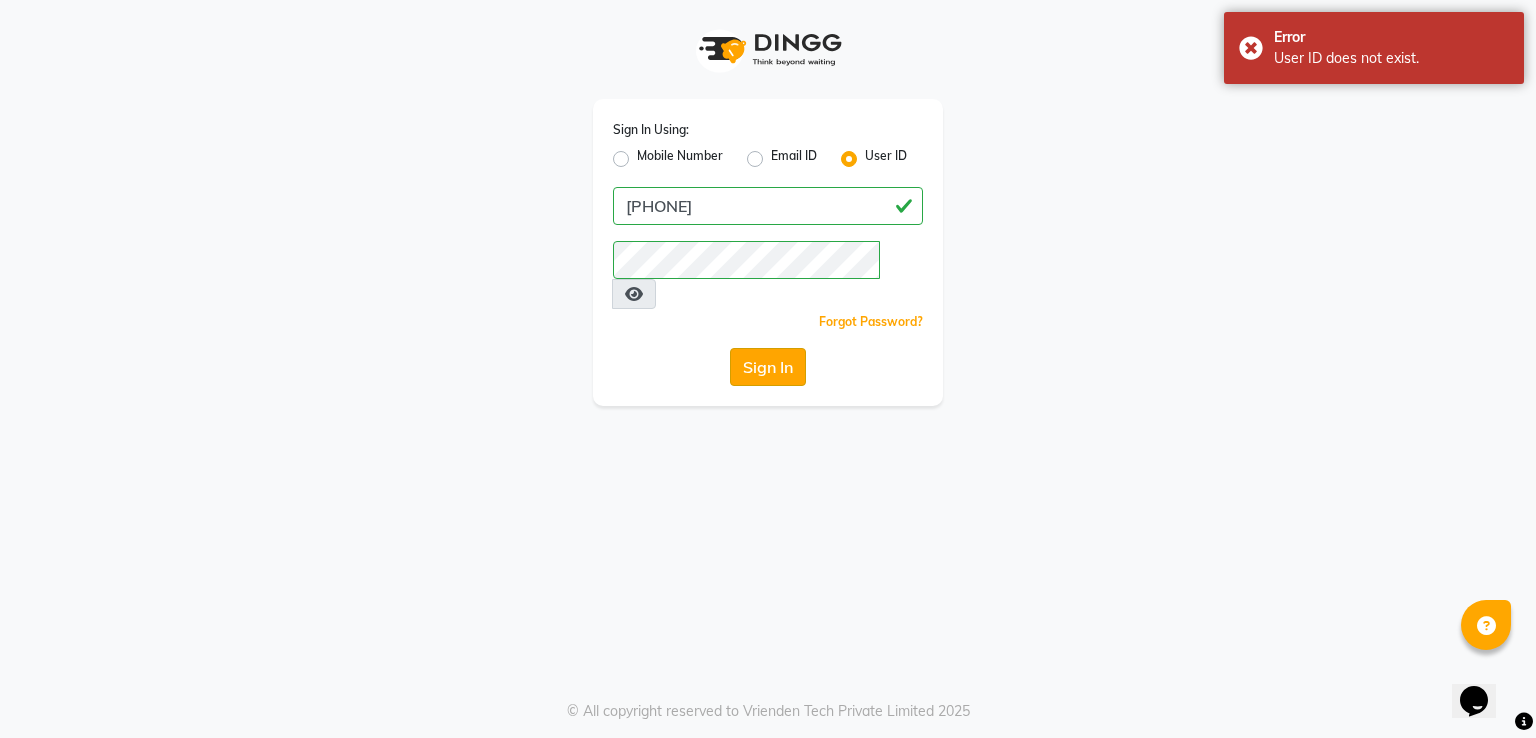 click on "Sign In" 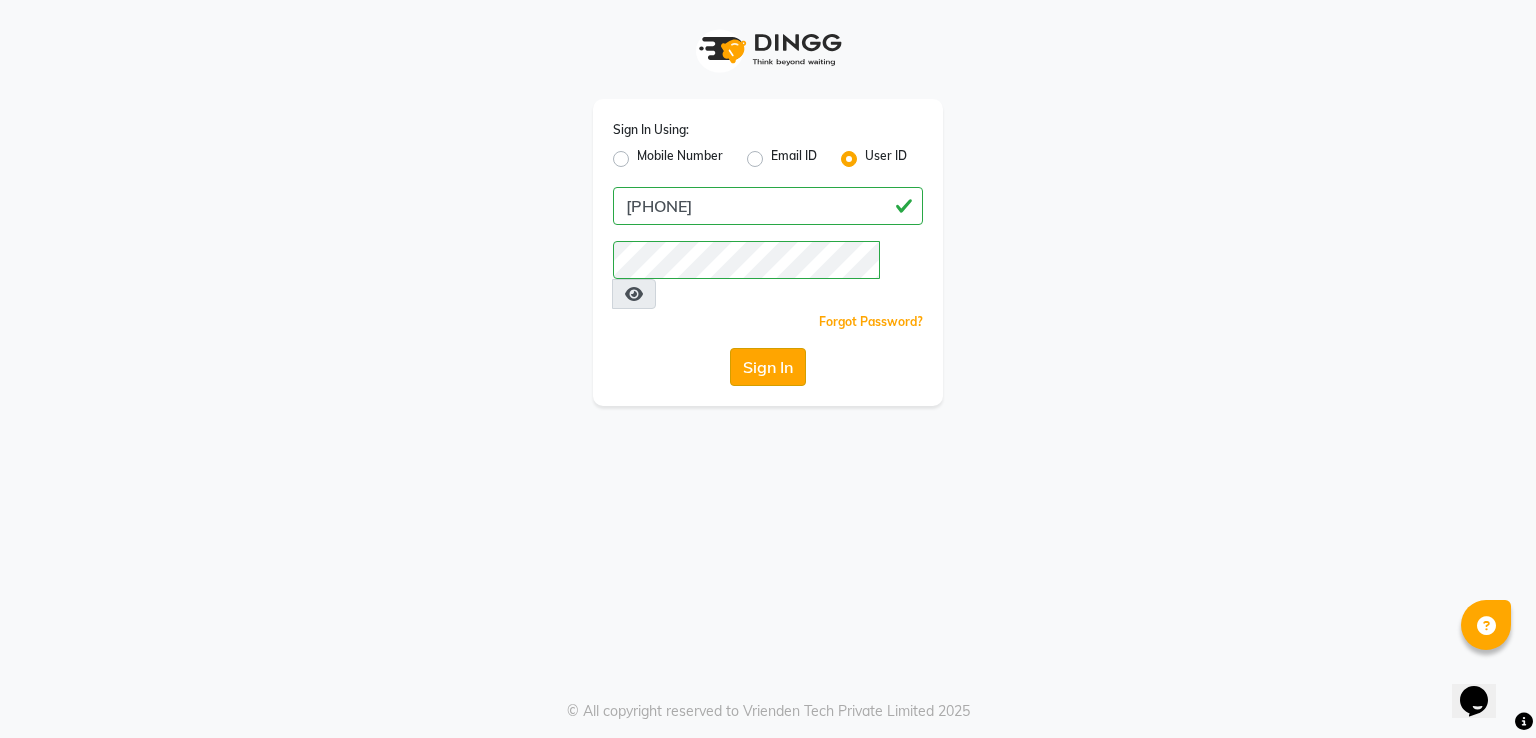 click on "Sign In" 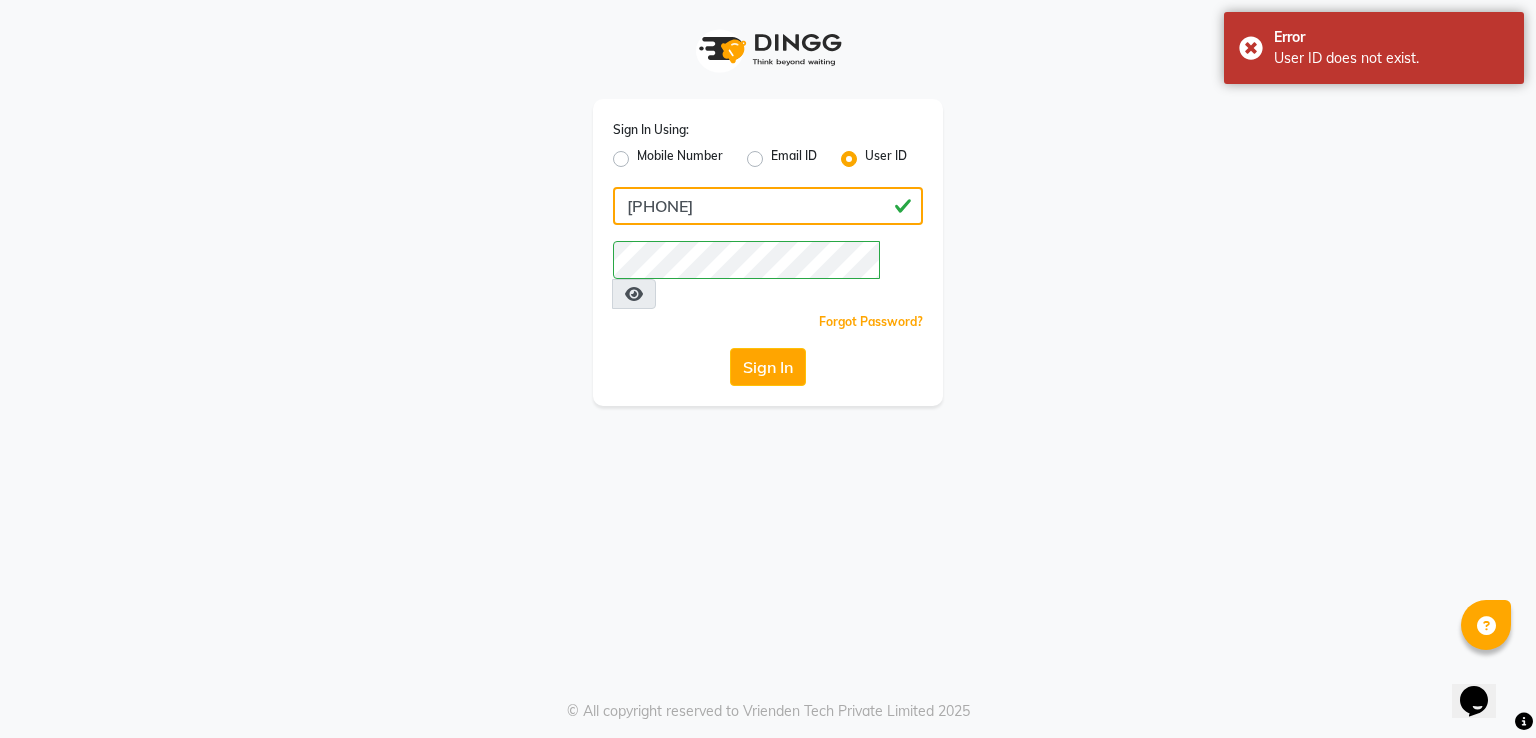 click on "[PHONE]" 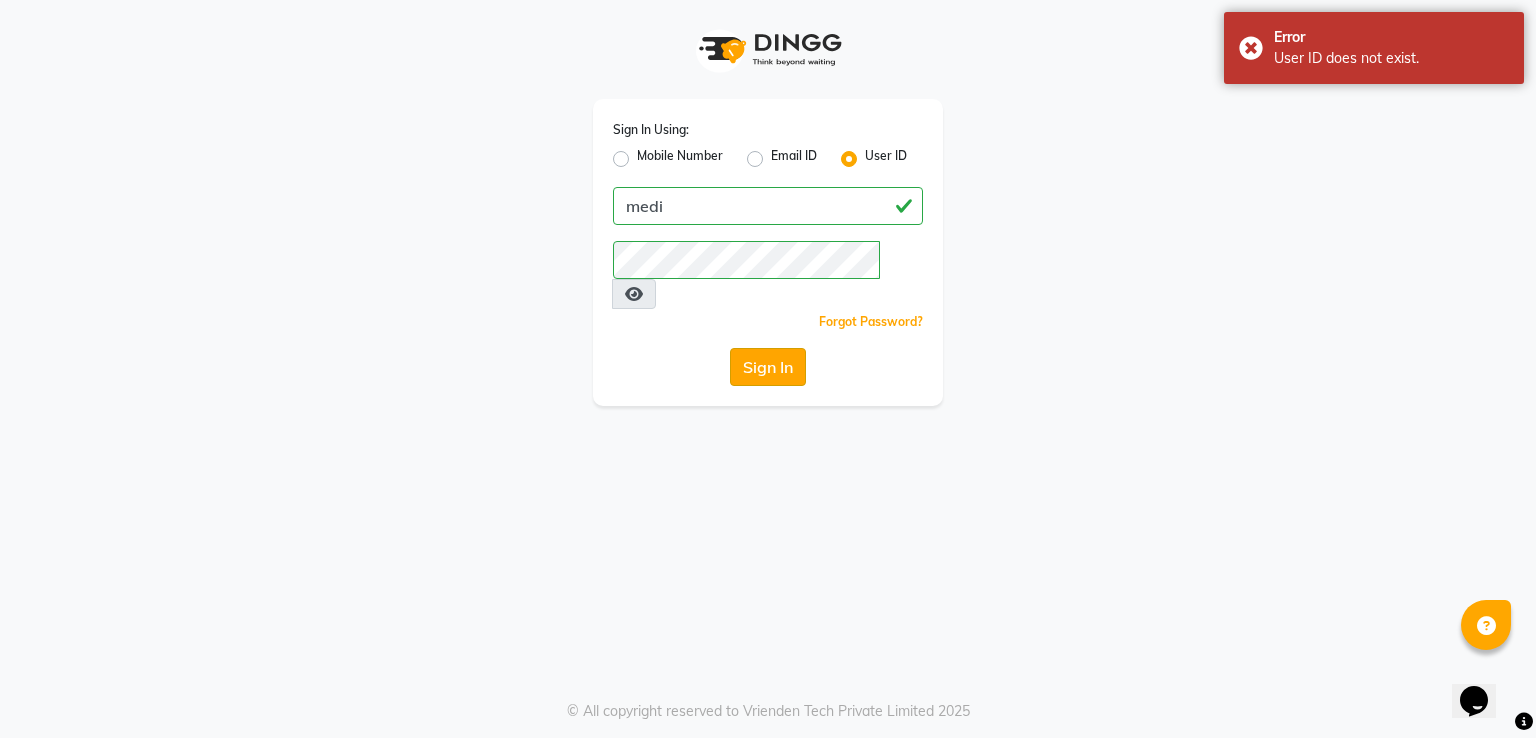 click on "Sign In" 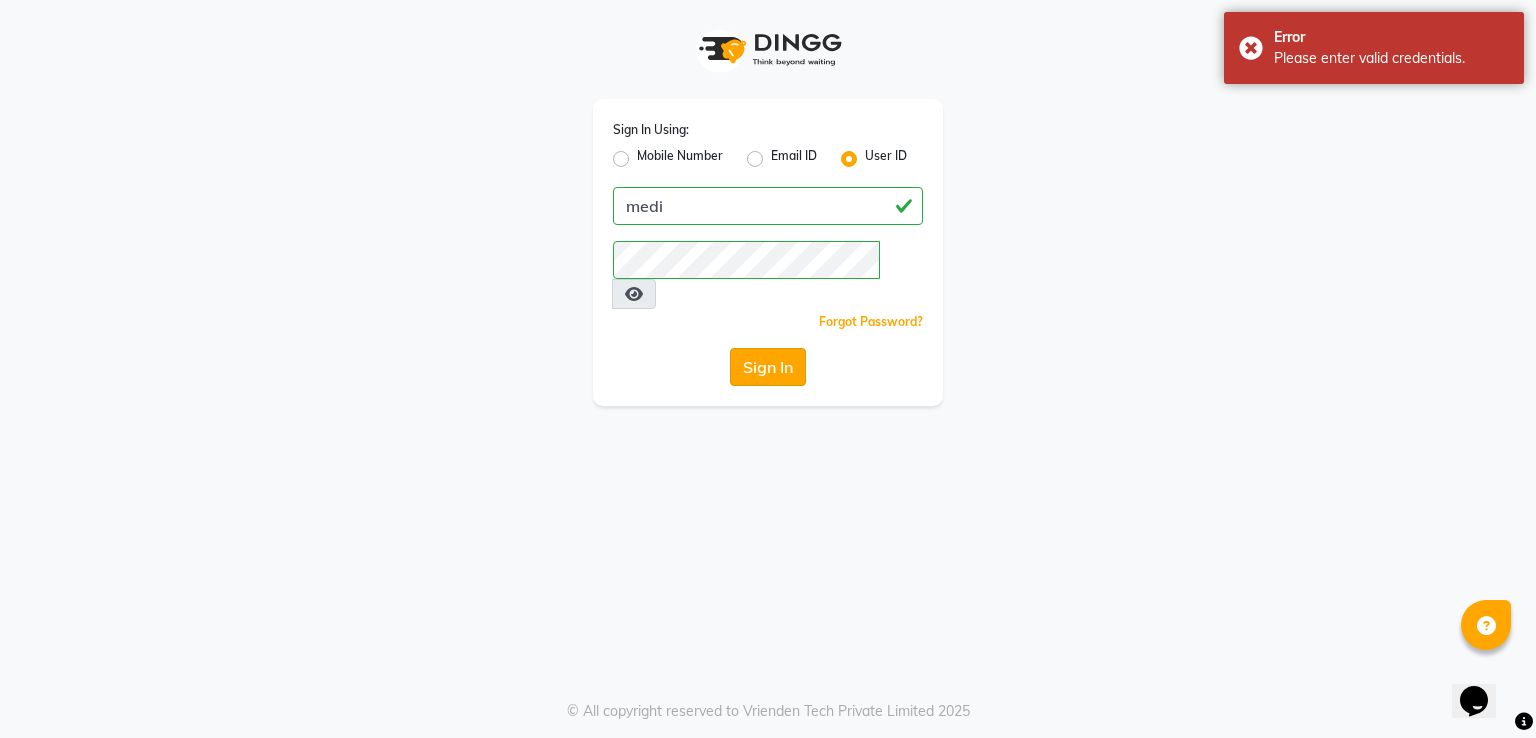 click on "Sign In" 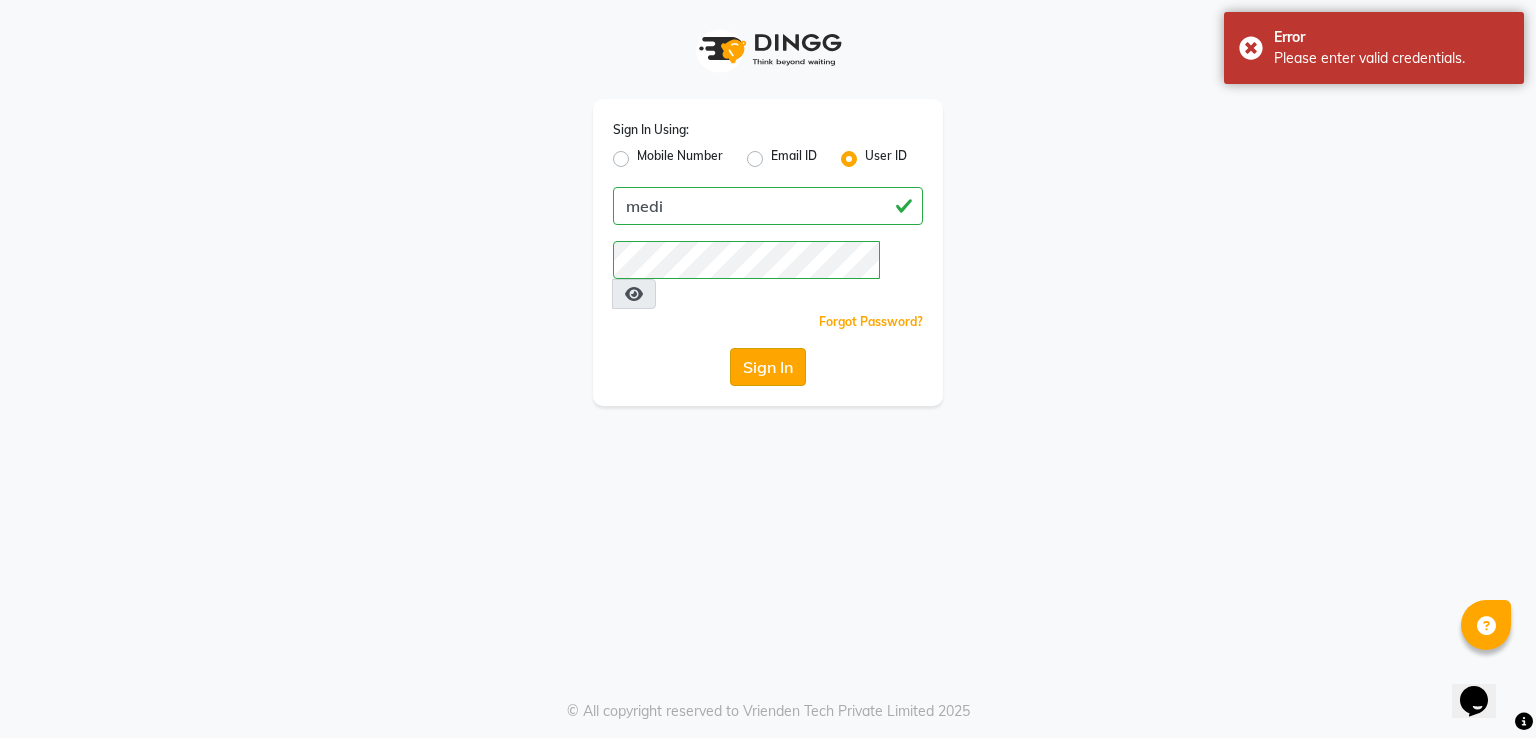 click on "Sign In" 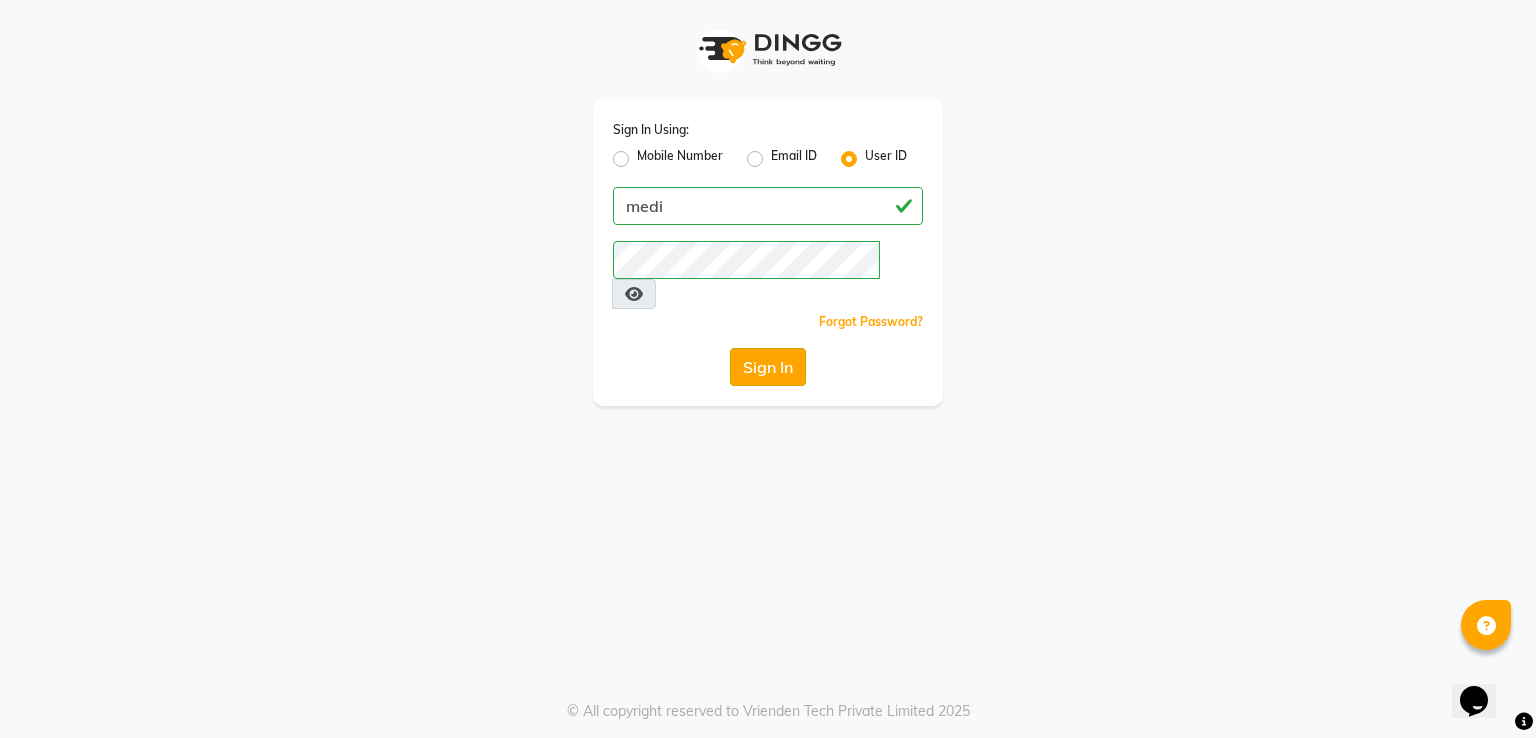 click on "Sign In" 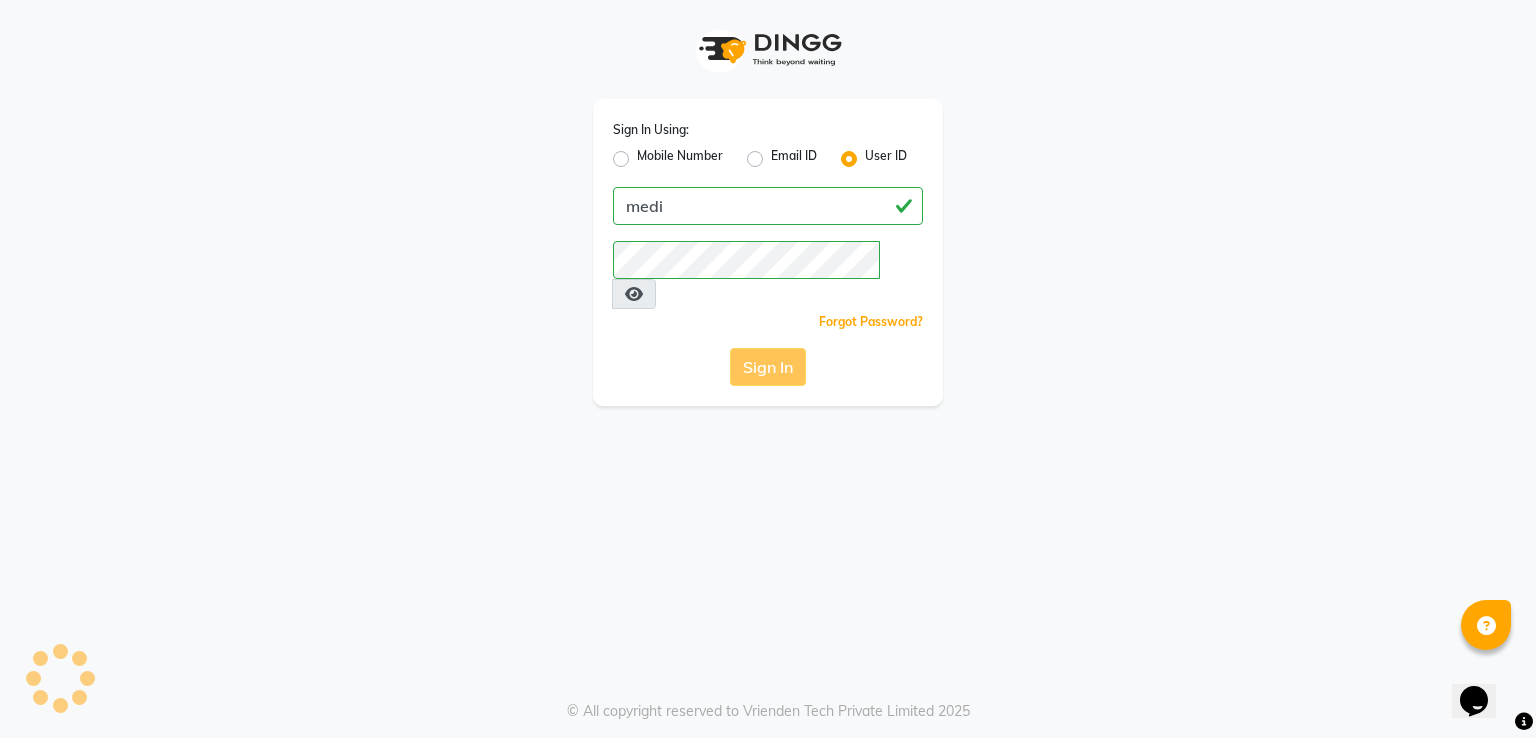 click on "Sign In" 